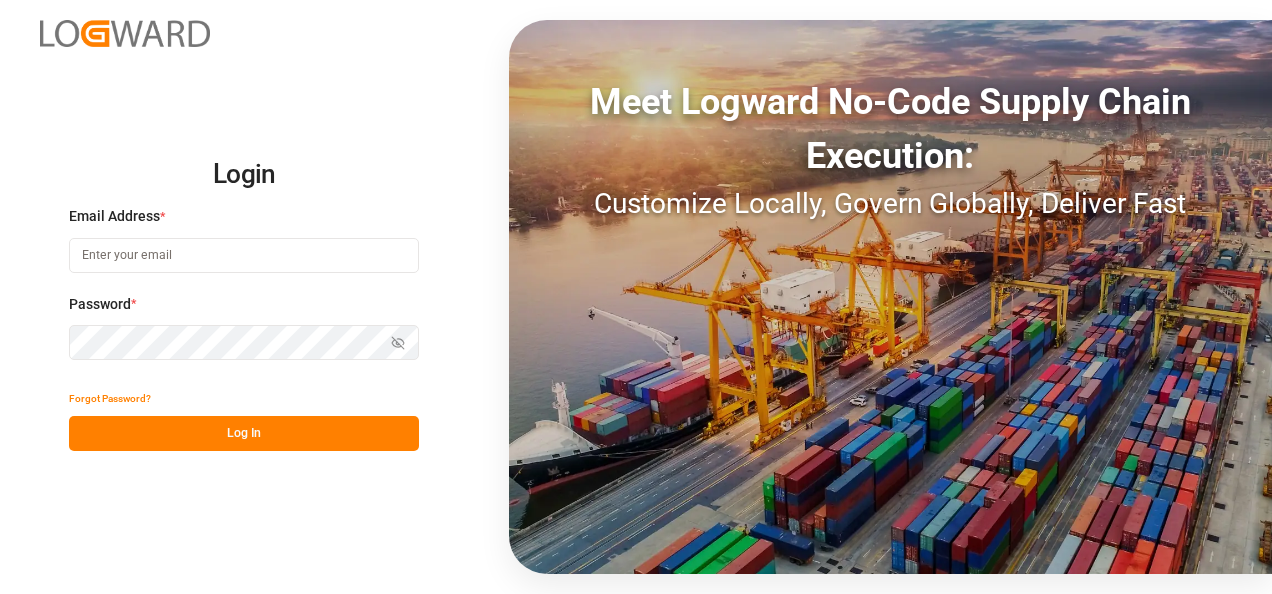 scroll, scrollTop: 0, scrollLeft: 0, axis: both 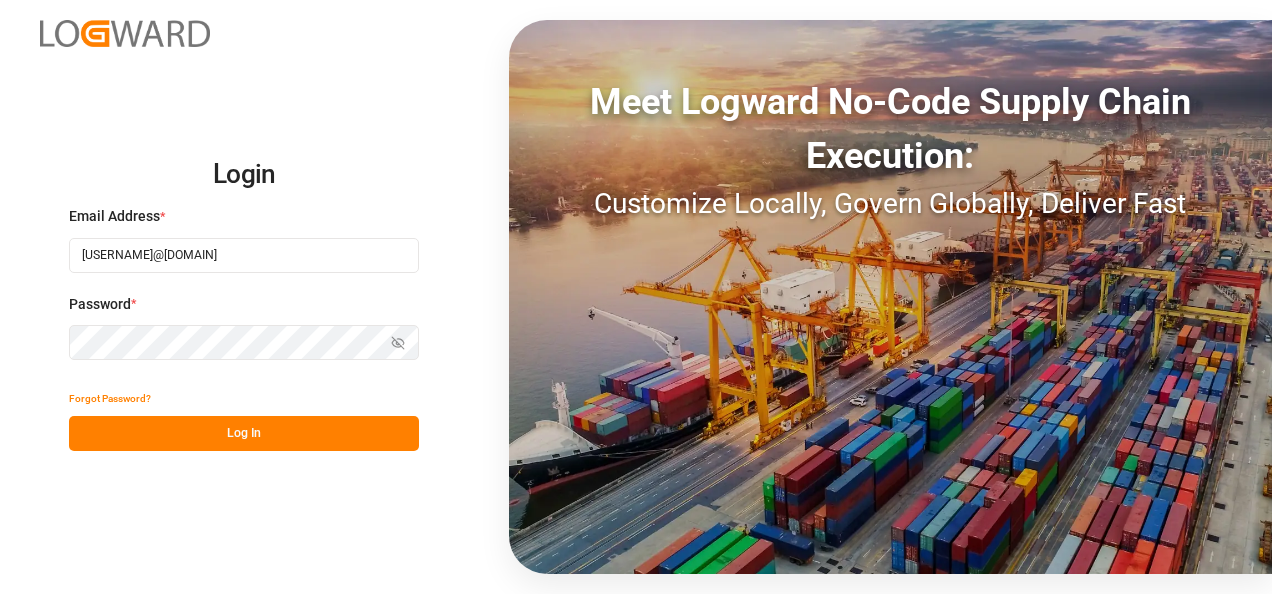 click on "Log In" at bounding box center (244, 433) 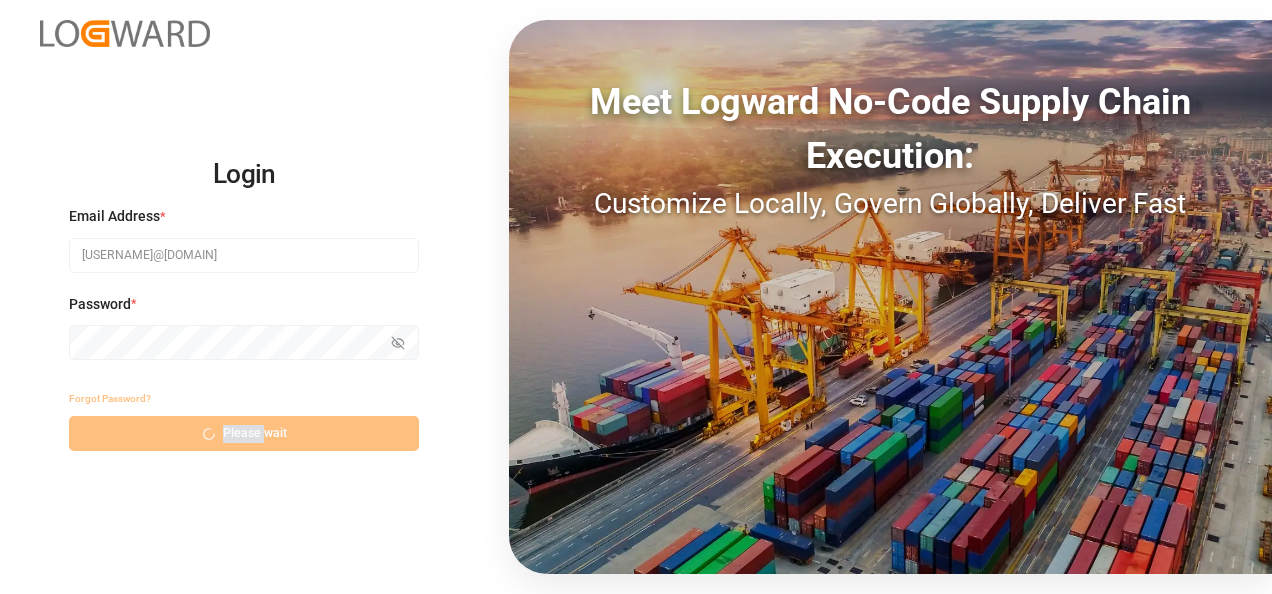 click on "Forgot Password? Please wait" at bounding box center [244, 416] 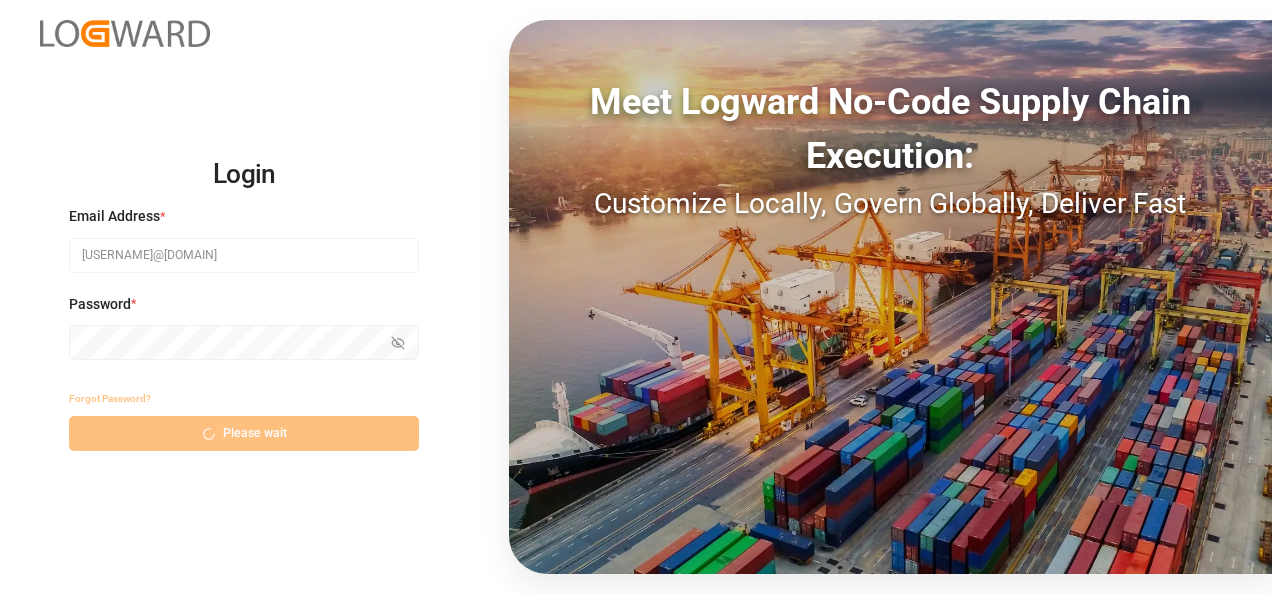 drag, startPoint x: 211, startPoint y: 431, endPoint x: 226, endPoint y: 434, distance: 15.297058 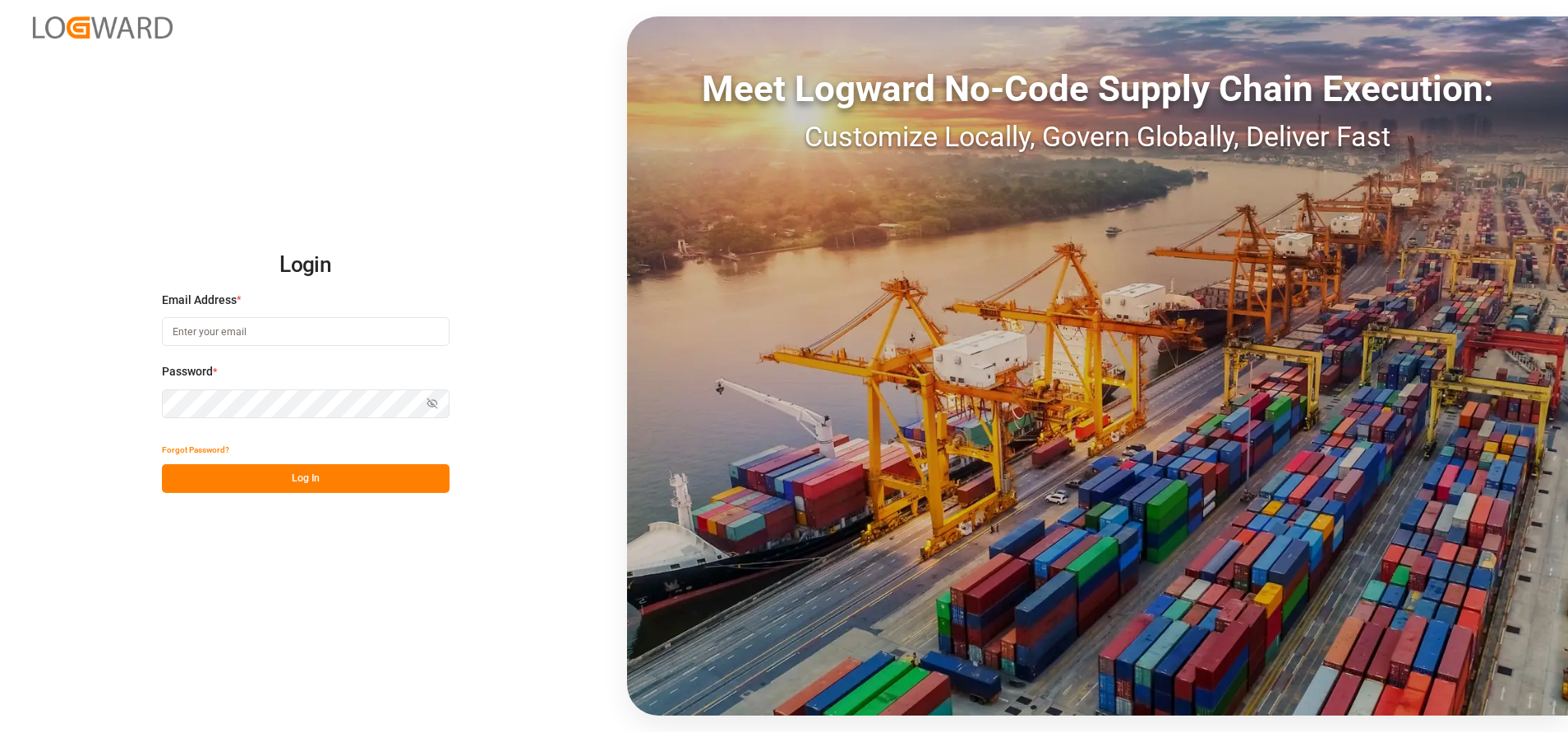 scroll, scrollTop: 0, scrollLeft: 0, axis: both 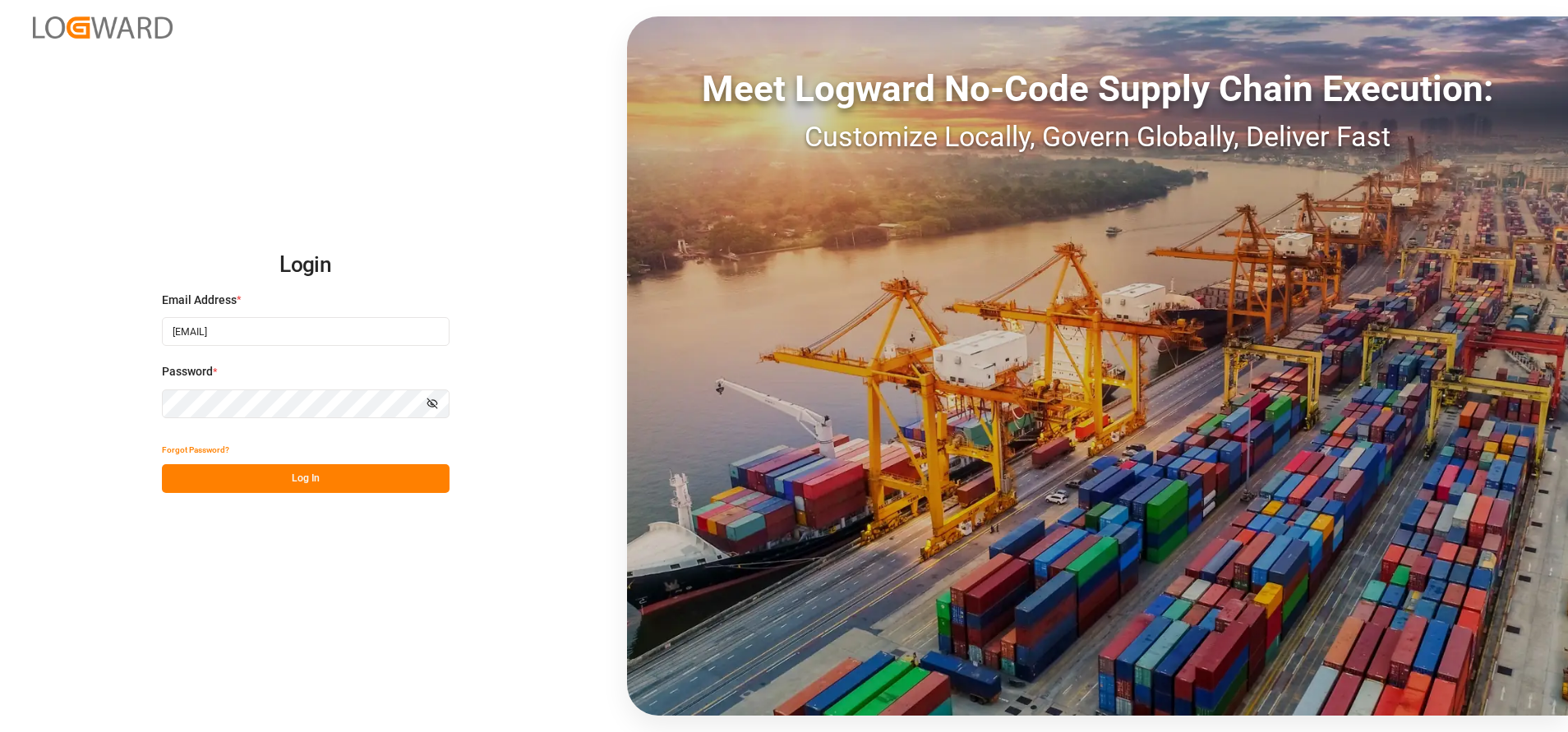 click on "Log In" at bounding box center [306, 478] 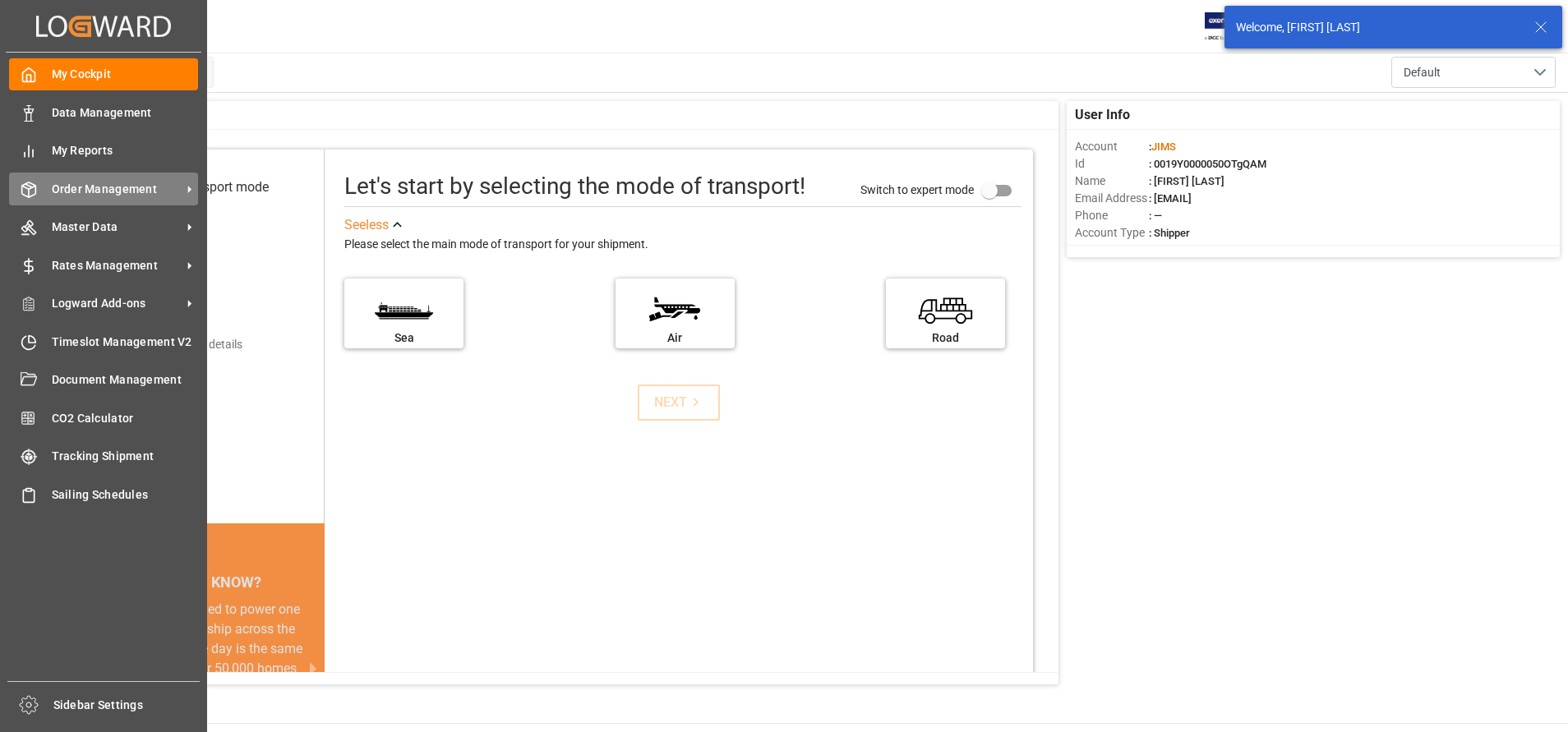click on "Order Management" at bounding box center (125, 113) 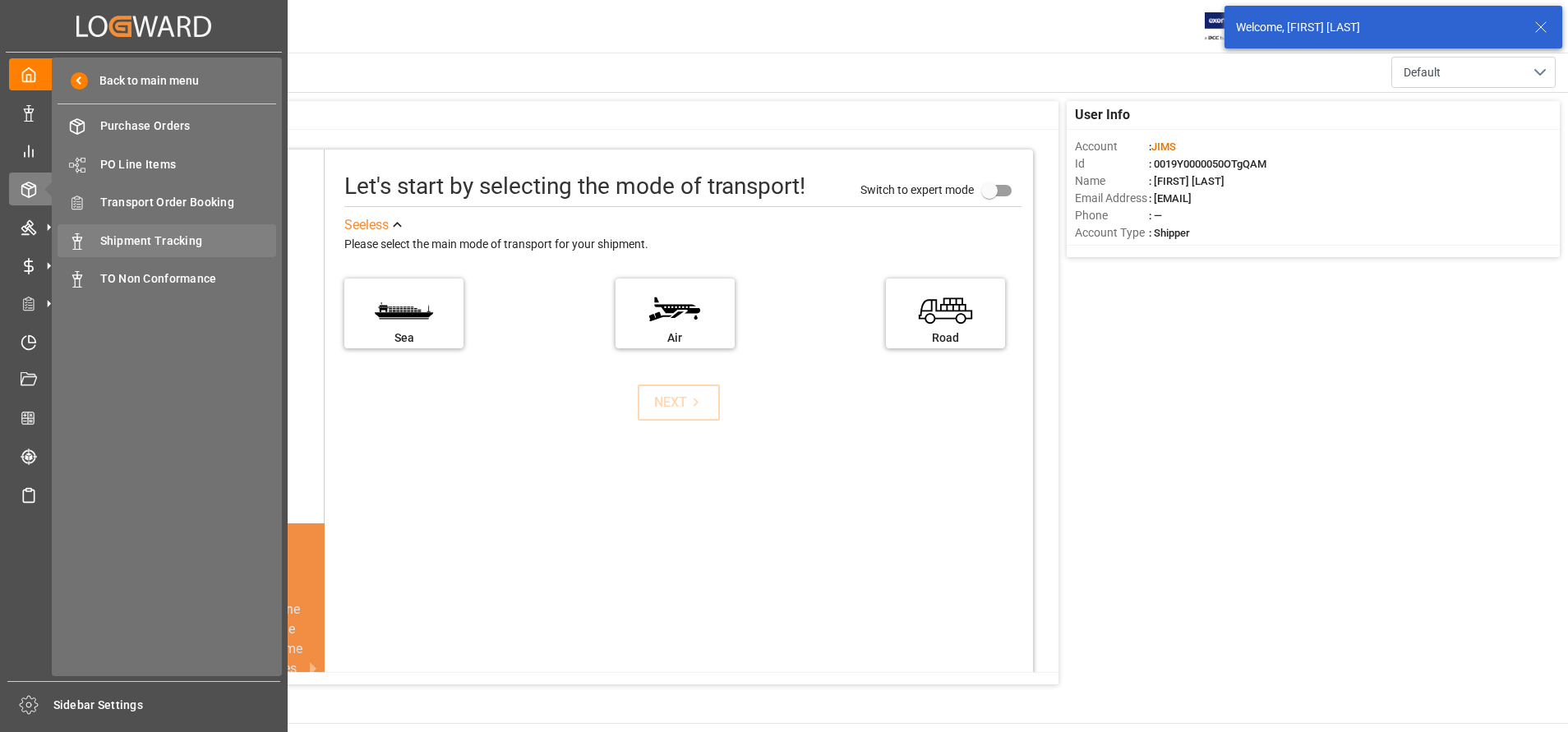 click on "Shipment Tracking" at bounding box center [188, 241] 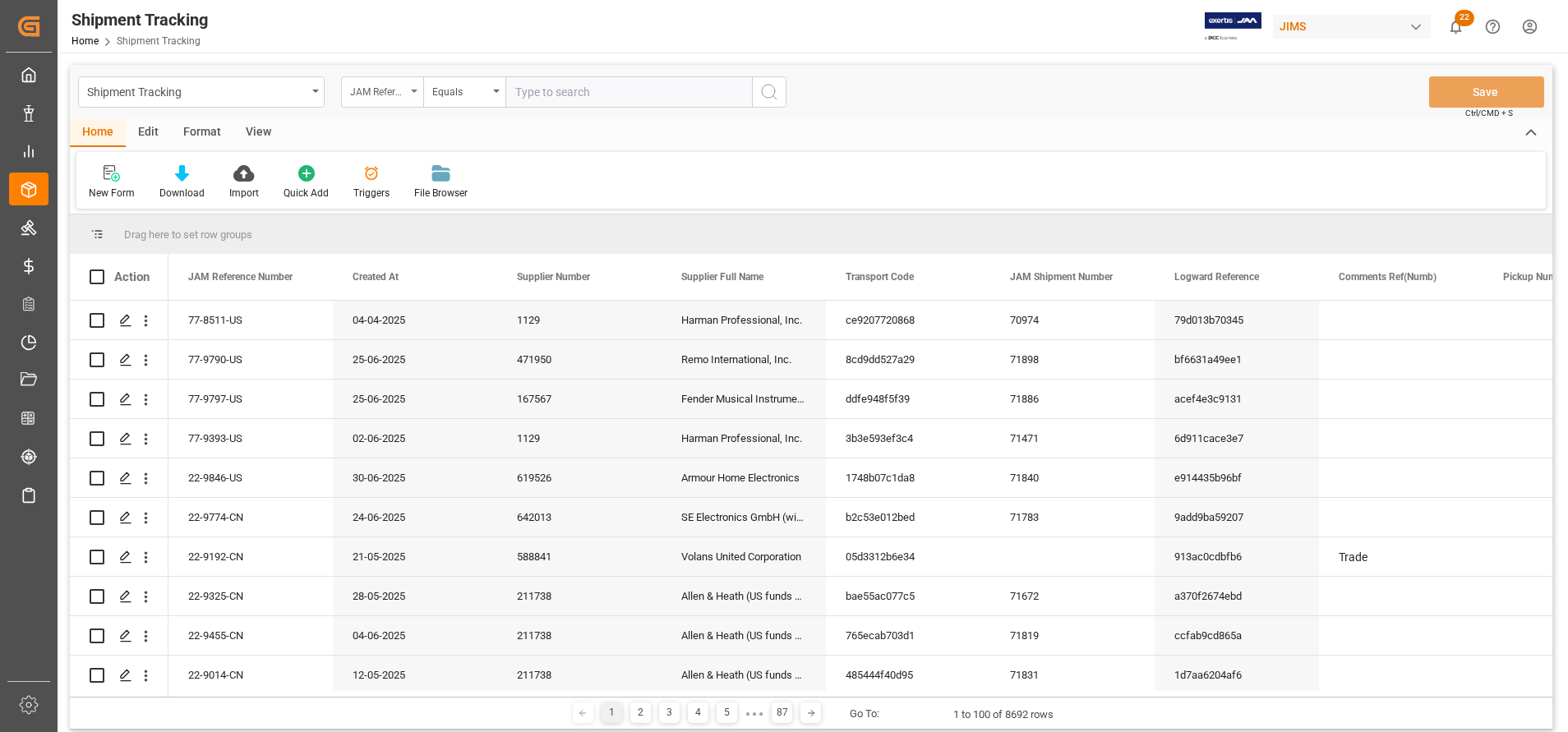 click on "JAM Reference Number" at bounding box center [378, 90] 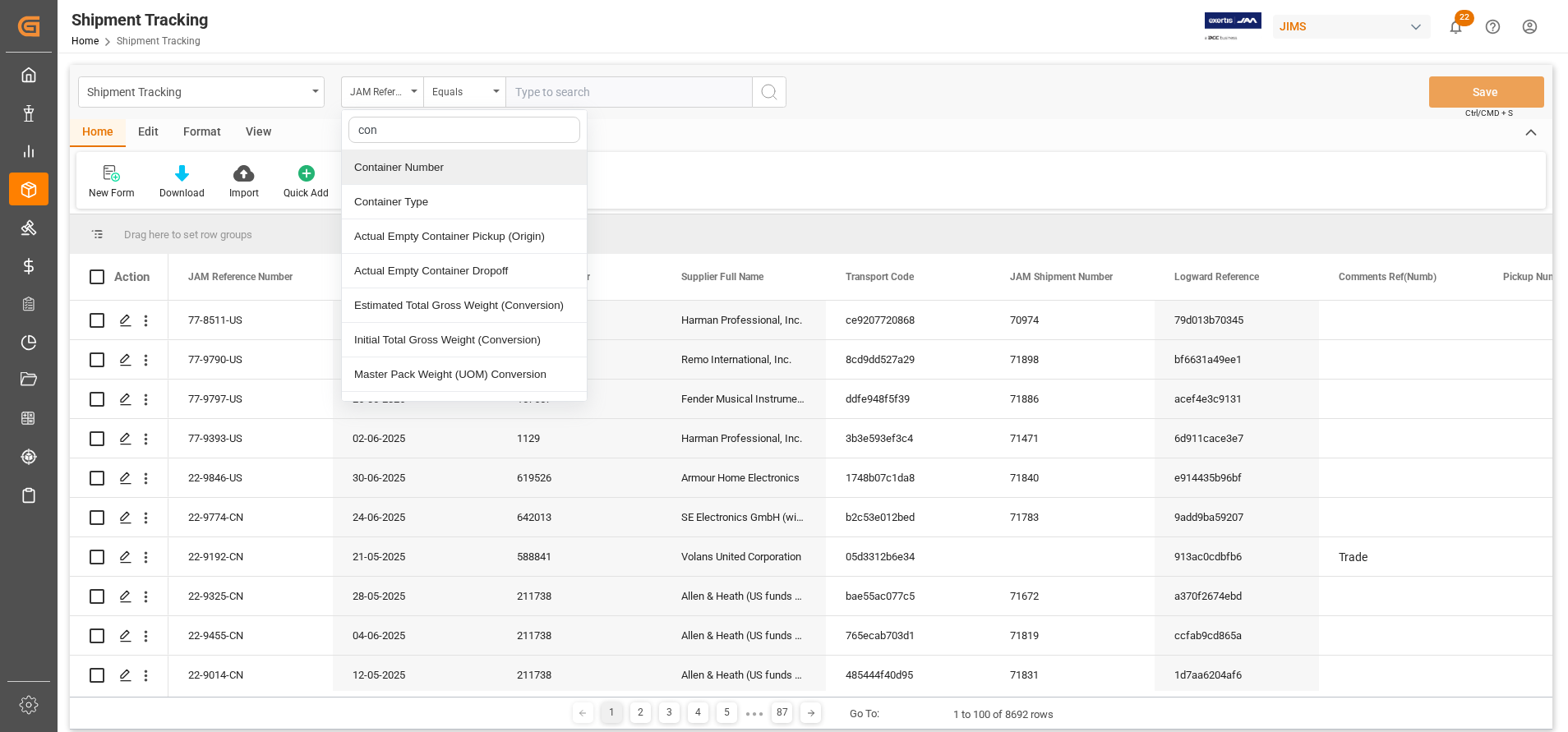 click on "Container Number" at bounding box center (464, 168) 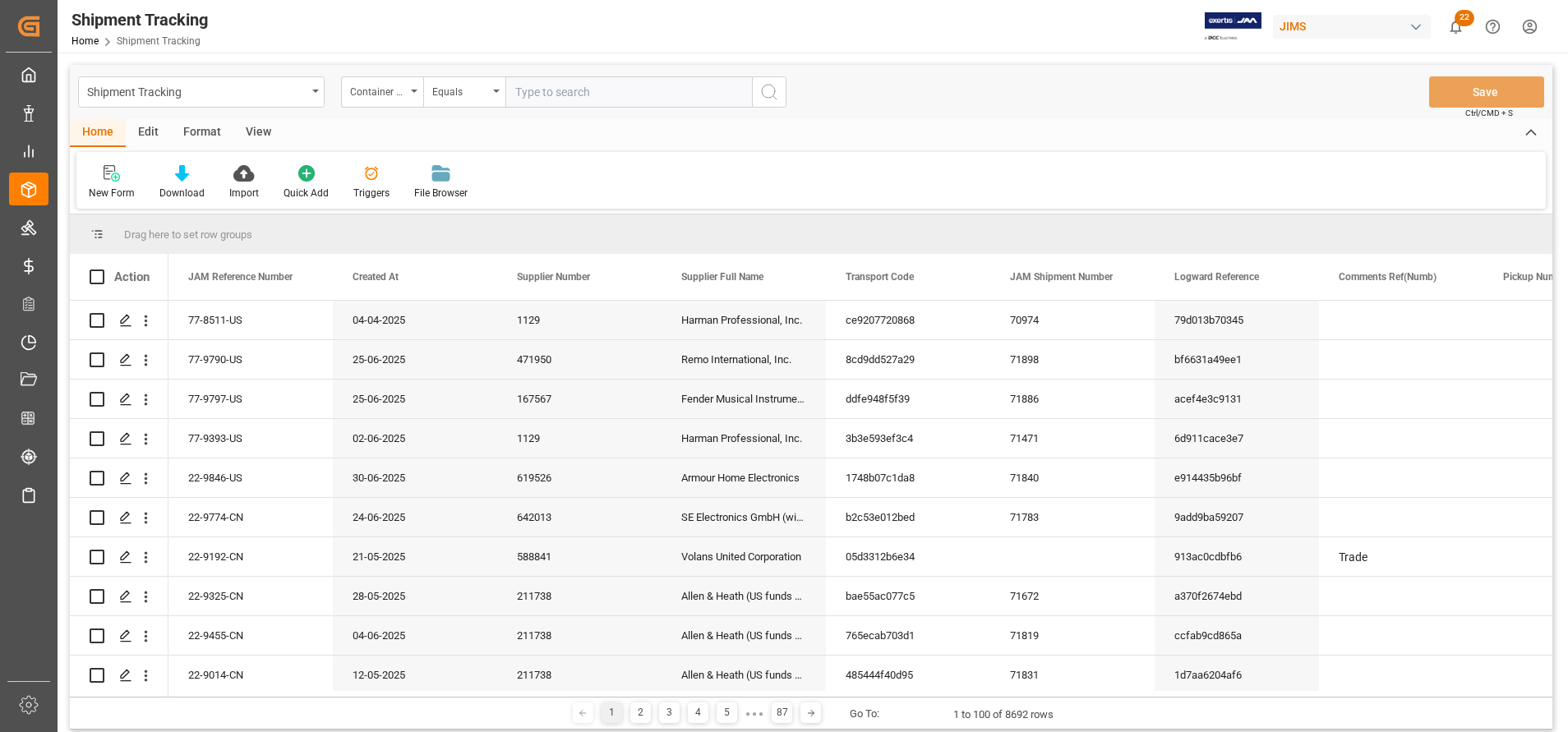 click at bounding box center (629, 92) 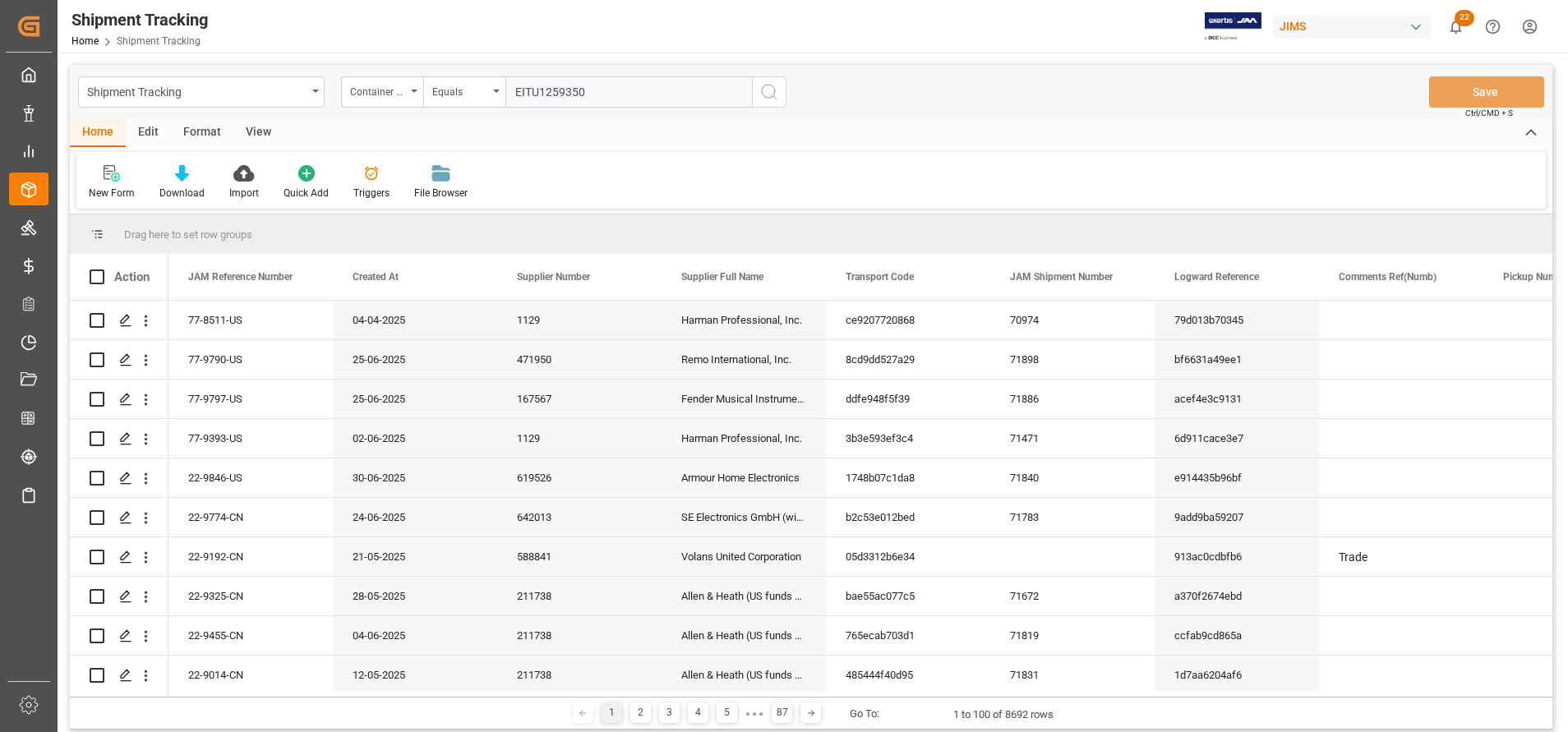 type on "EITU1259350" 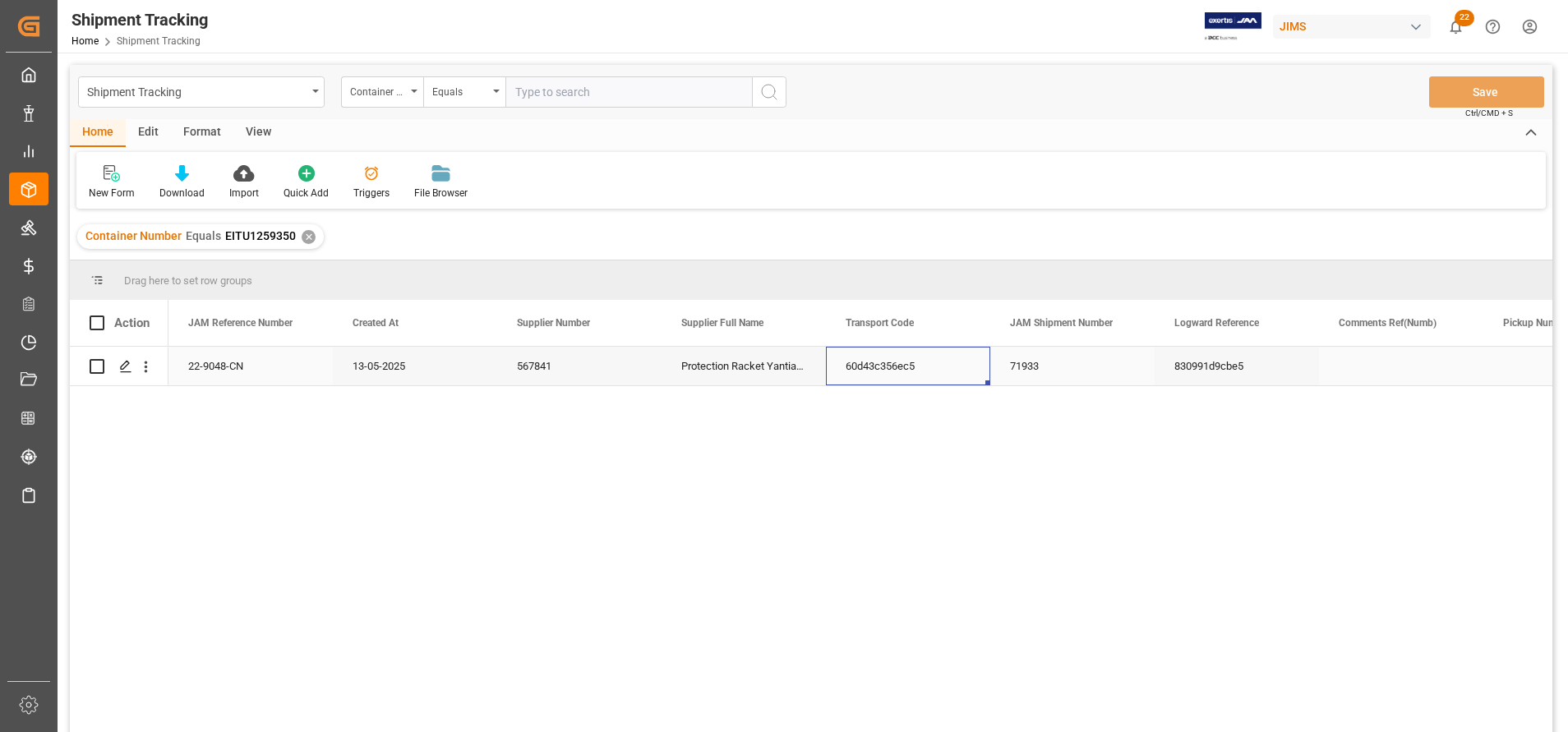 click on "60d43c356ec5" at bounding box center [908, 366] 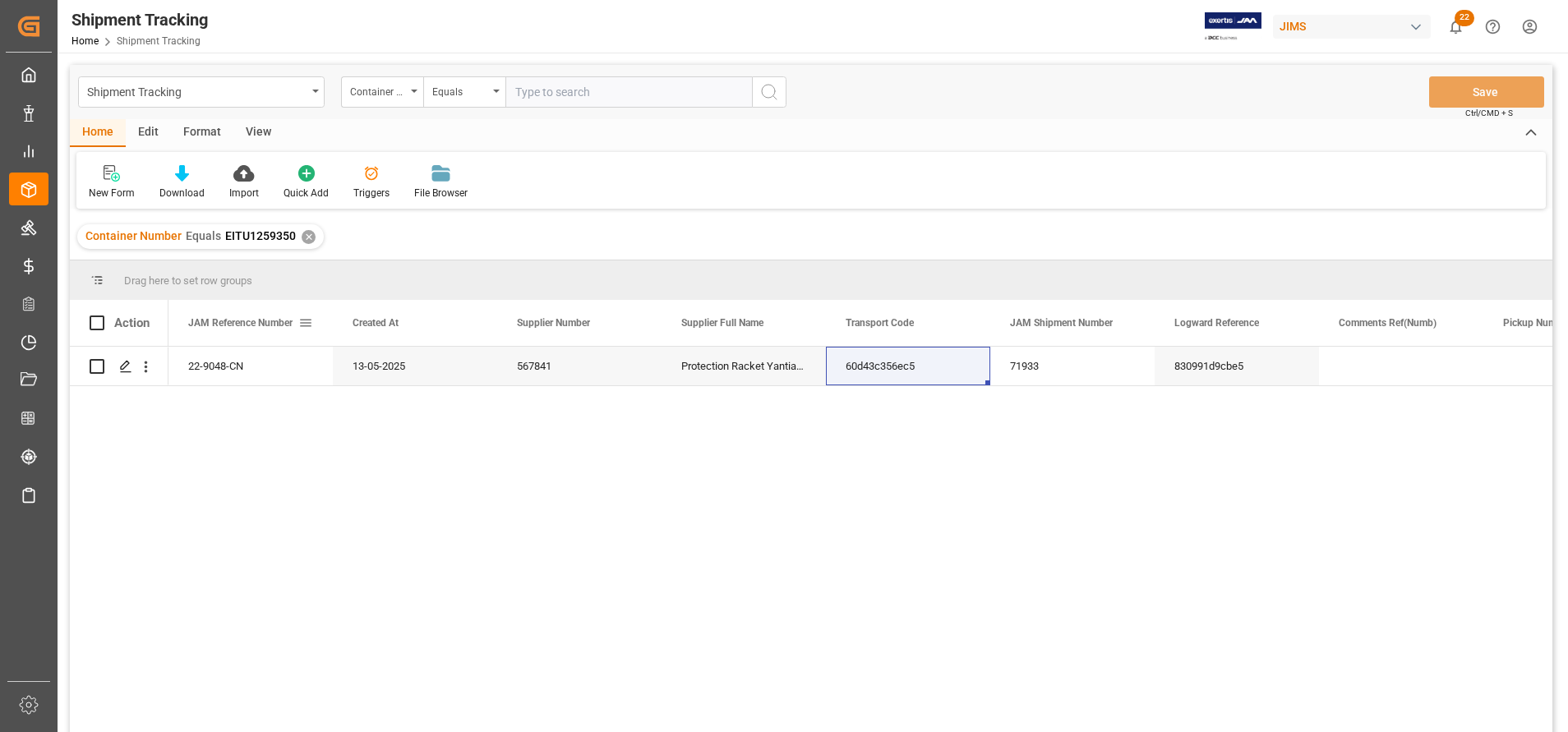 click at bounding box center [306, 323] 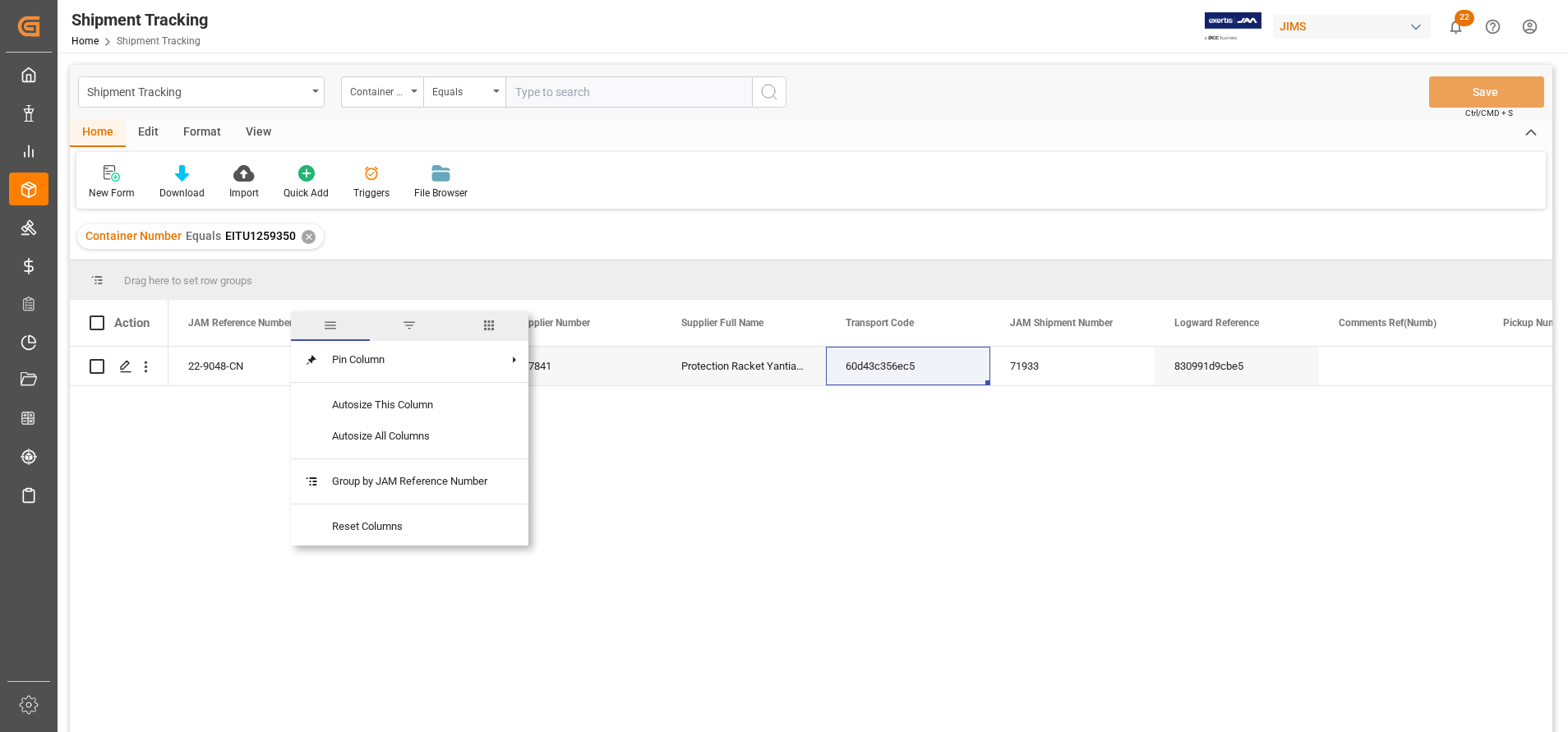 click at bounding box center (489, 325) 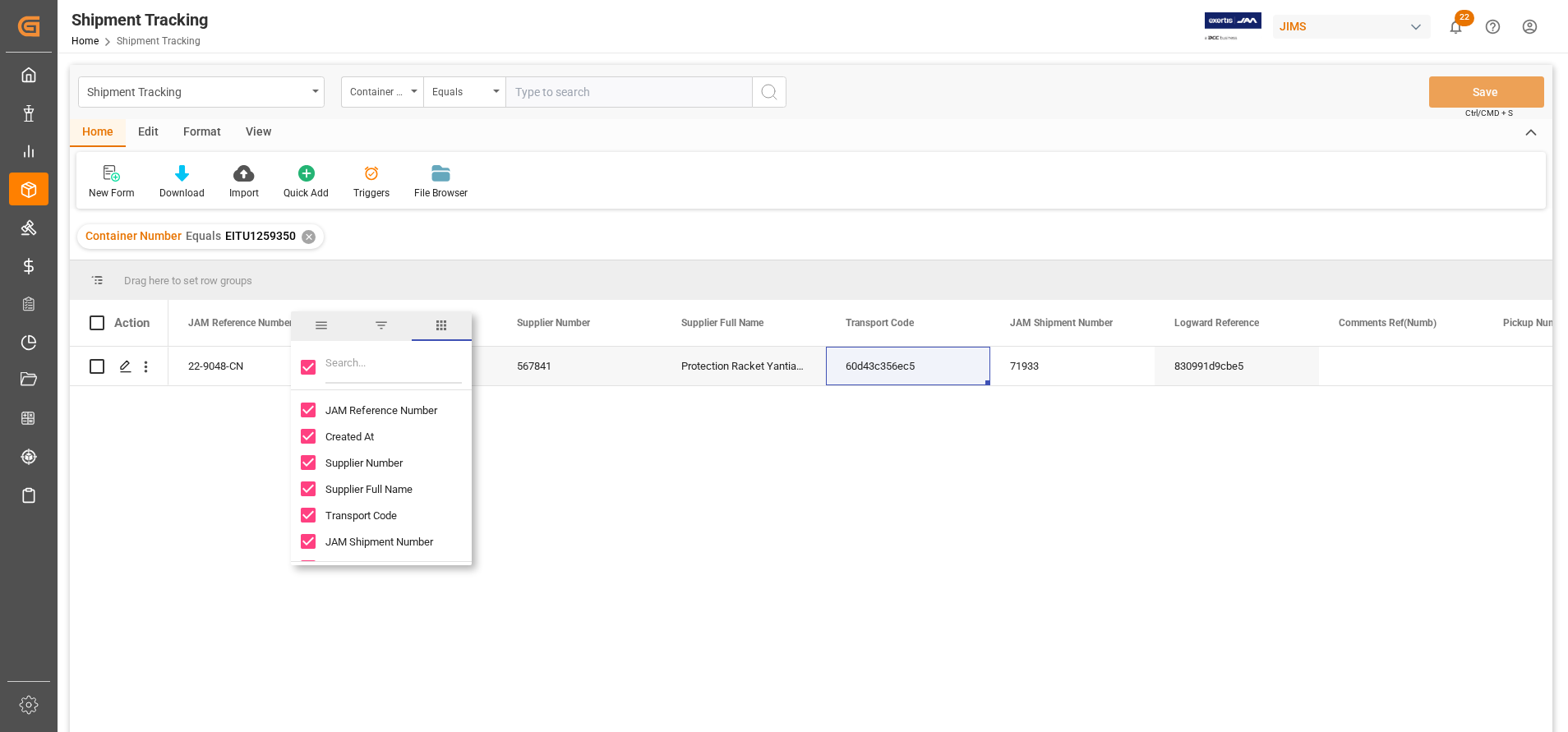 click at bounding box center (394, 367) 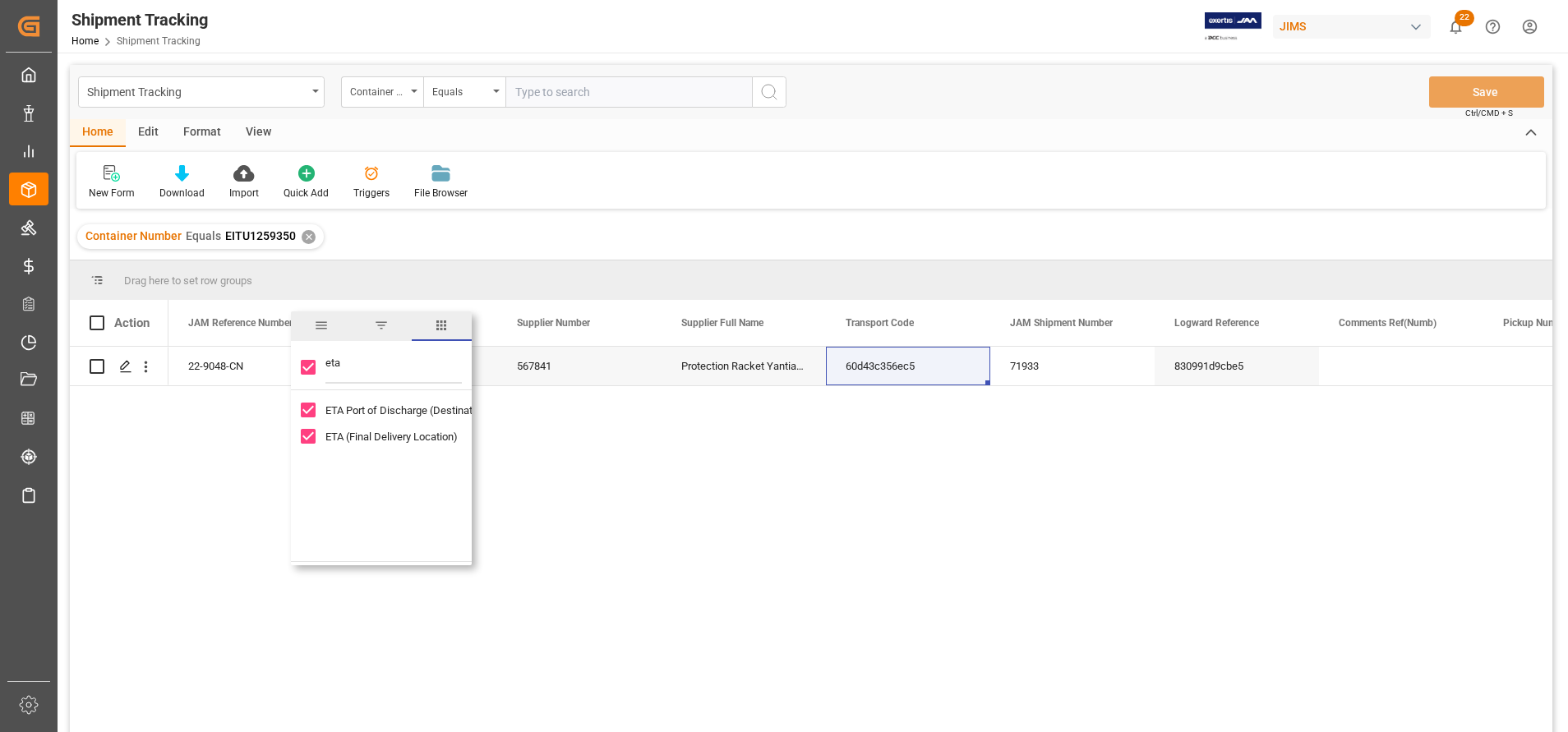 type on "eta" 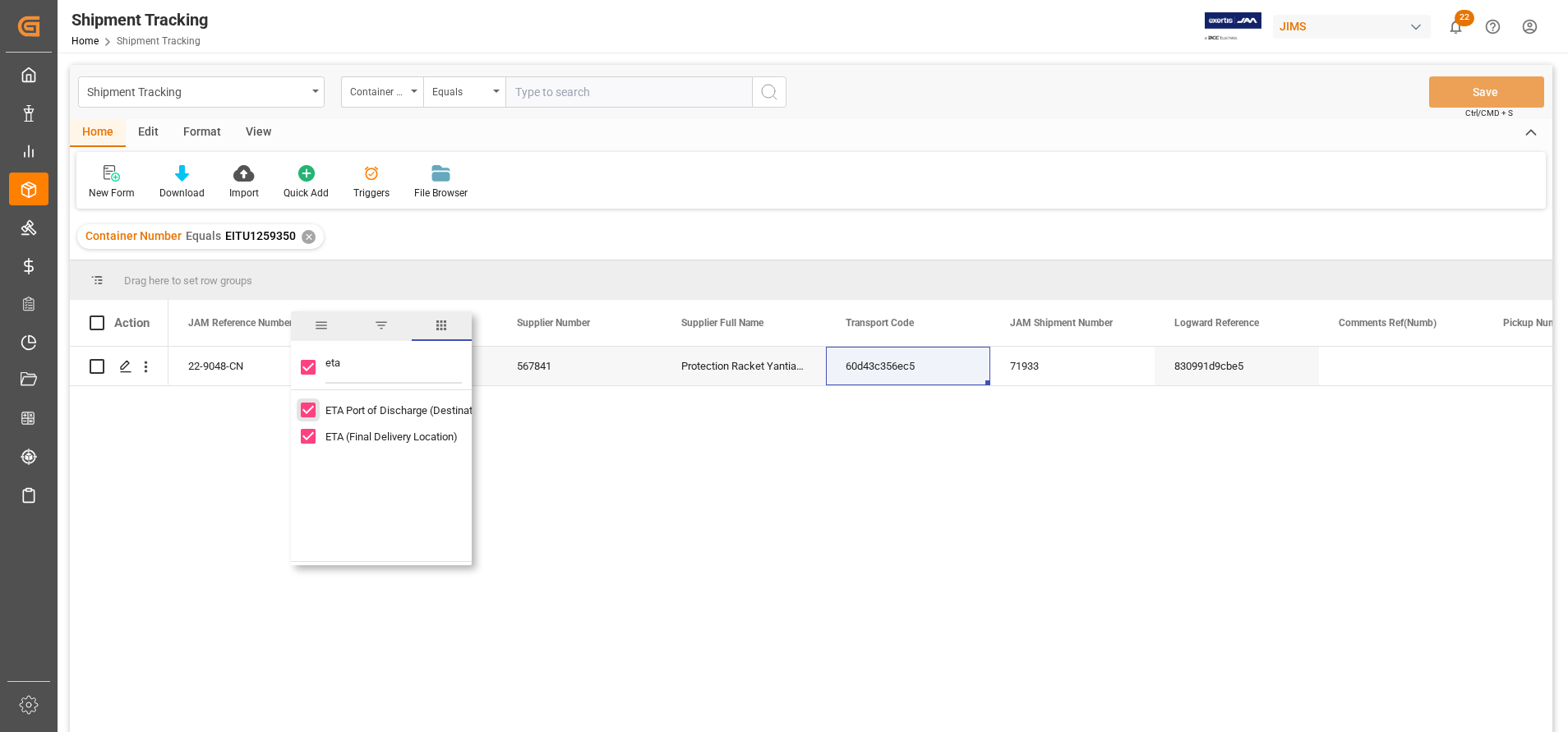 click at bounding box center (308, 410) 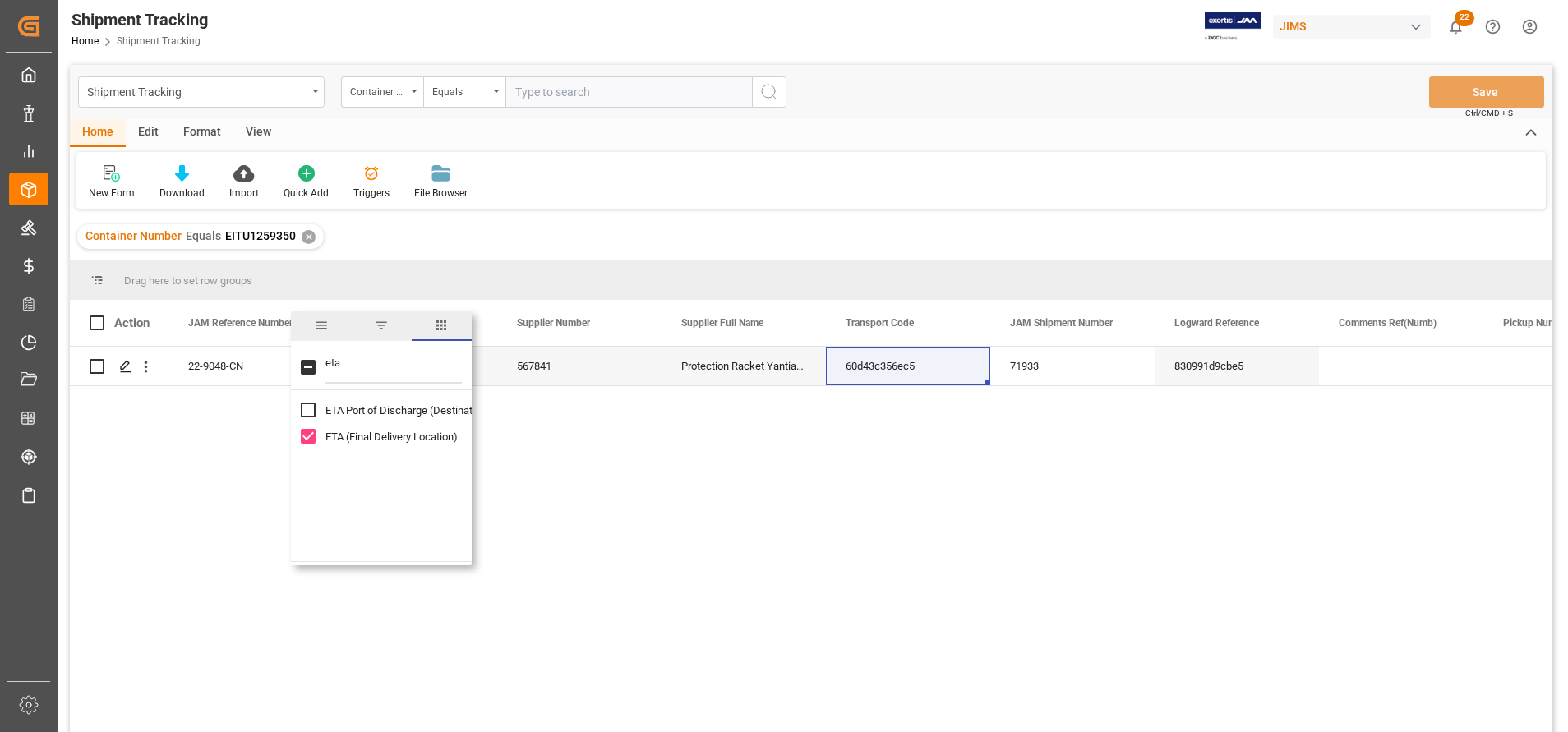 drag, startPoint x: 355, startPoint y: 352, endPoint x: 316, endPoint y: 352, distance: 39 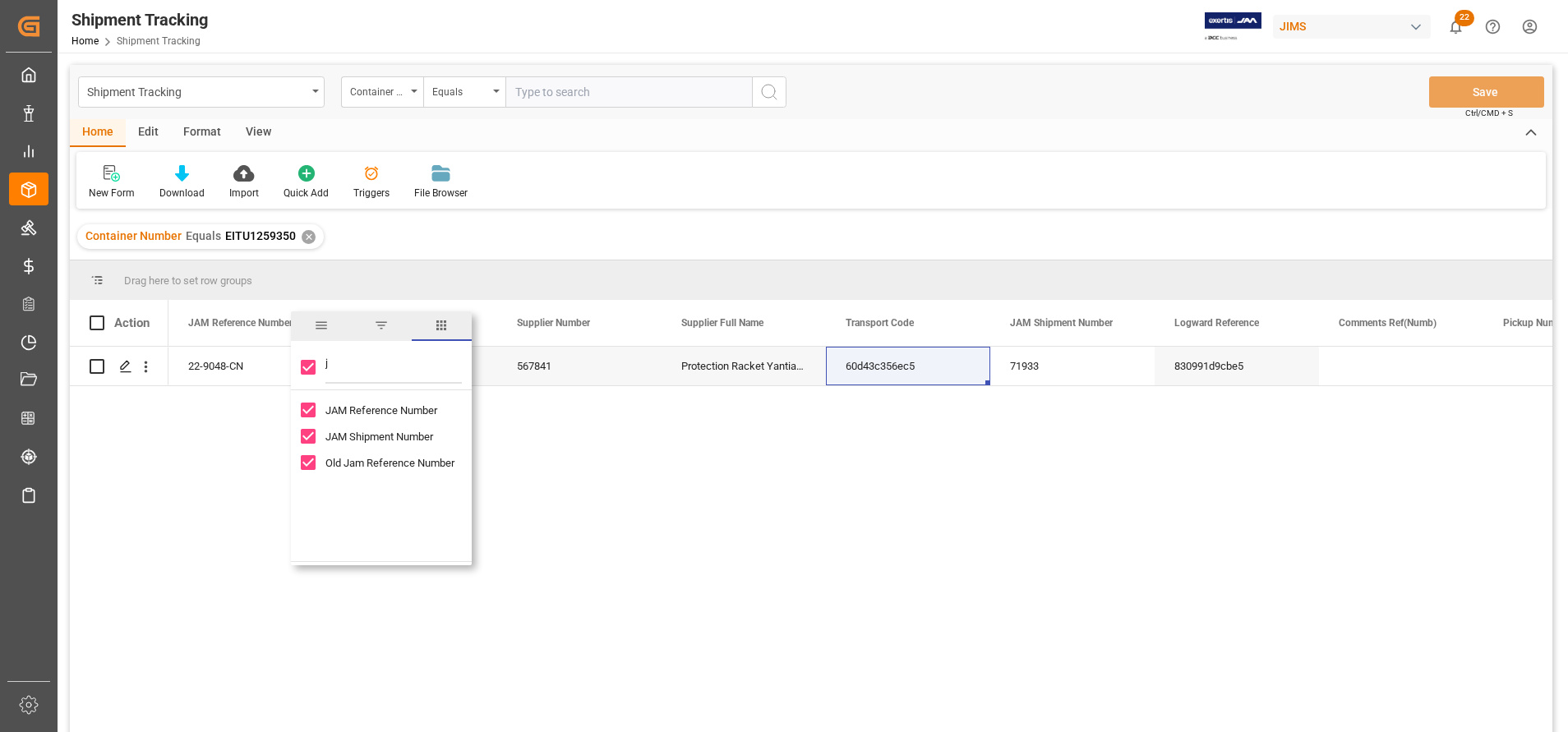 type on "j" 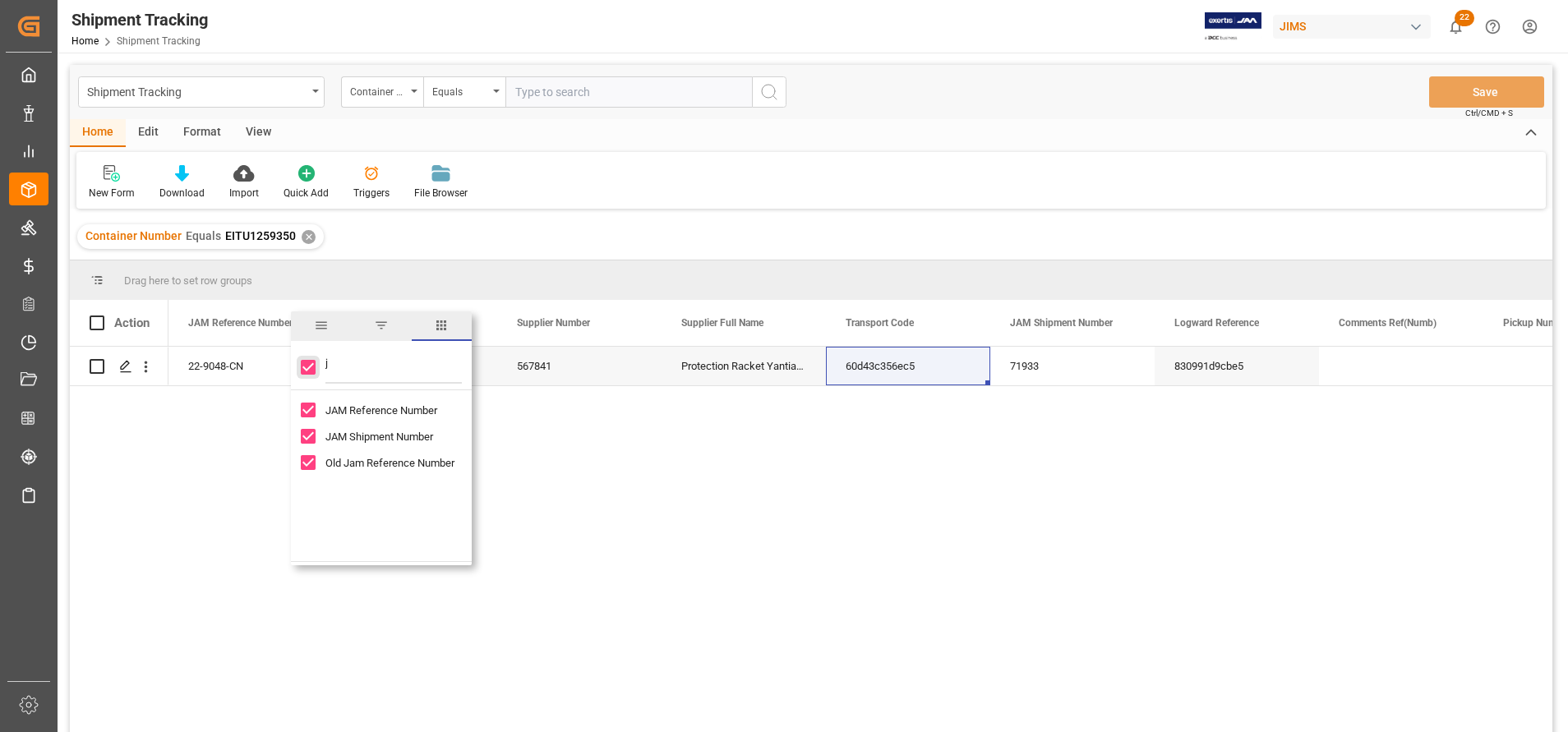 click at bounding box center [308, 367] 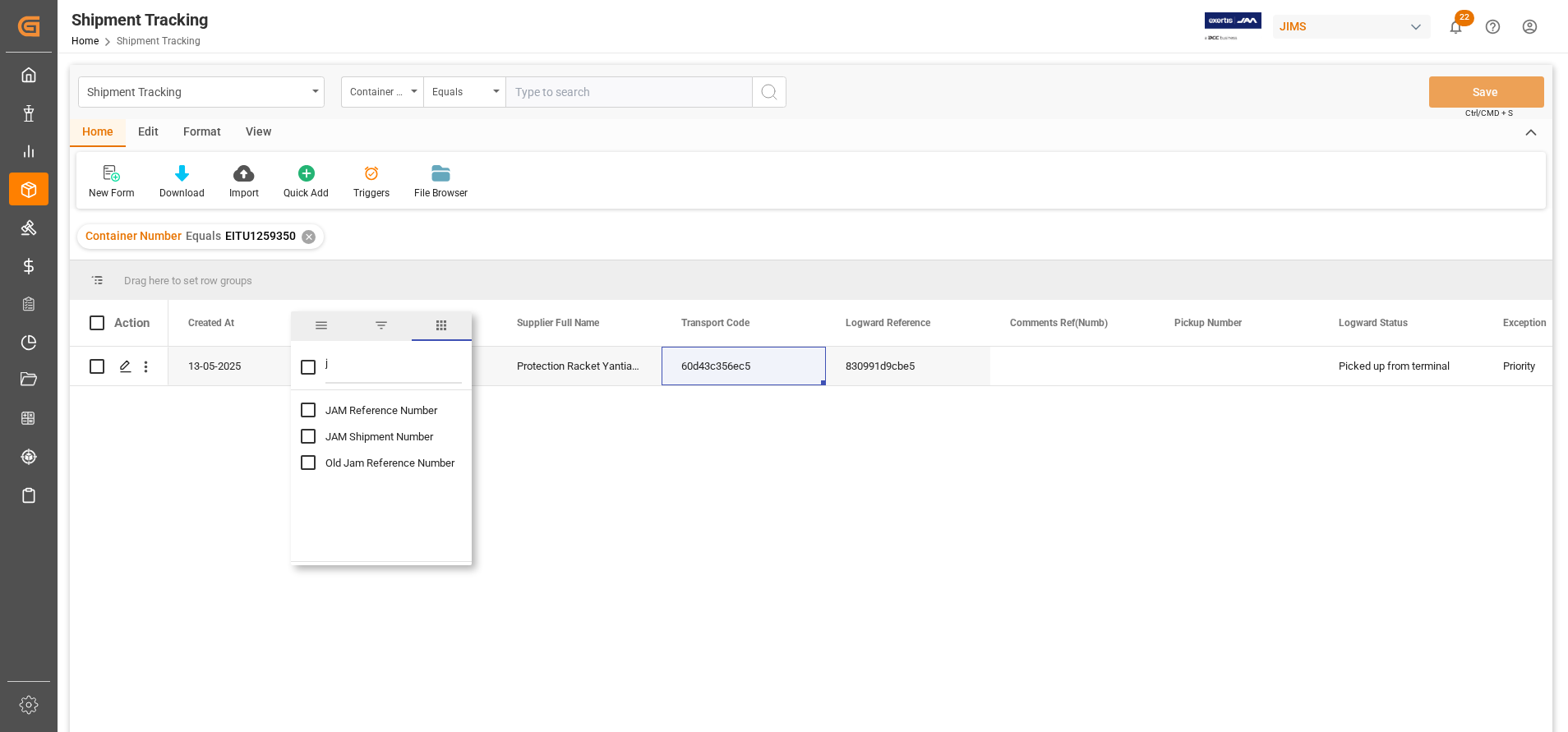click on "JAM Reference Number" at bounding box center (391, 410) 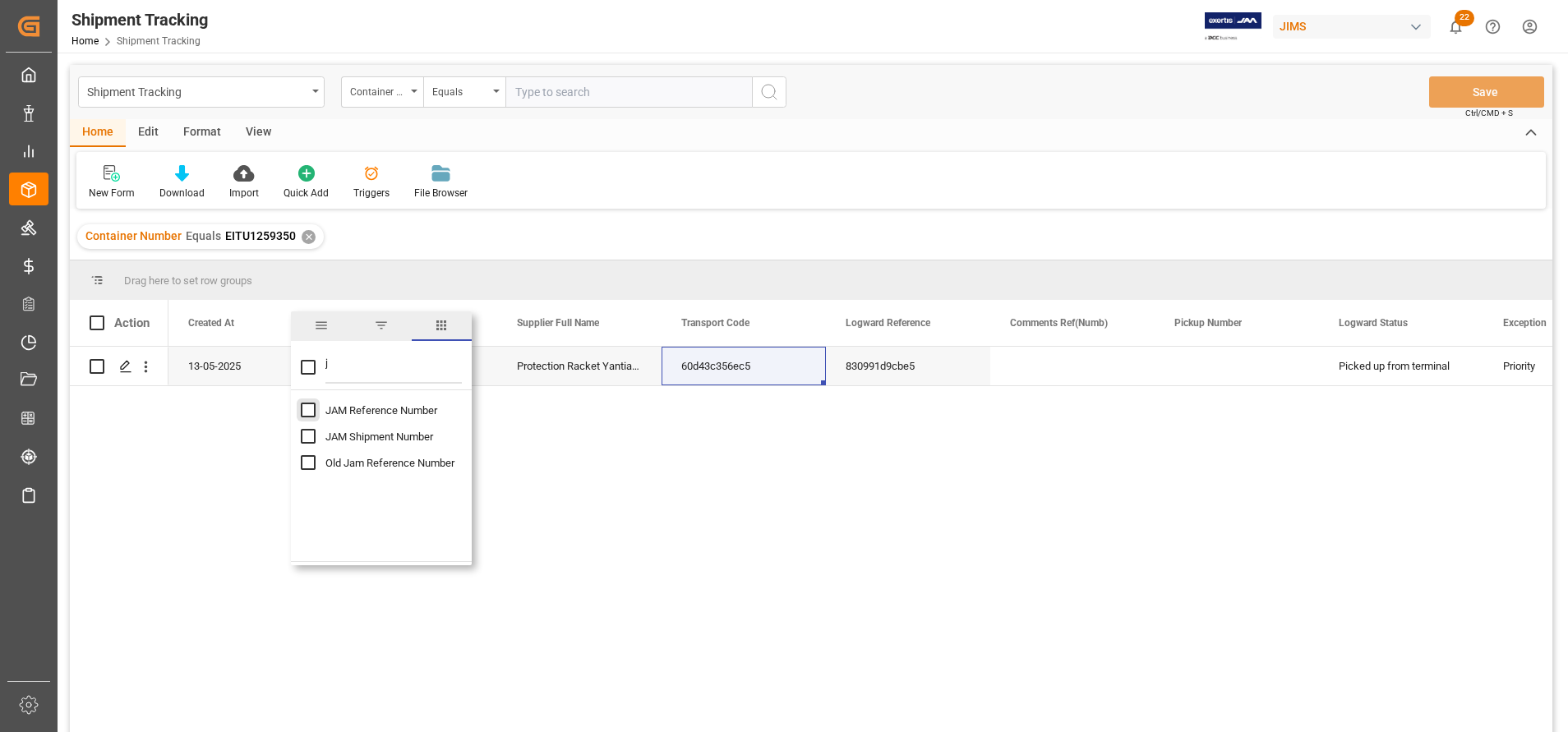 click at bounding box center [308, 410] 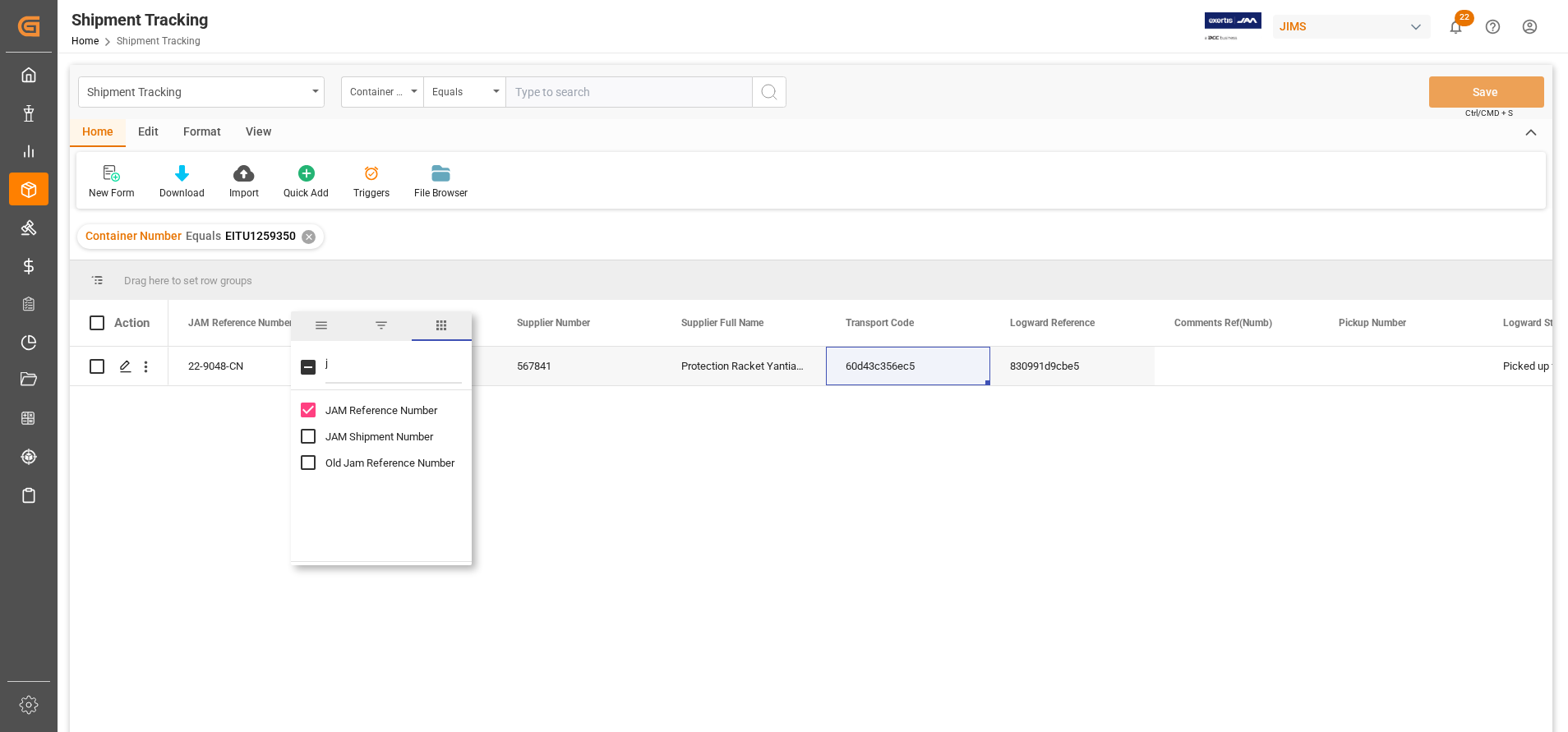 click on "j" at bounding box center (381, 367) 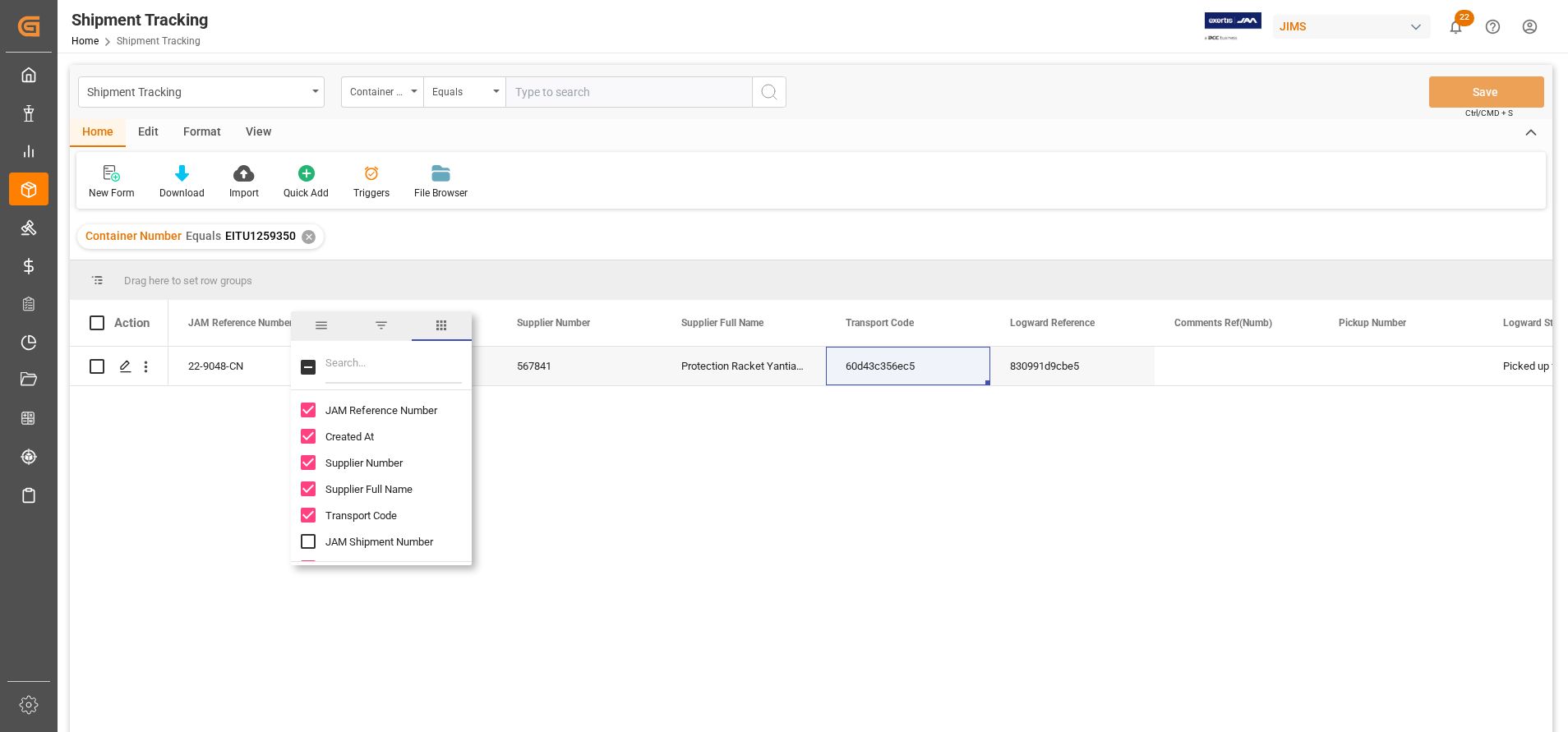 type 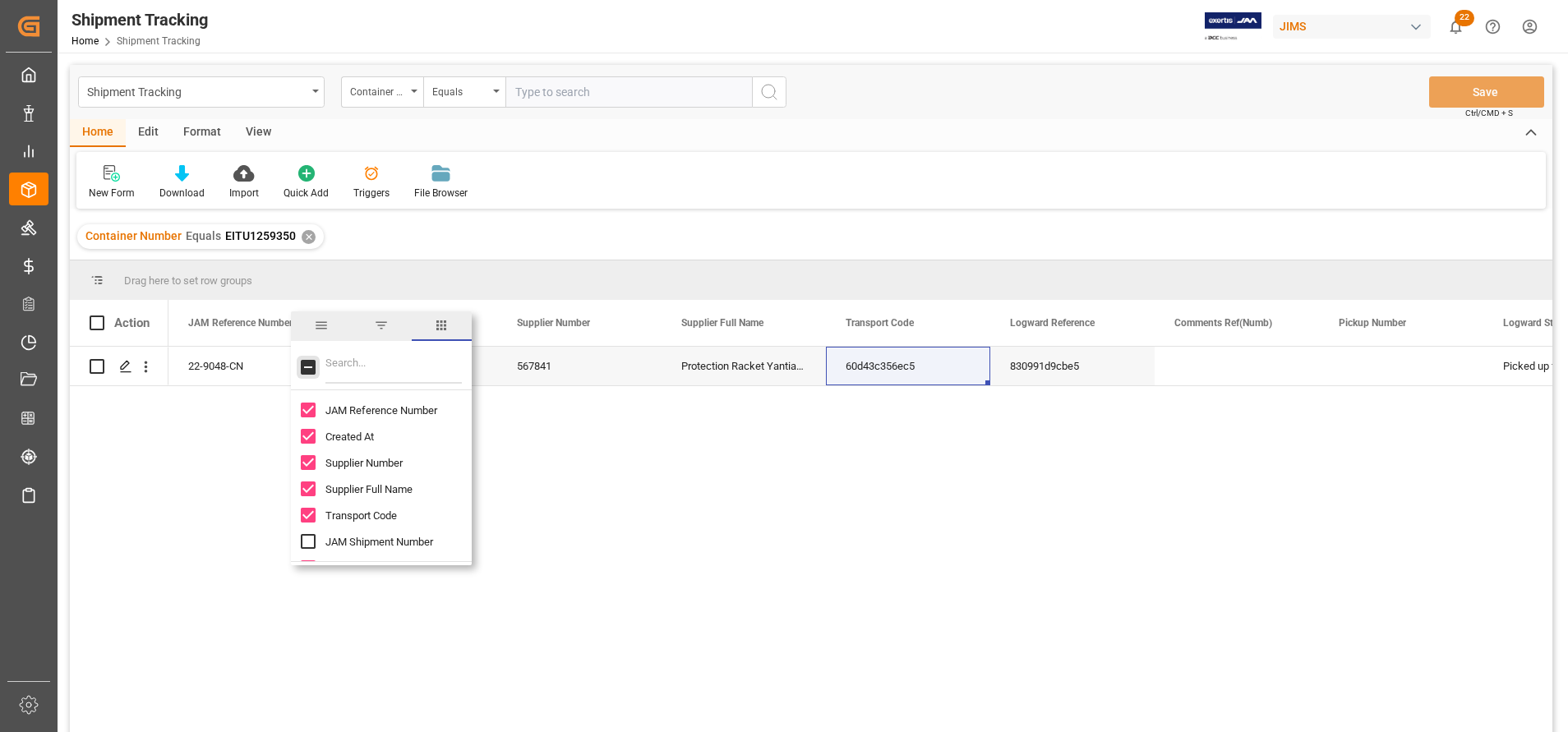 click at bounding box center (308, 367) 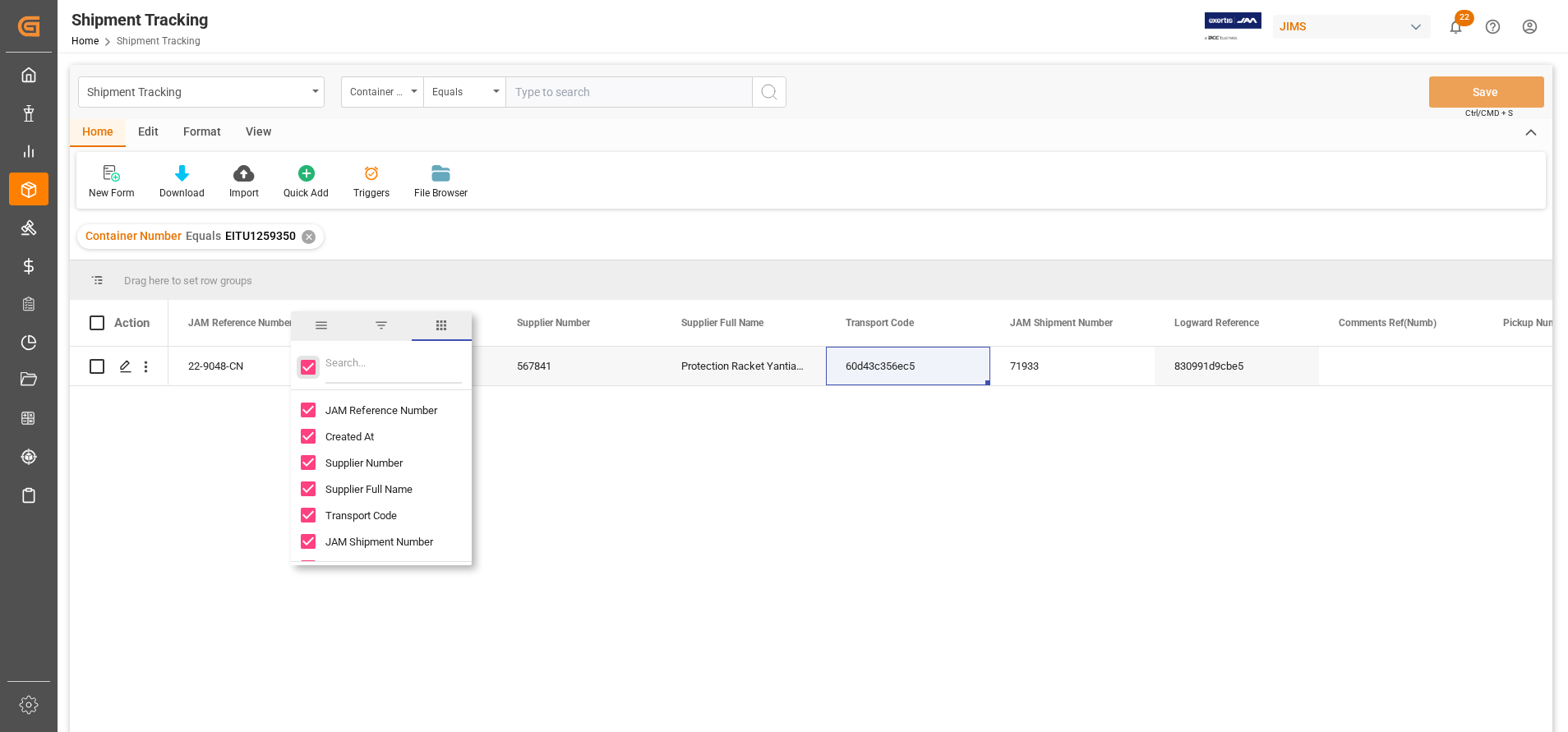 click at bounding box center (308, 367) 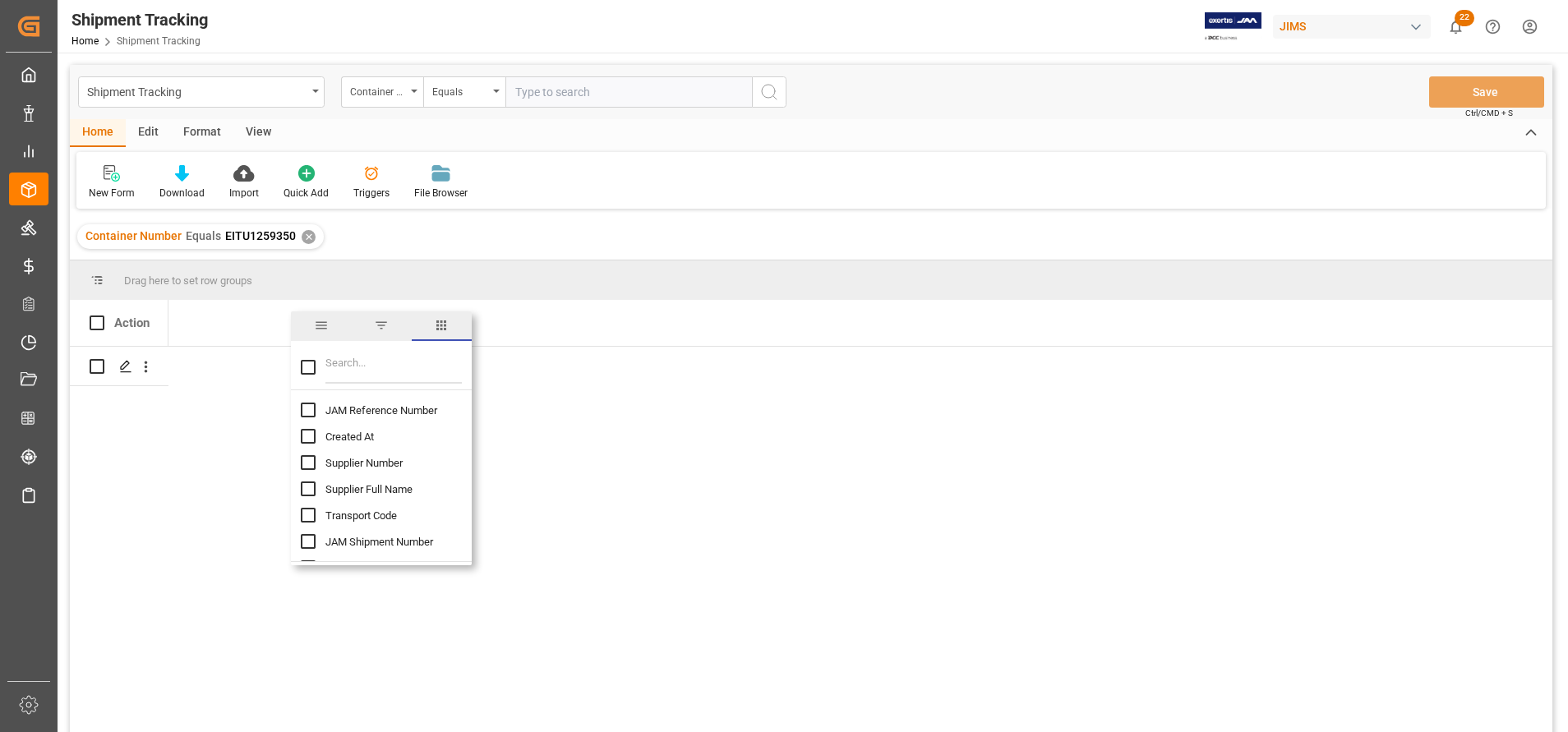 click at bounding box center (381, 367) 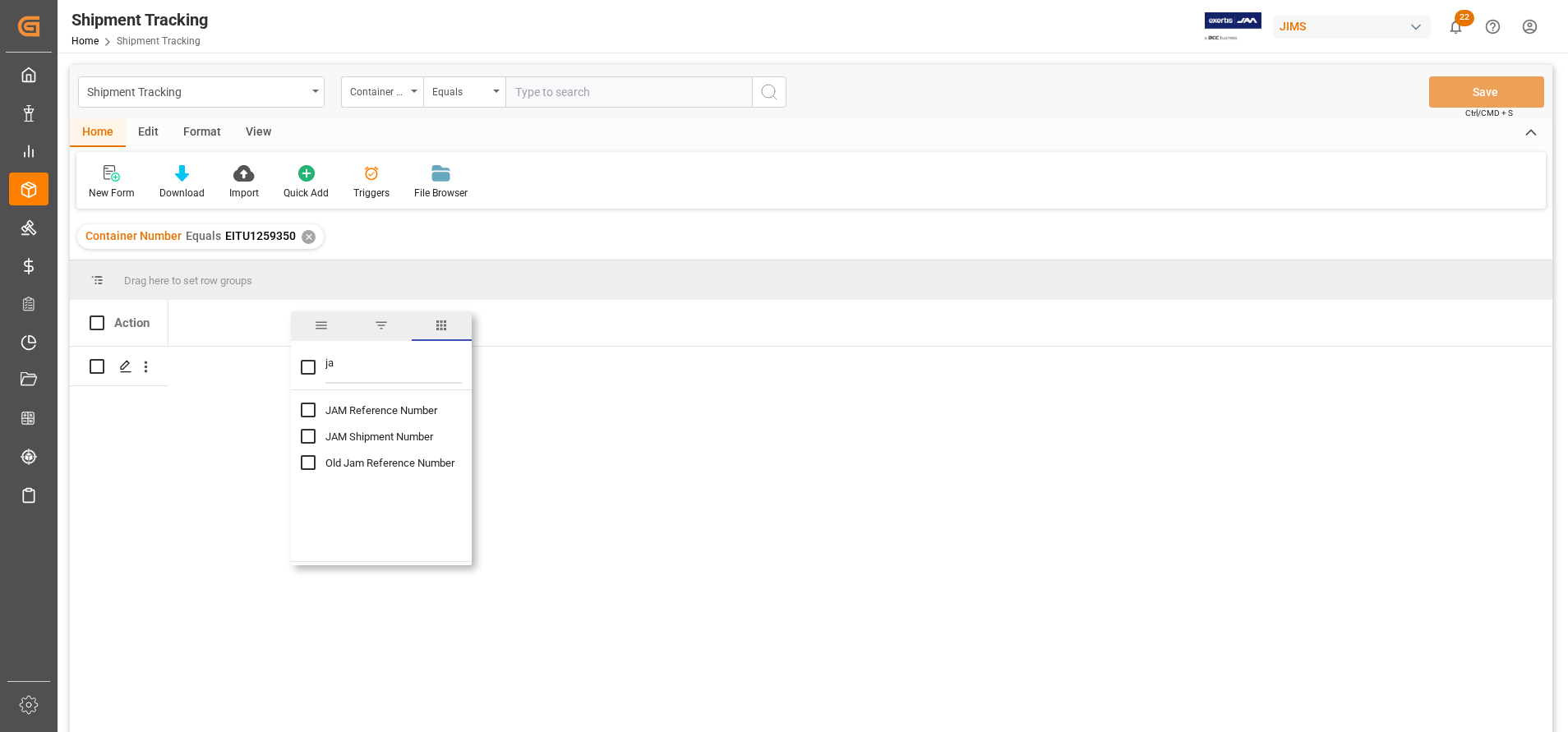 type on "ja" 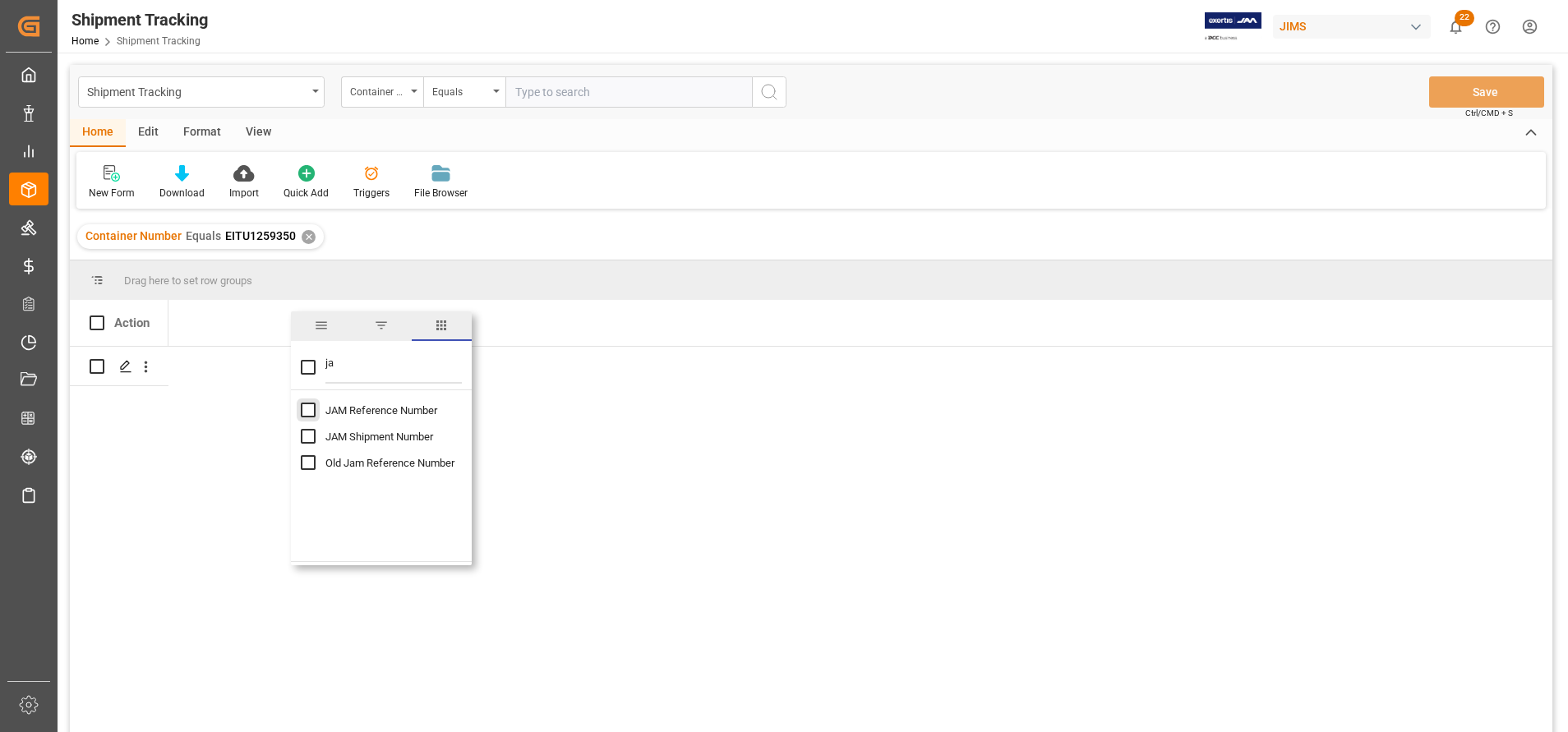 click at bounding box center [308, 410] 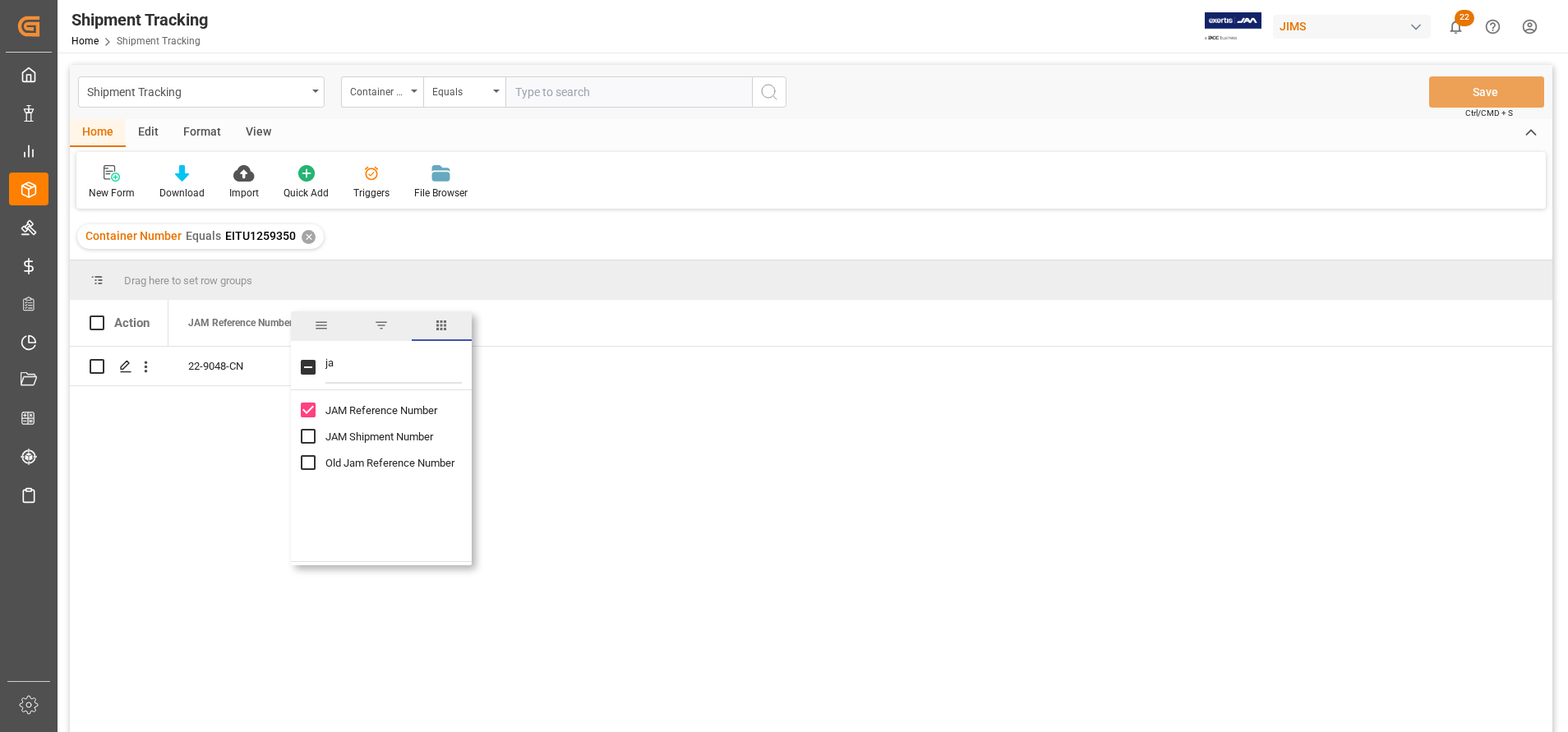 click on "ja" at bounding box center [394, 367] 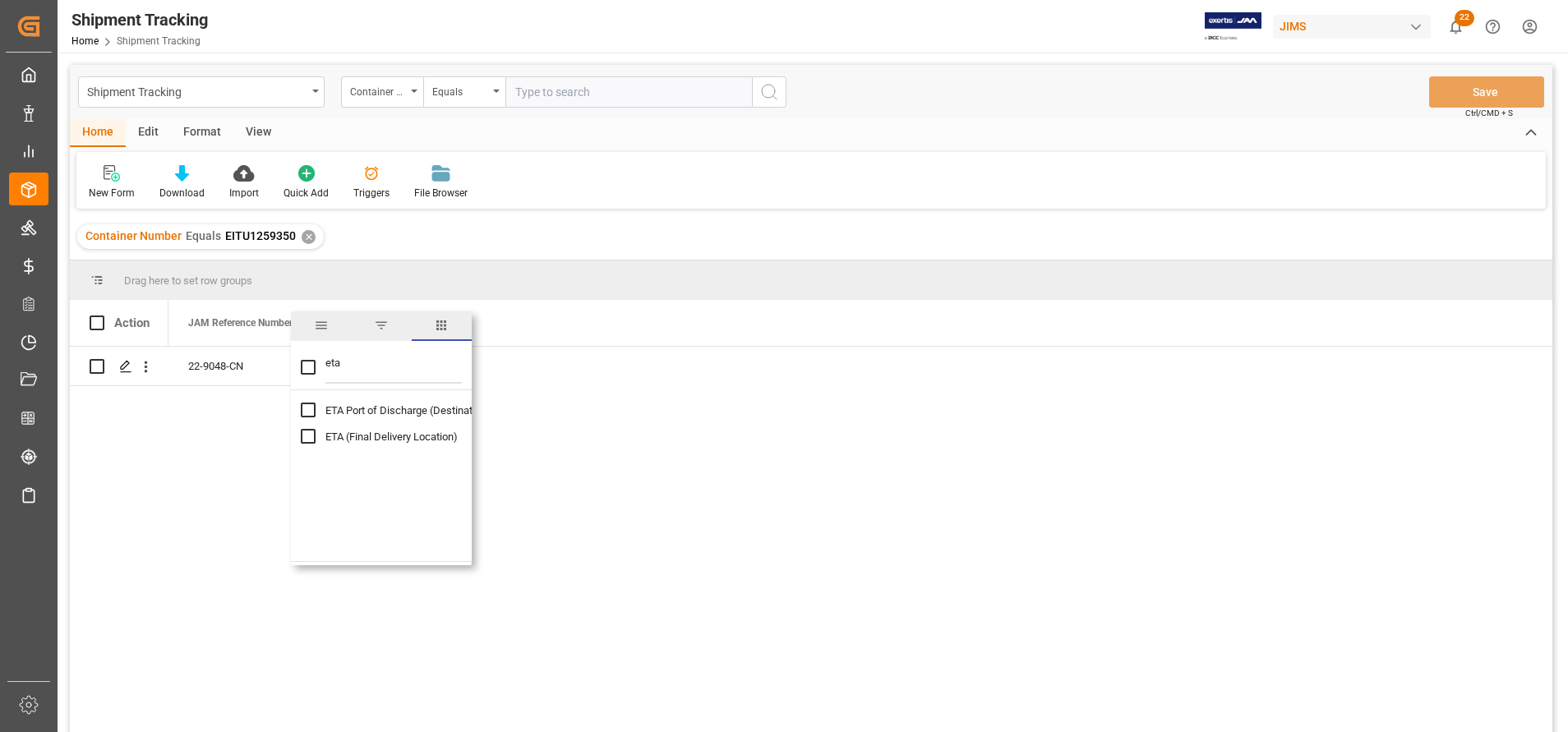 type on "eta" 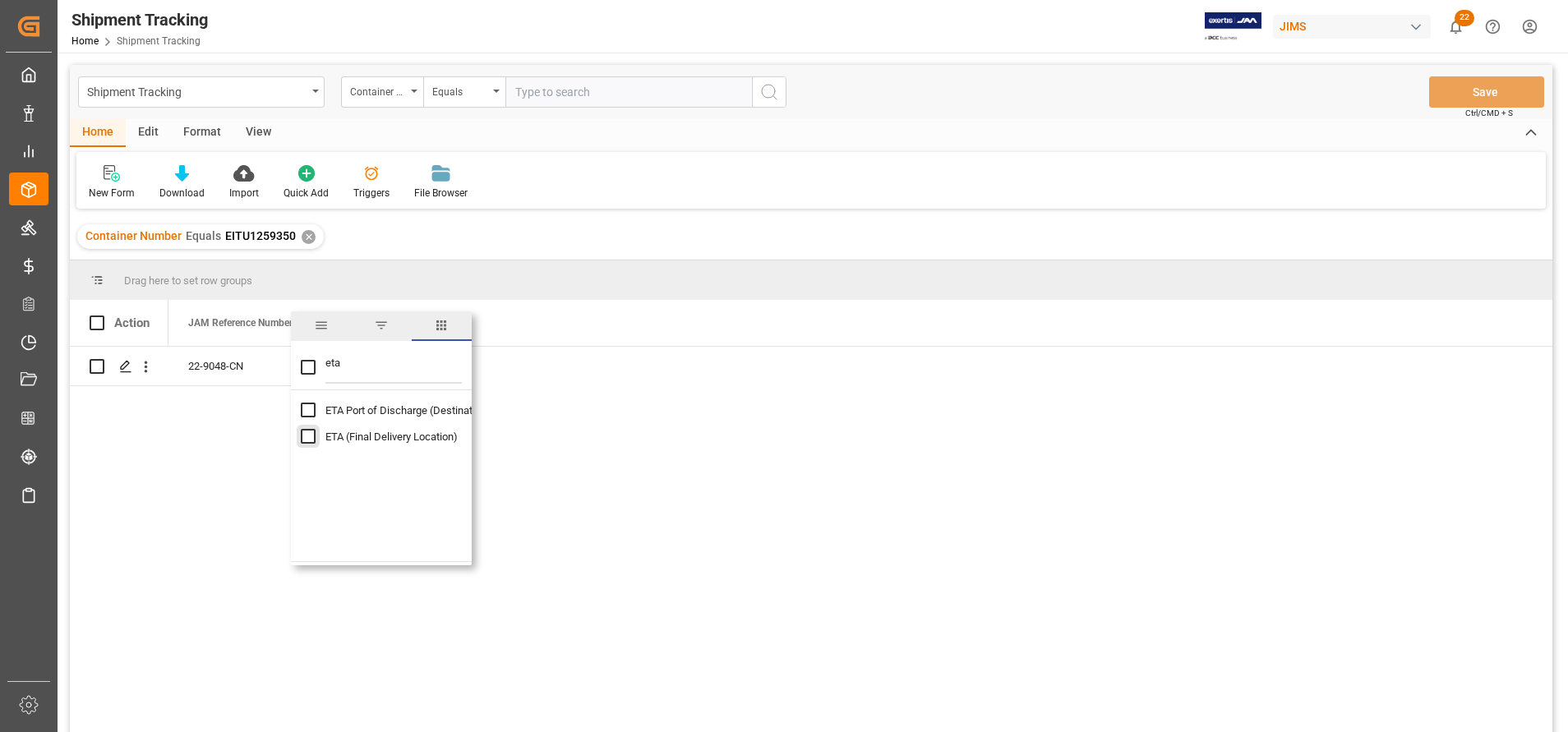 click at bounding box center [308, 436] 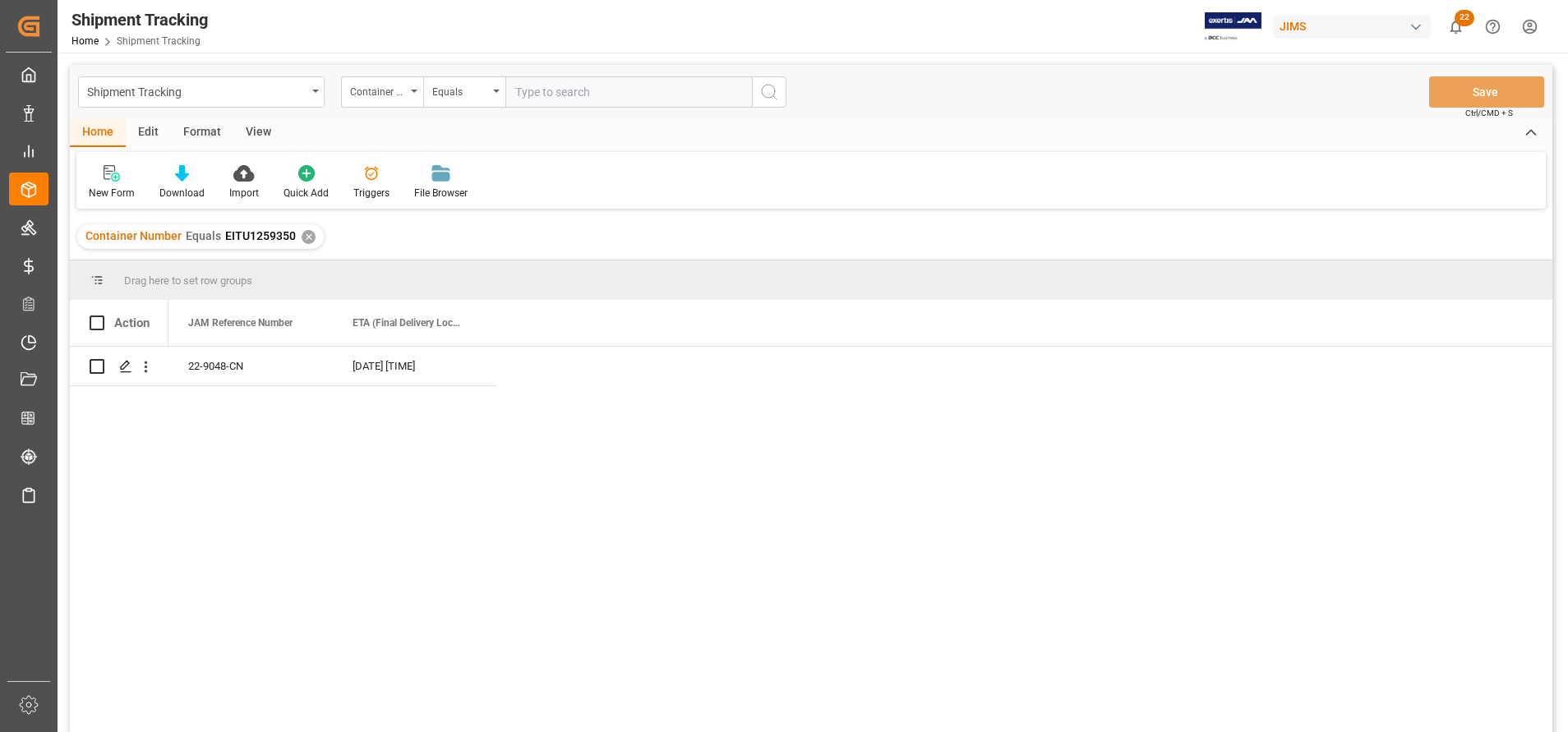 click on "22-9048-CN 14-07-2025 00:00:00" at bounding box center (860, 545) 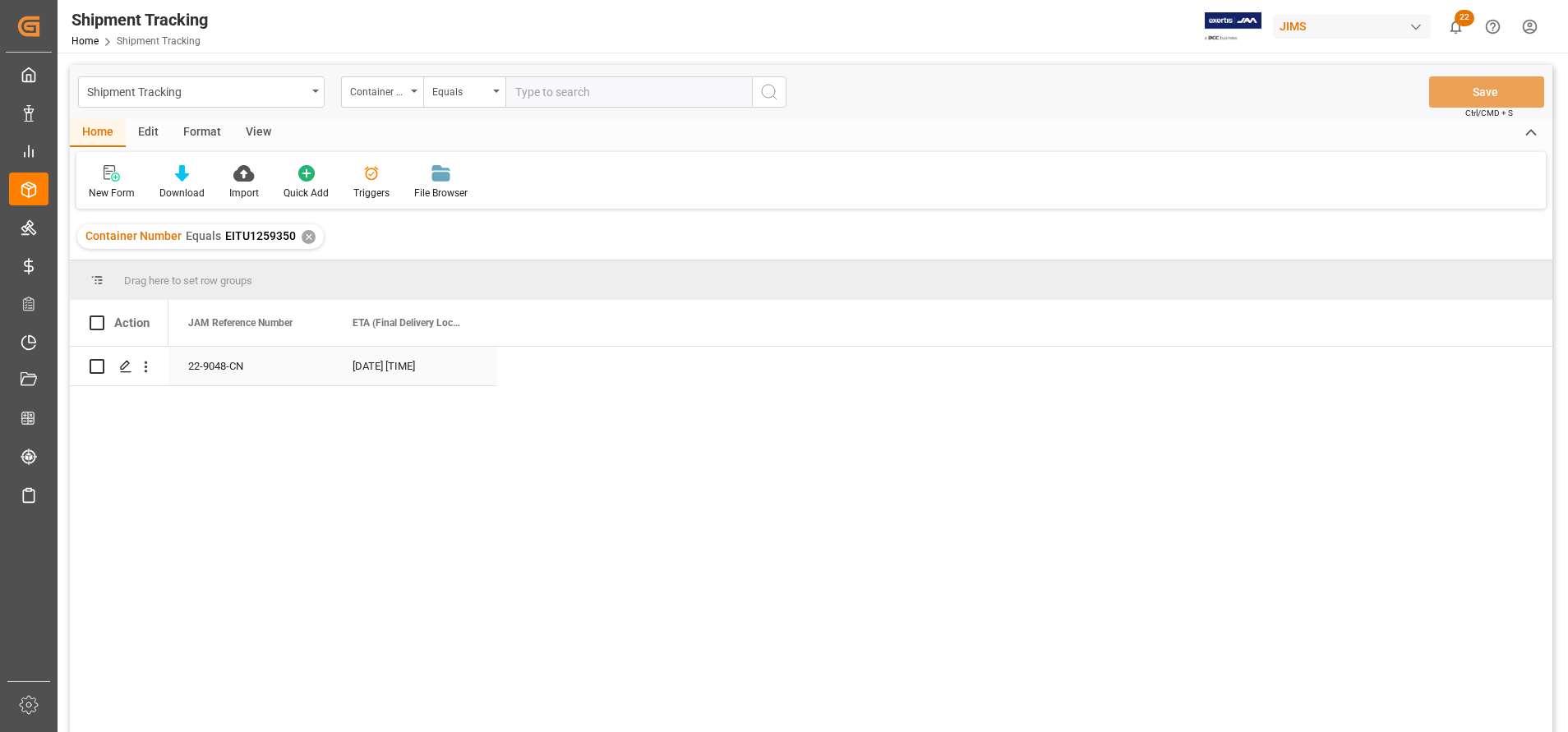click on "14-07-2025 00:00:00" at bounding box center (415, 366) 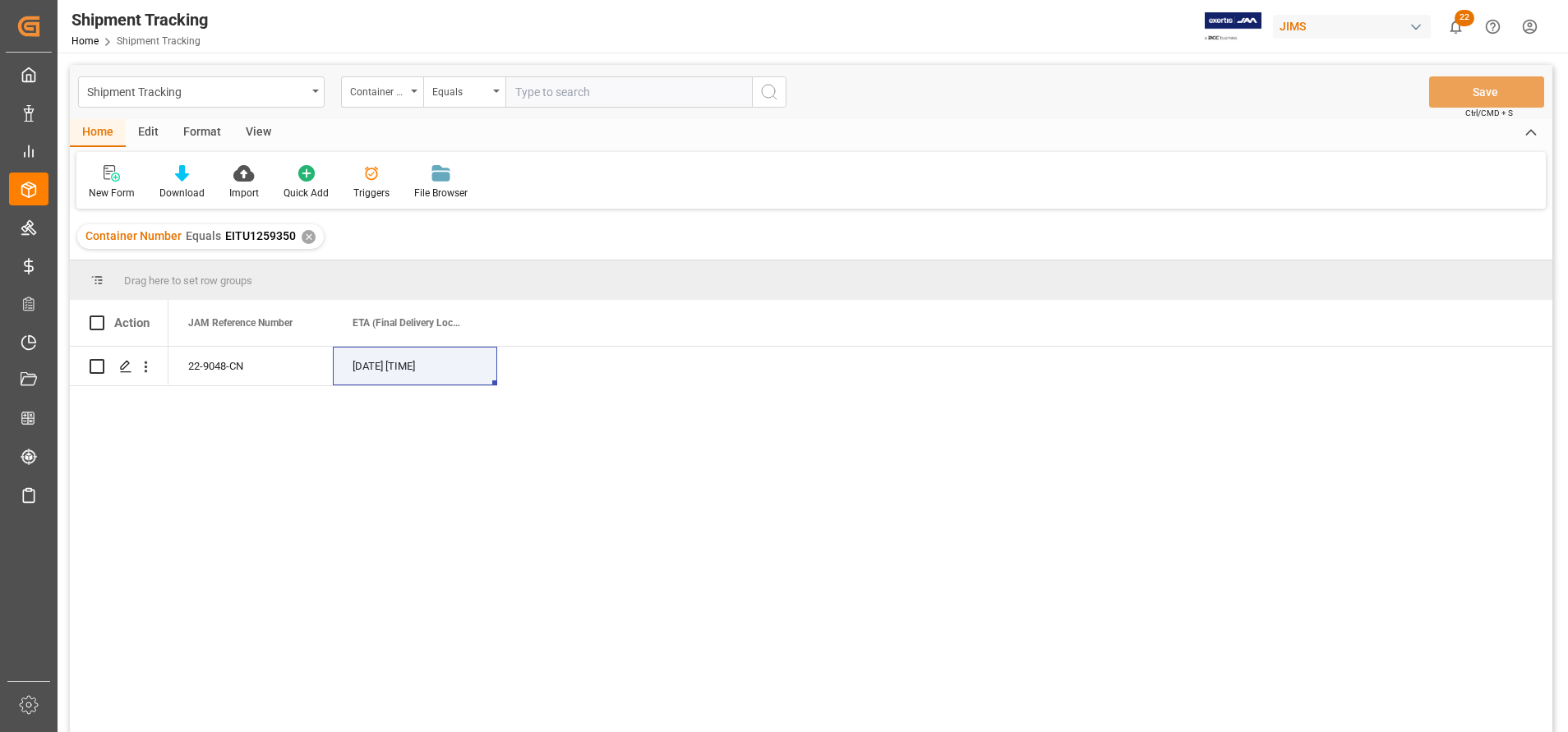 click at bounding box center [629, 92] 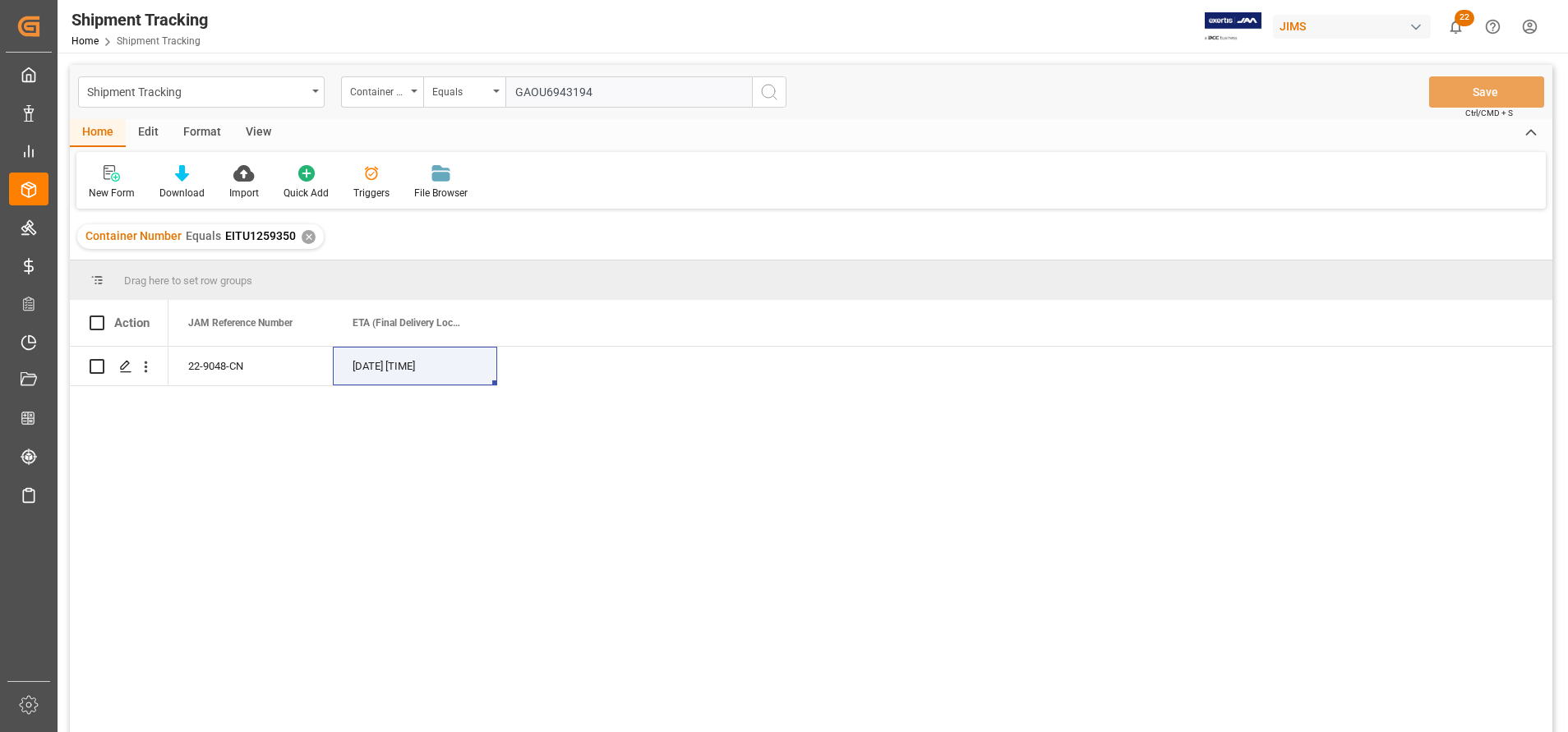 click at bounding box center (768, 91) 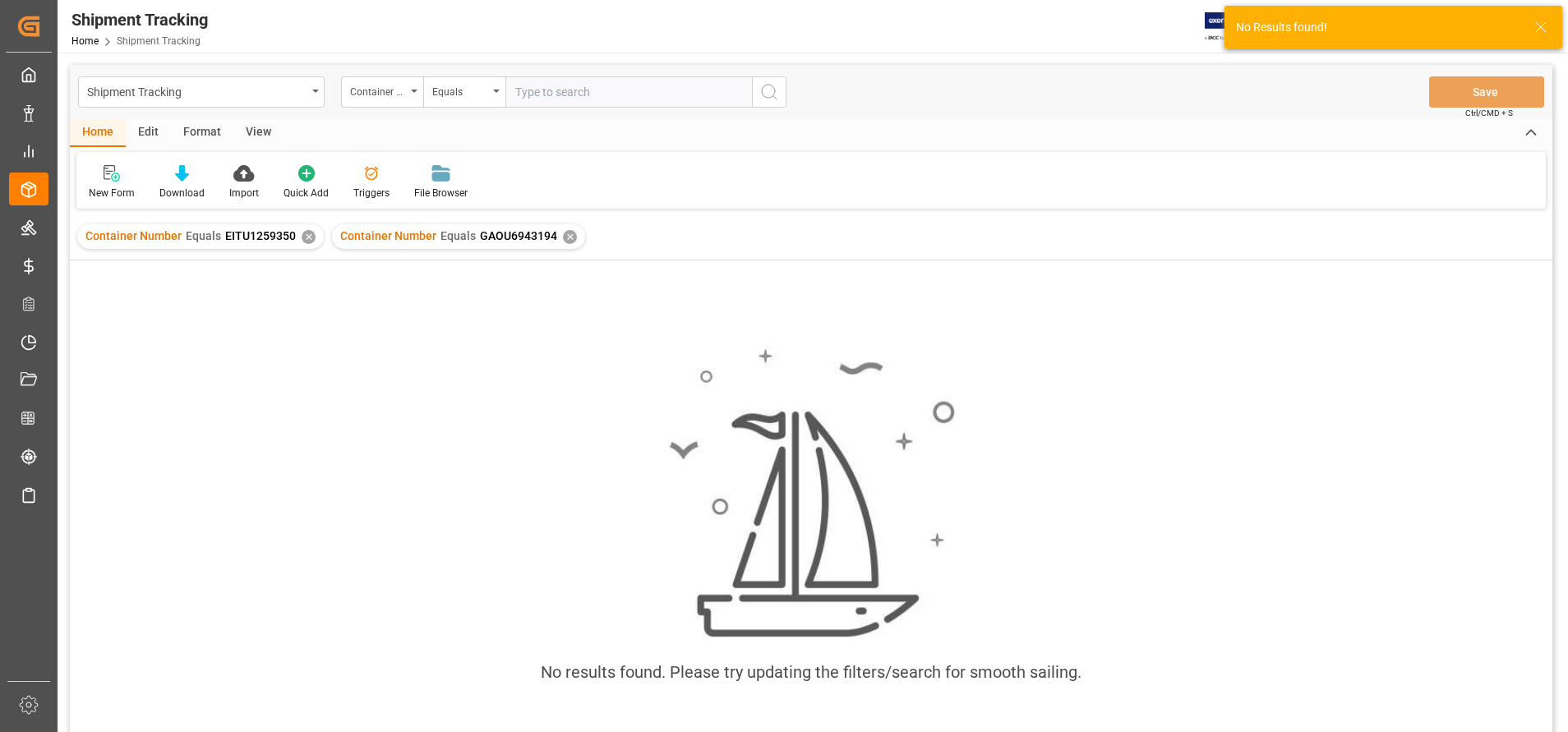 click on "✕" at bounding box center [308, 237] 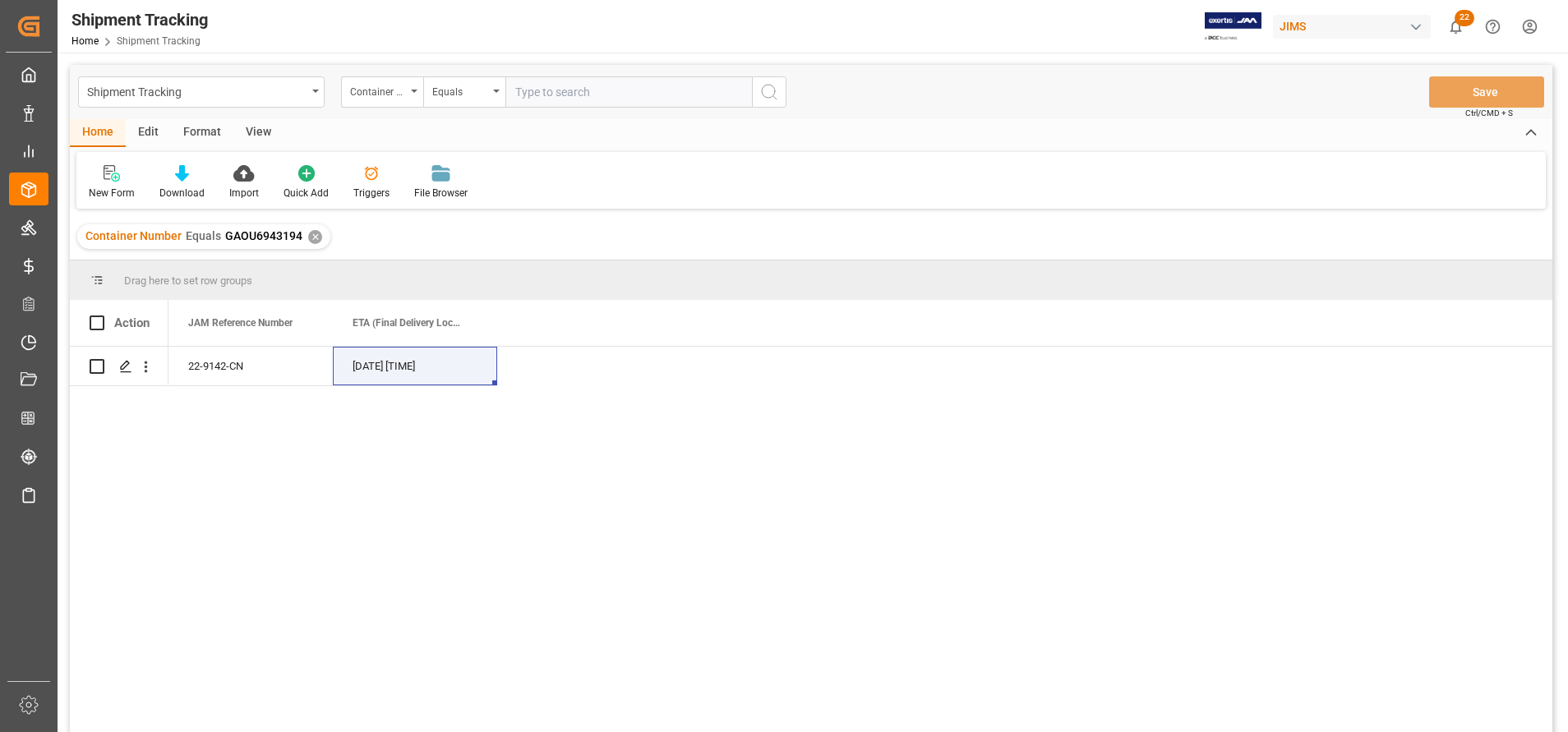 click on "Shipment Tracking Container Number Equals Save Ctrl/CMD + S" at bounding box center (811, 92) 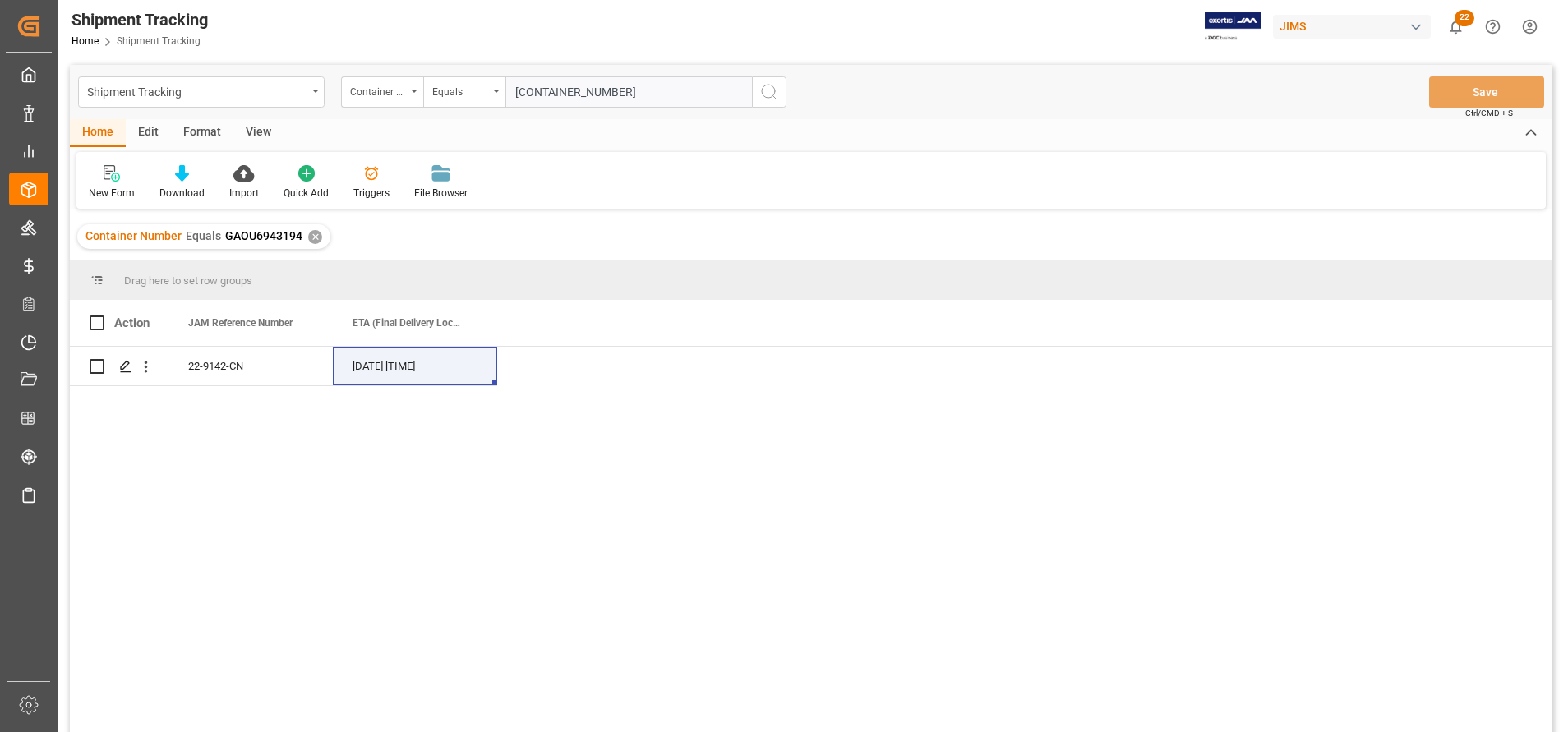 click at bounding box center (769, 92) 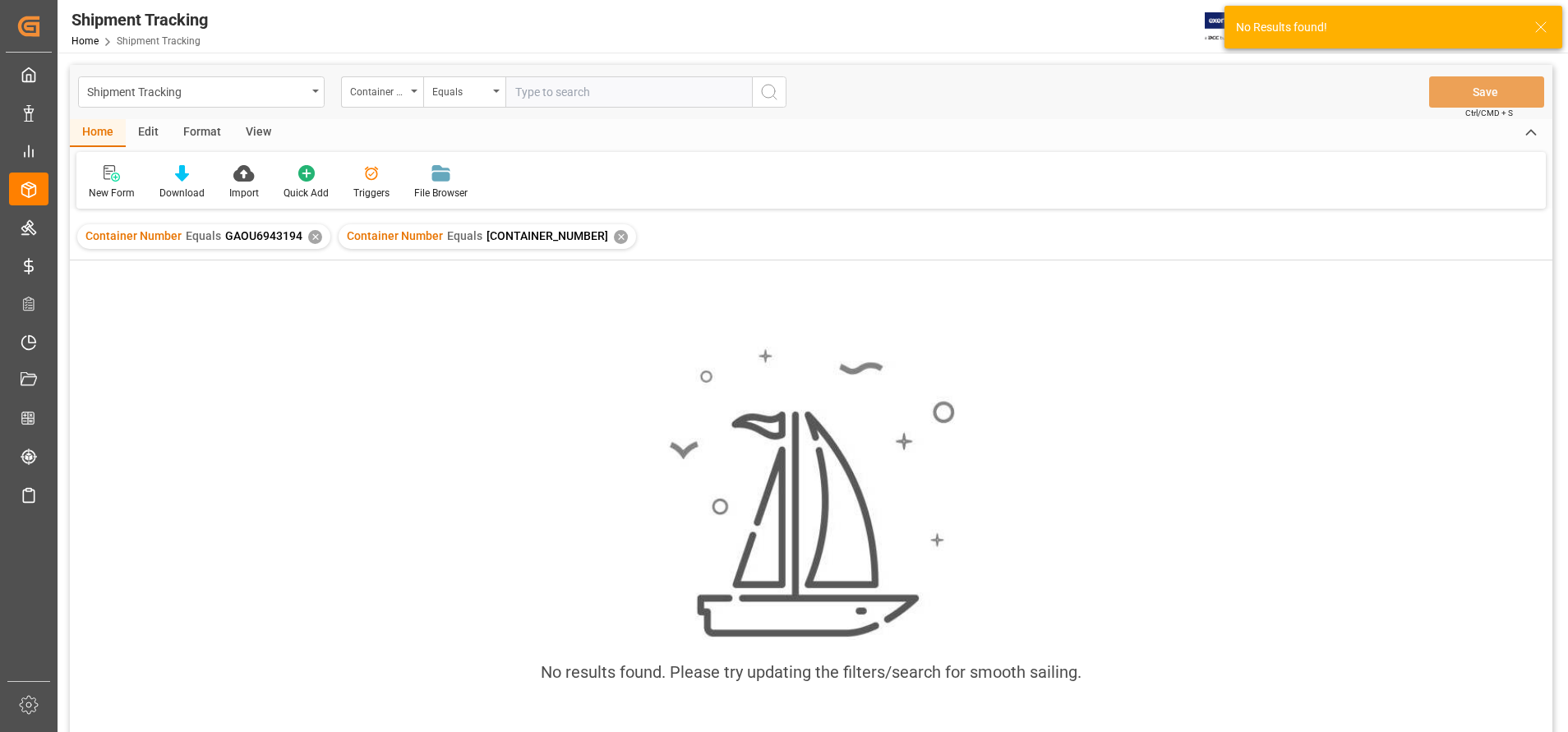 click on "✕" at bounding box center [315, 237] 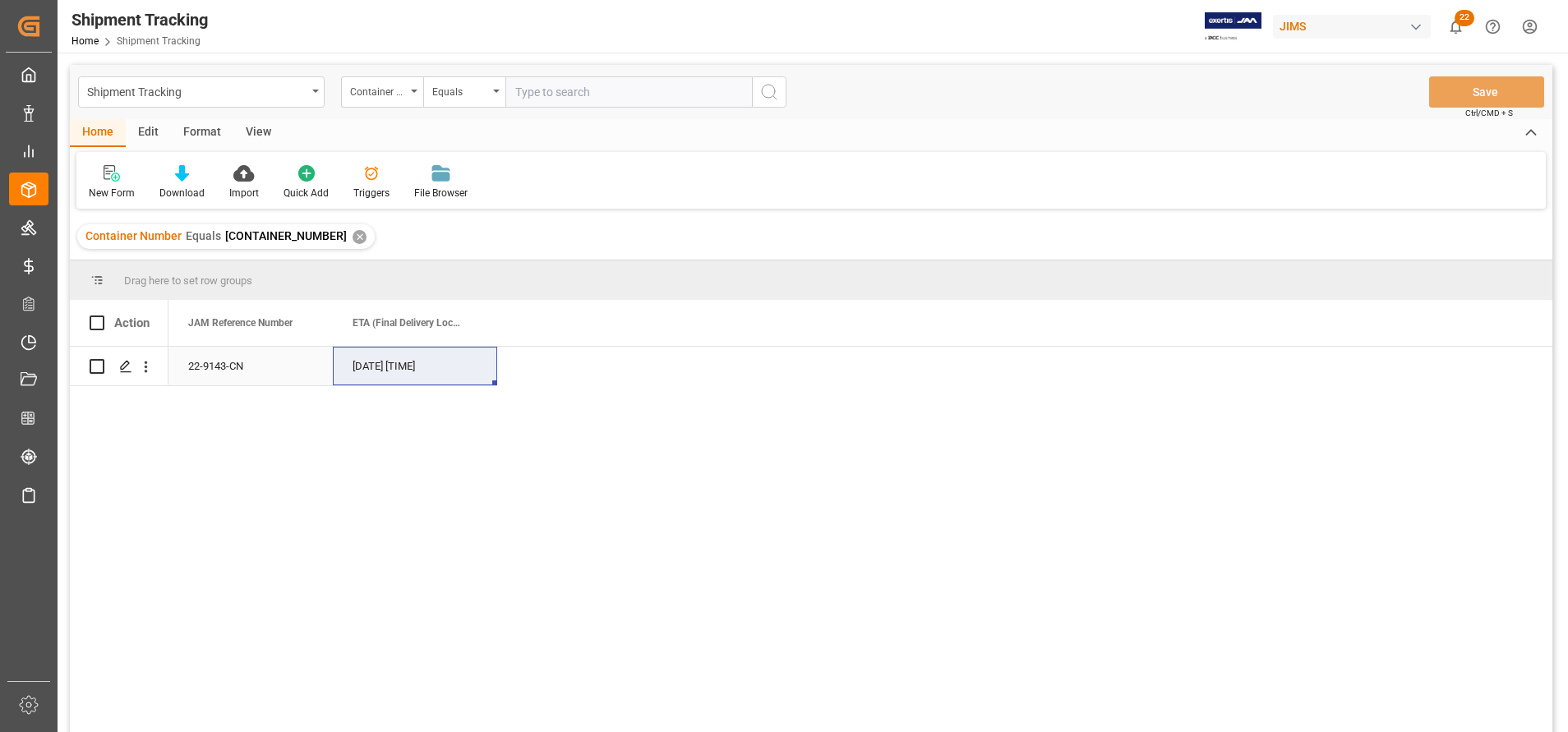 click on "20-07-2025 00:00:00" at bounding box center [415, 366] 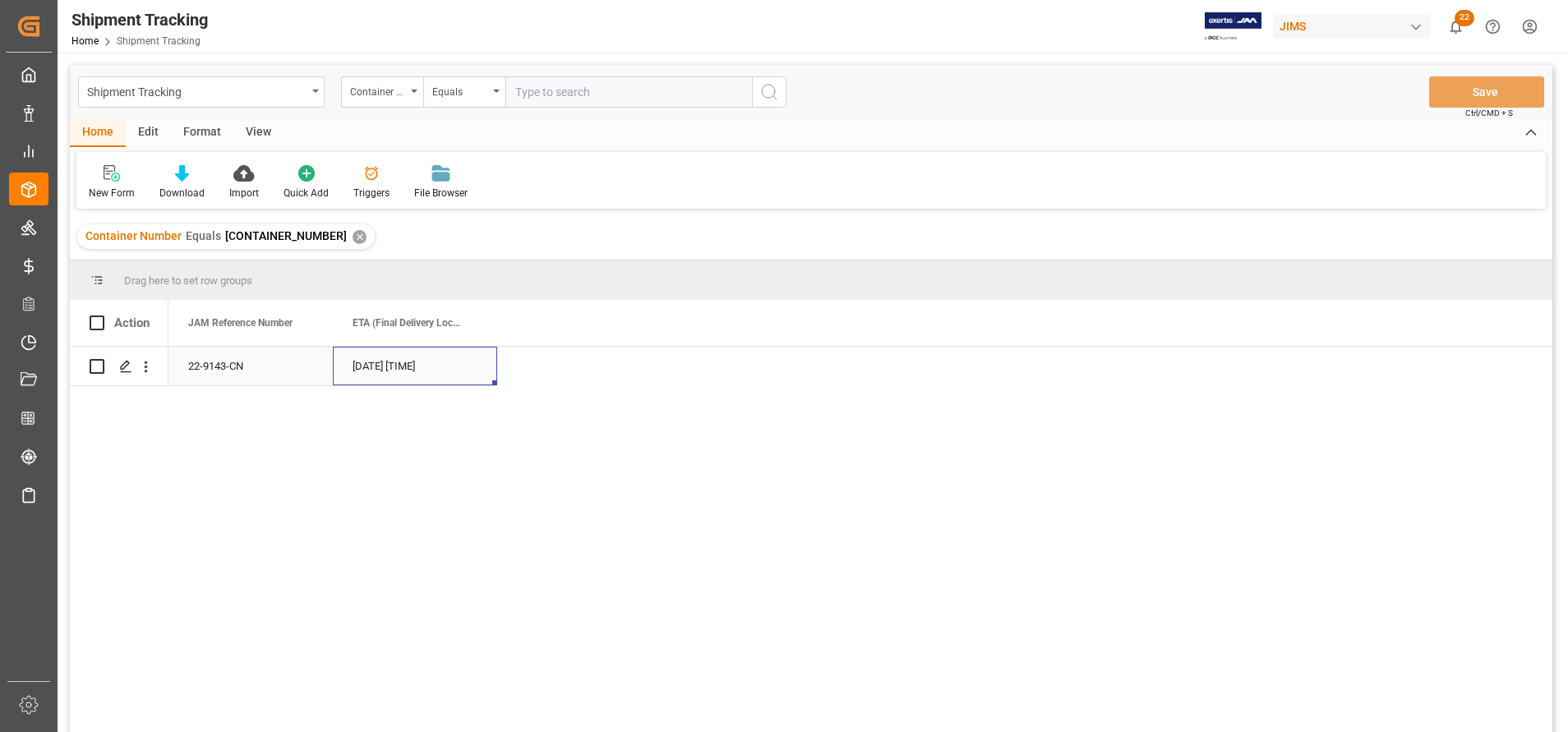 click on "20-07-2025 00:00:00" at bounding box center (415, 366) 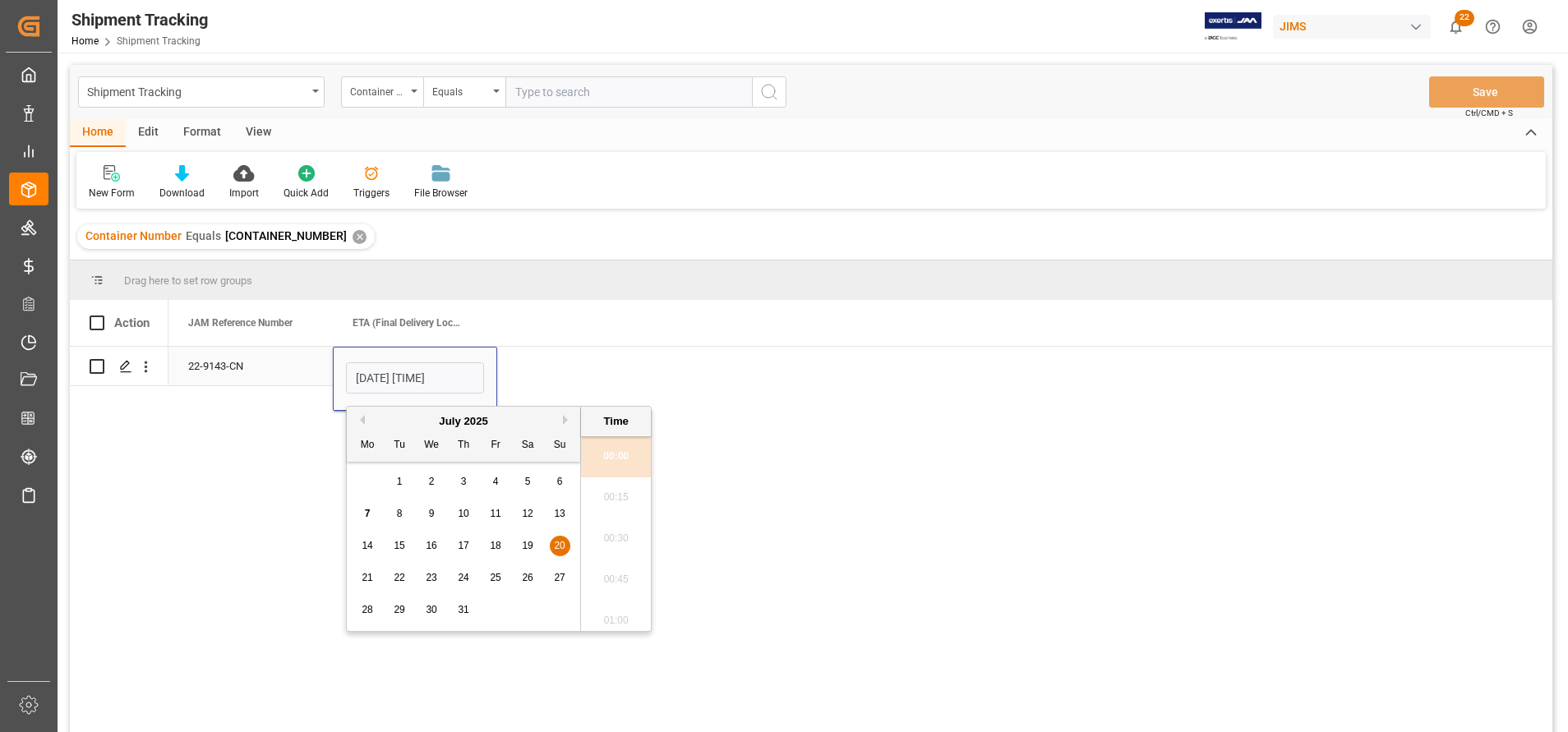 scroll, scrollTop: 2388, scrollLeft: 0, axis: vertical 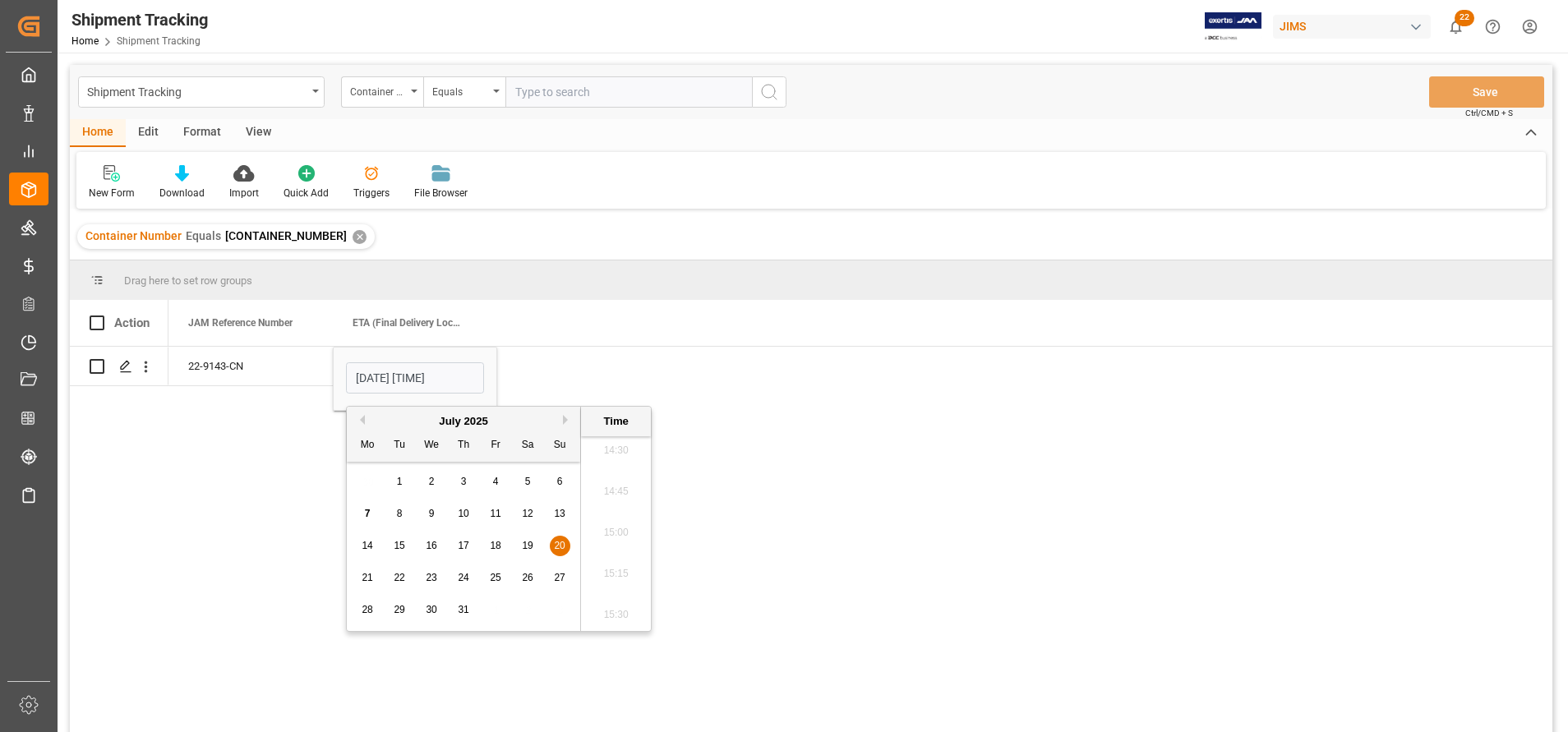 click on "18" at bounding box center [496, 546] 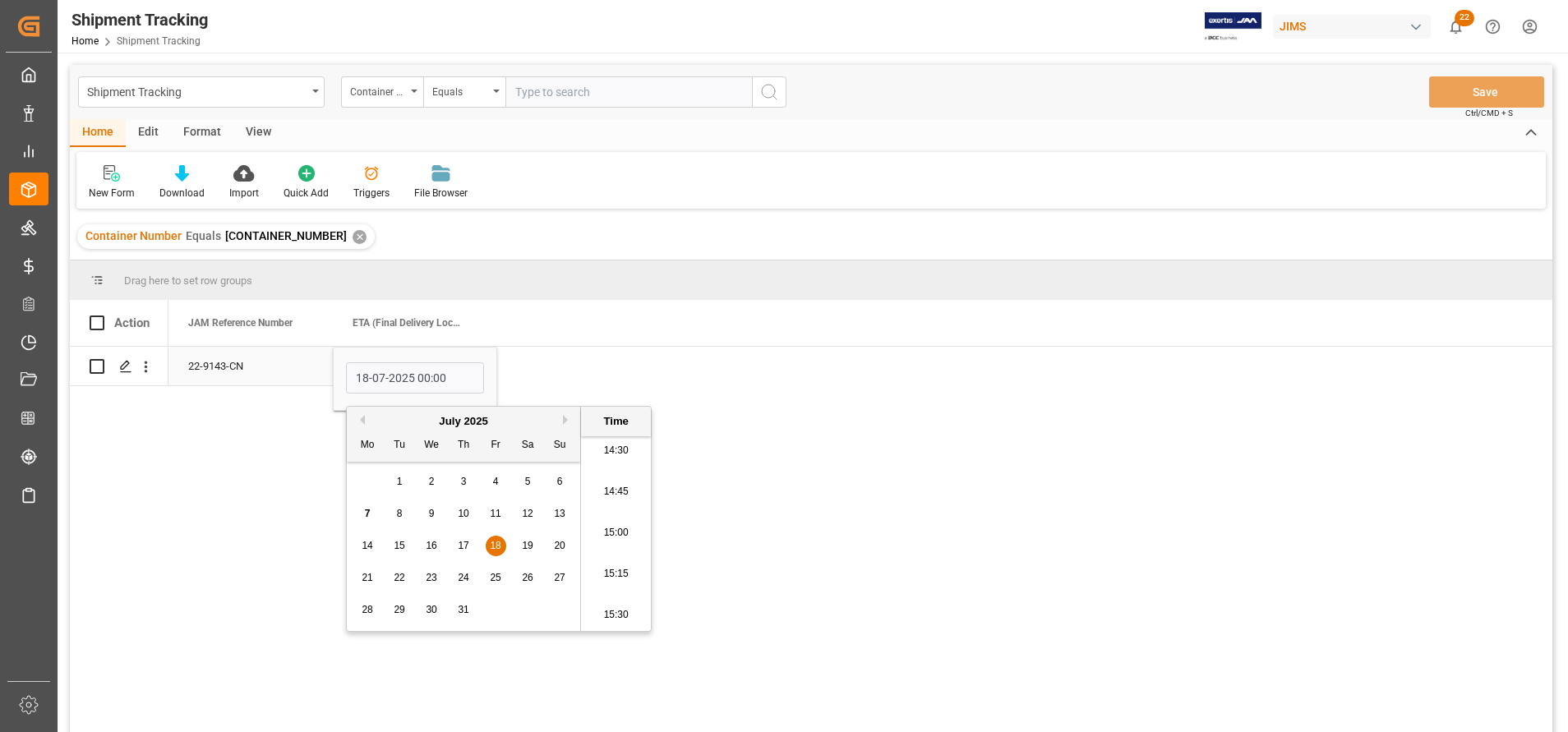 click on "22-9143-CN" at bounding box center (251, 366) 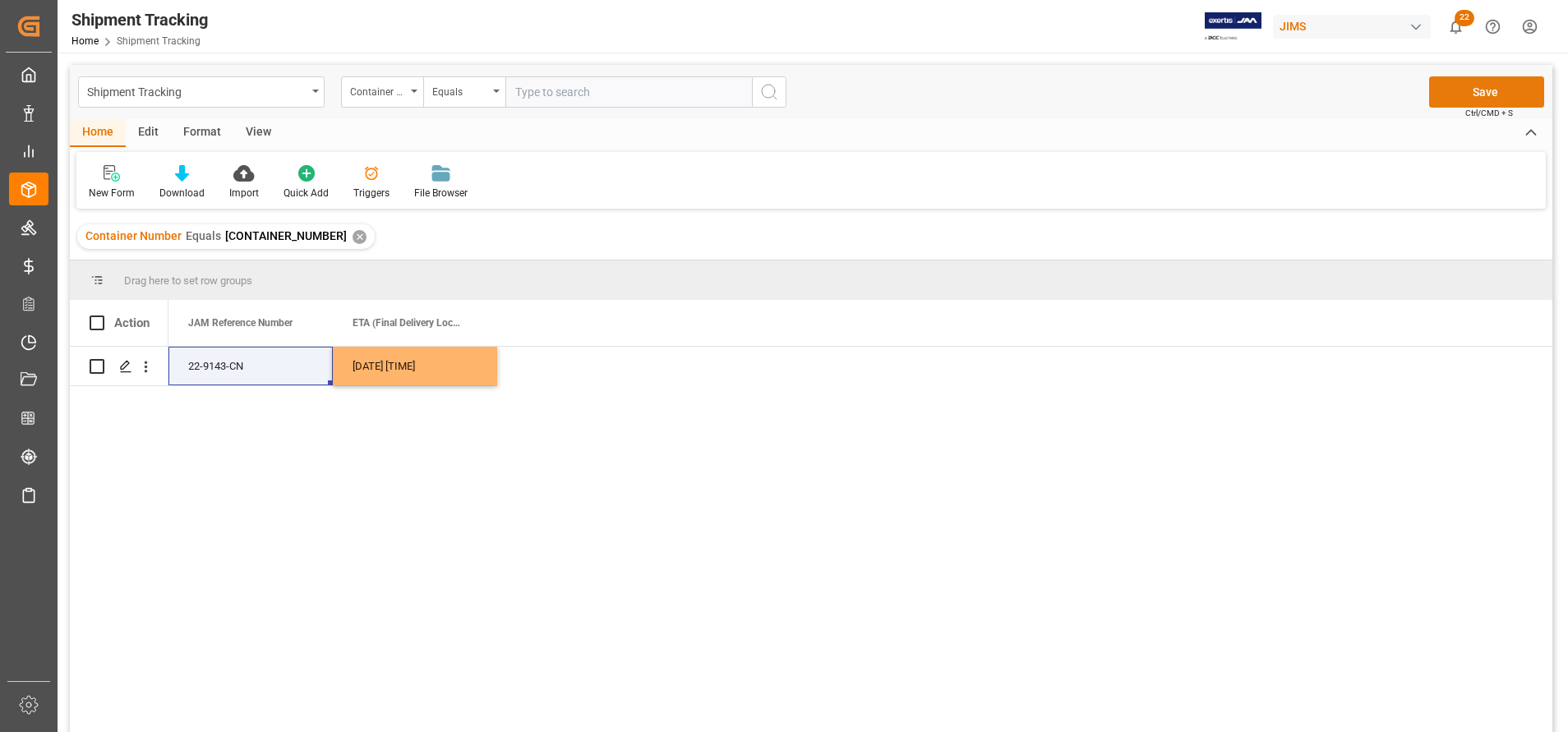 click on "Save" at bounding box center (1487, 92) 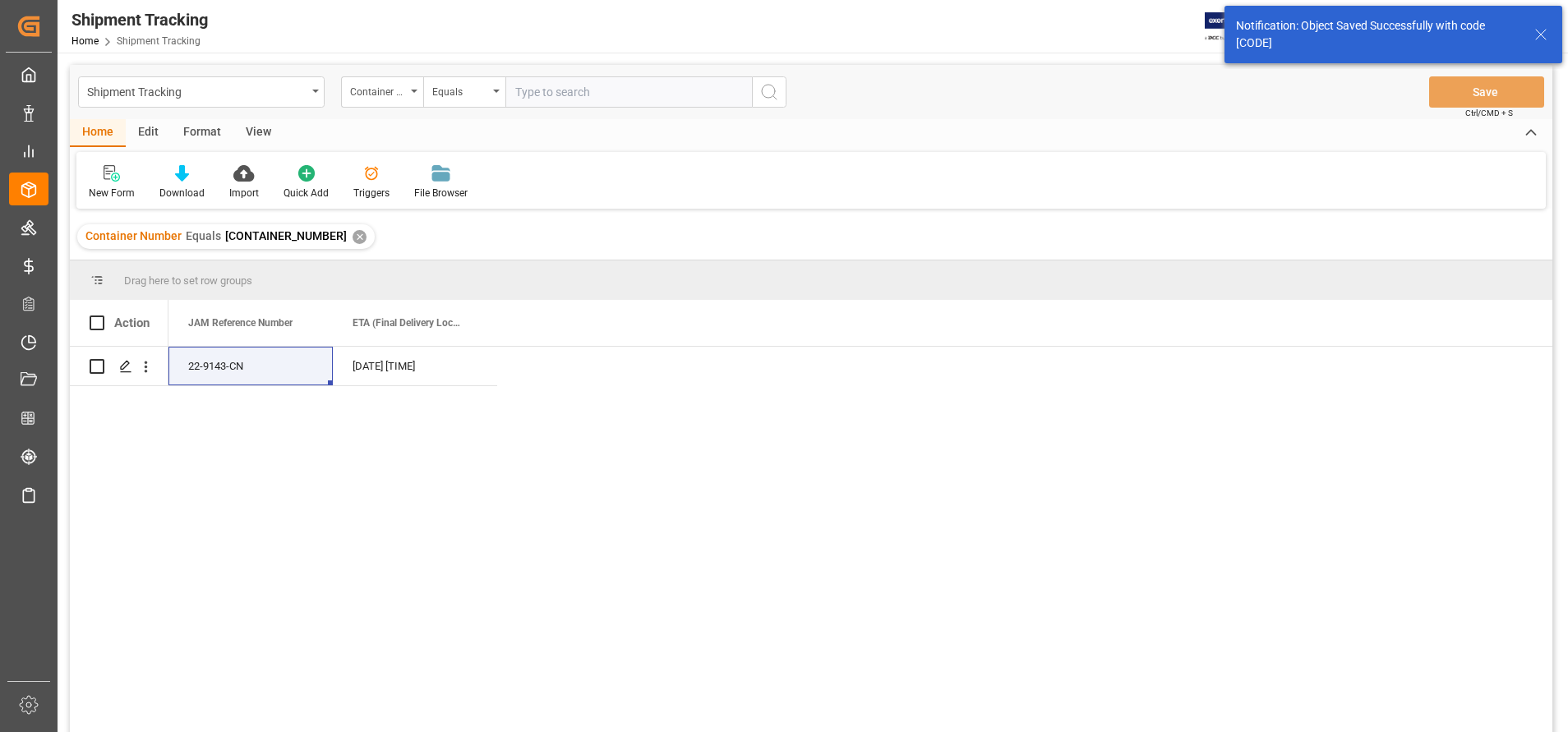 click at bounding box center [629, 92] 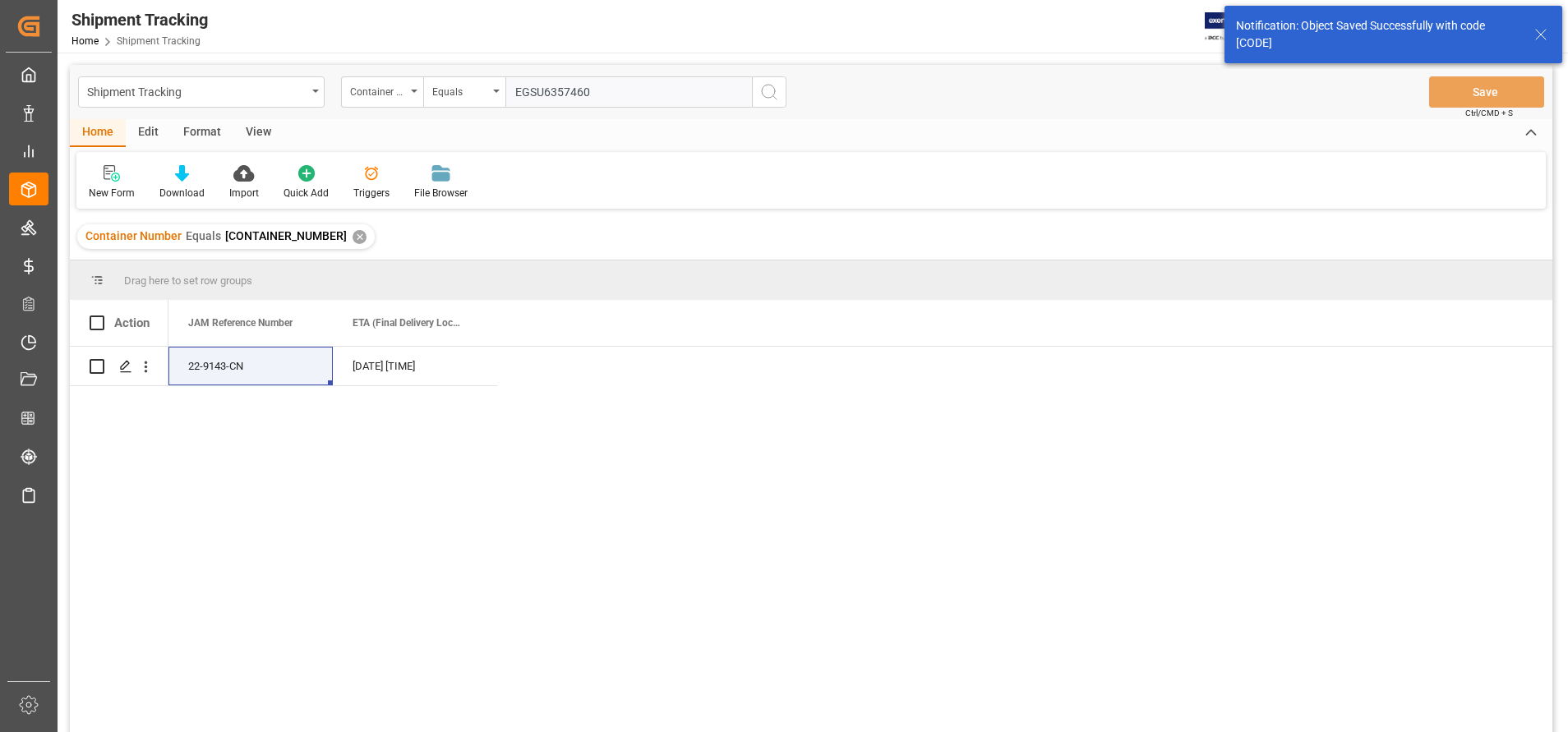 click at bounding box center [769, 92] 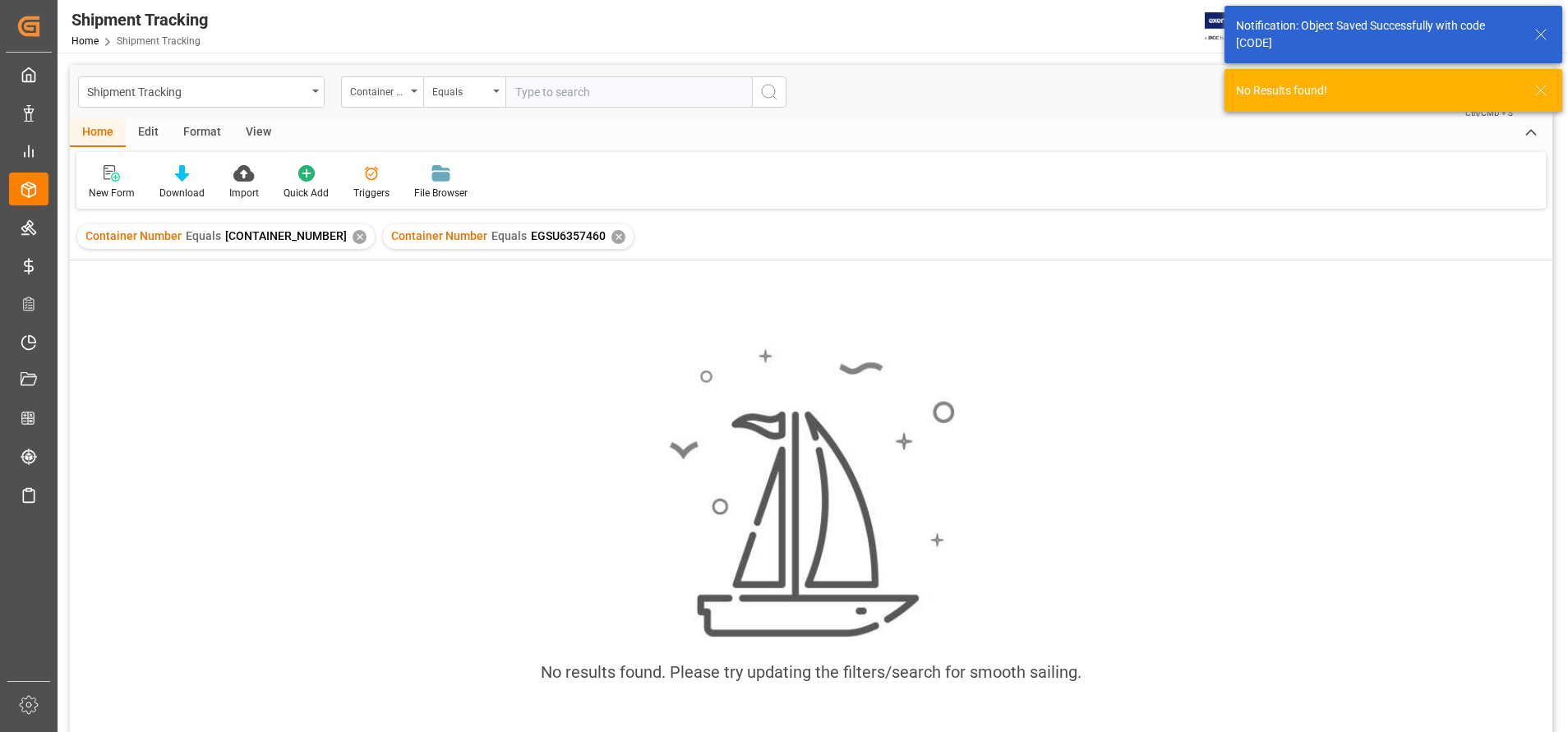 click on "✕" at bounding box center (359, 237) 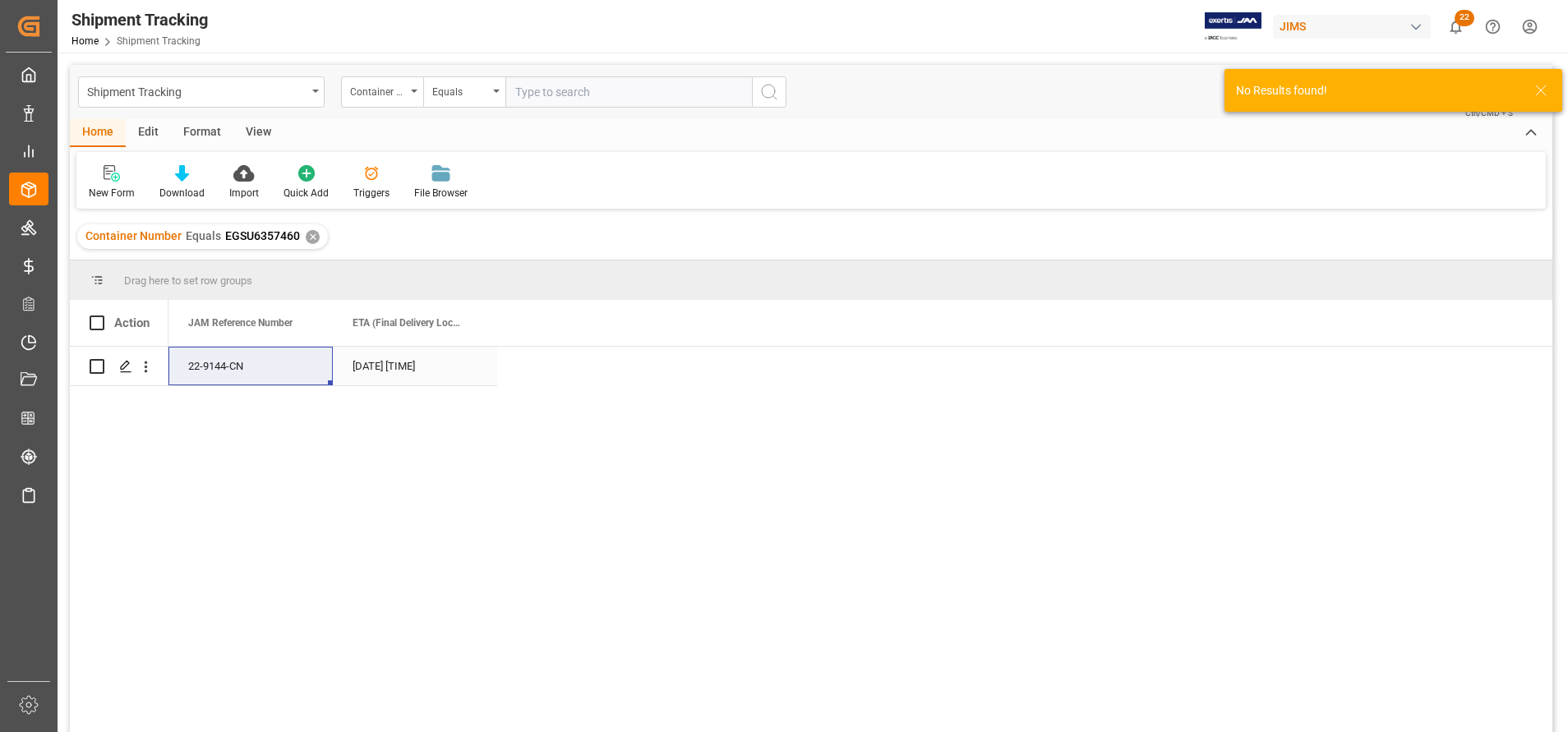 click on "20-07-2025 00:00:00" at bounding box center (415, 366) 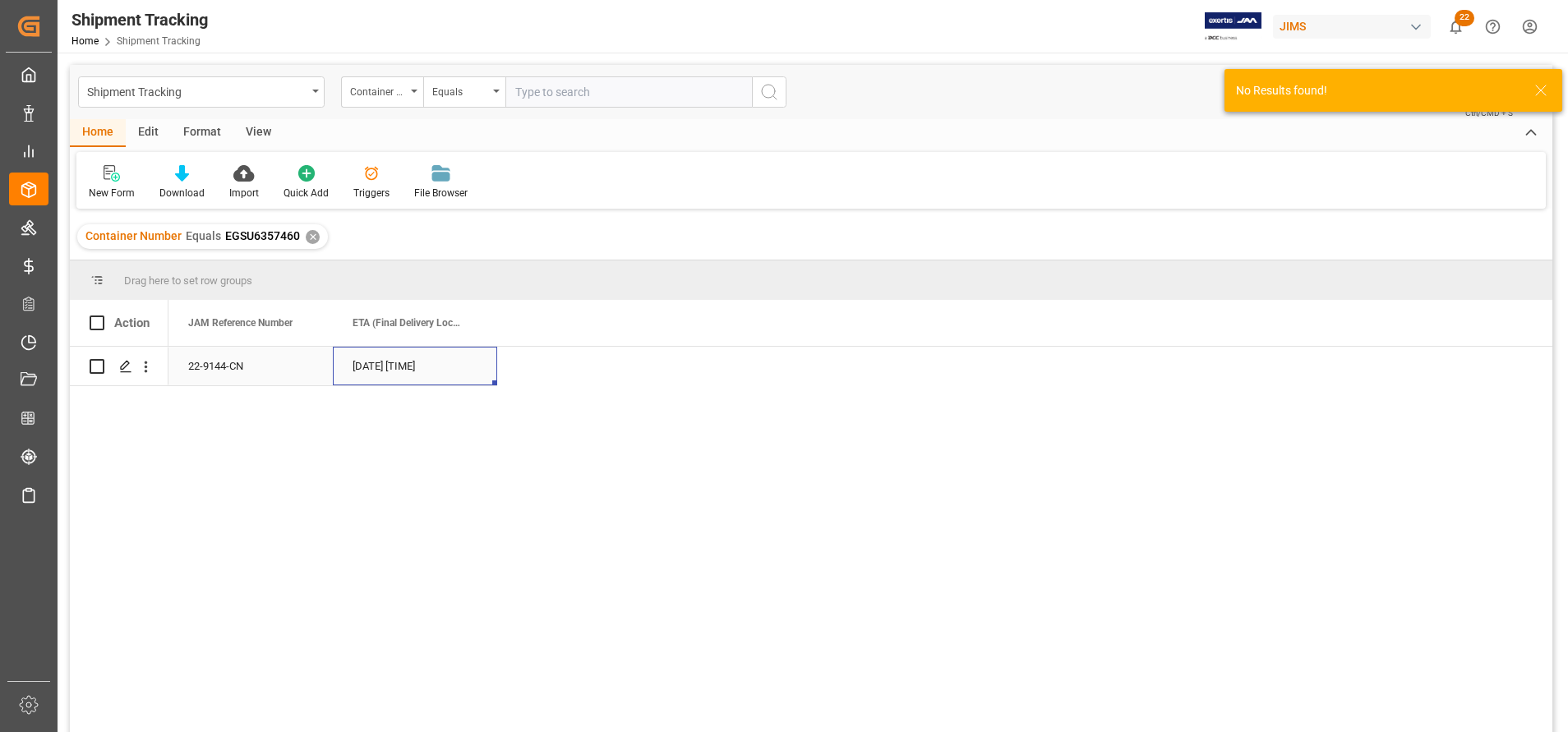 click on "20-07-2025 00:00:00" at bounding box center (415, 366) 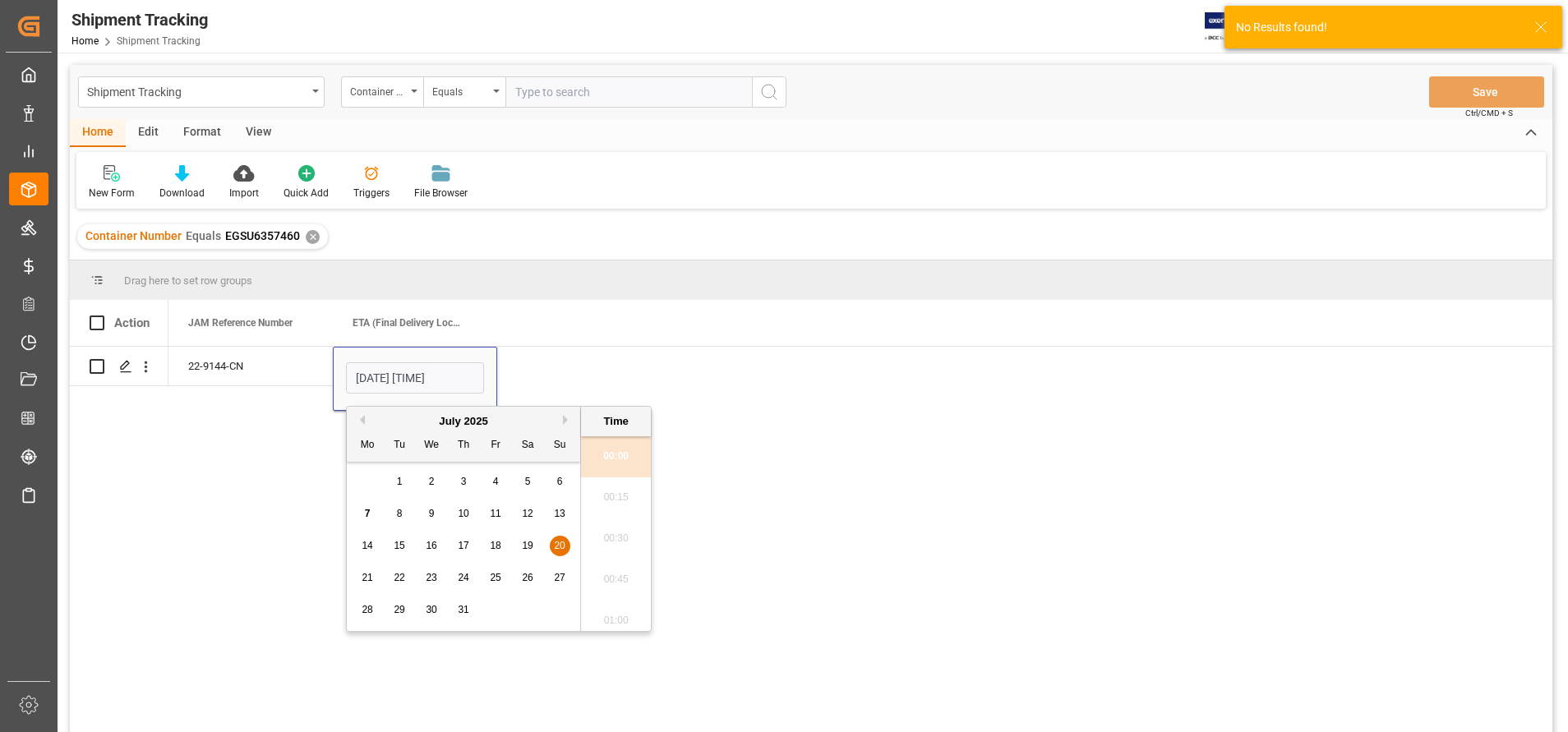 click on "18" at bounding box center (495, 546) 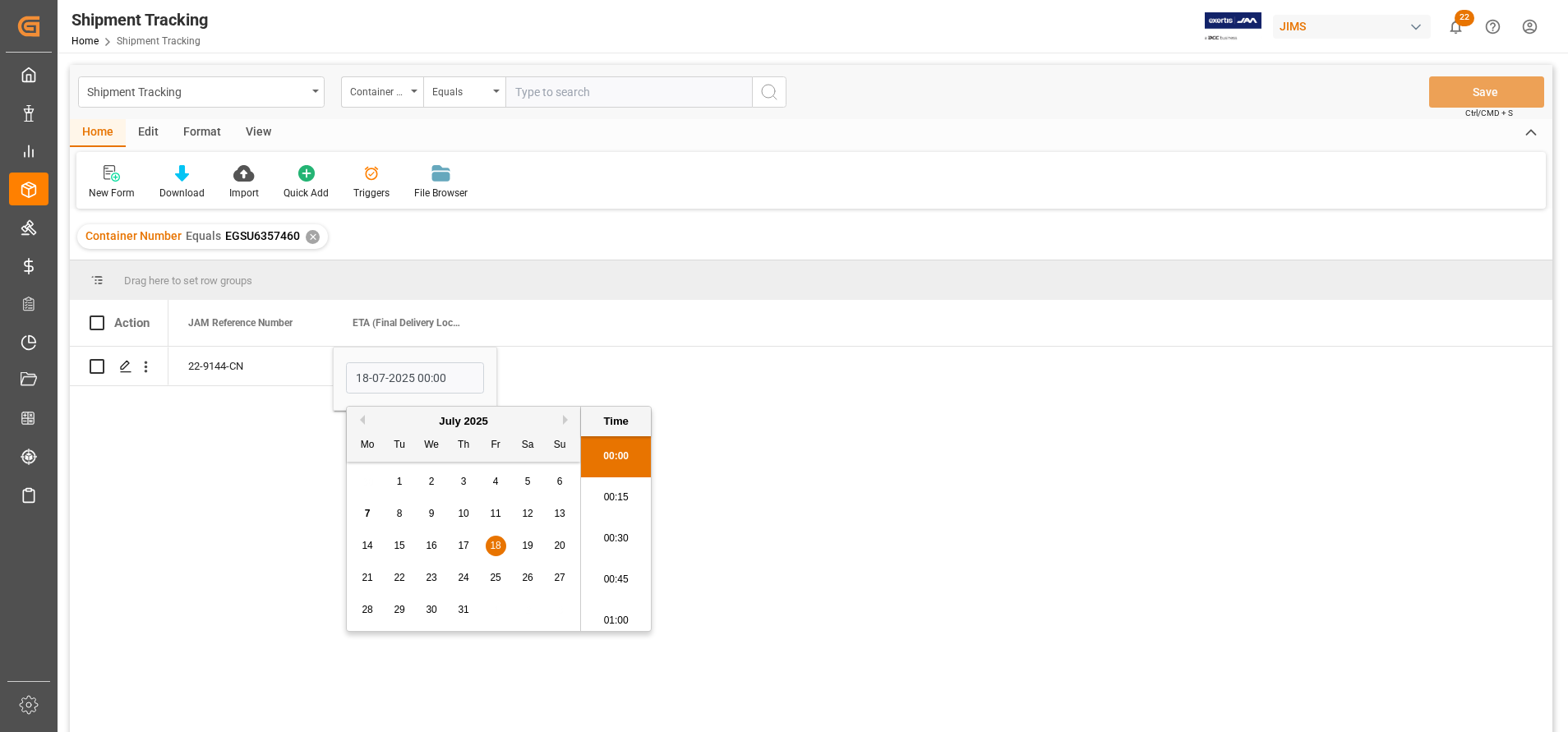 click on "00:15" at bounding box center [616, 498] 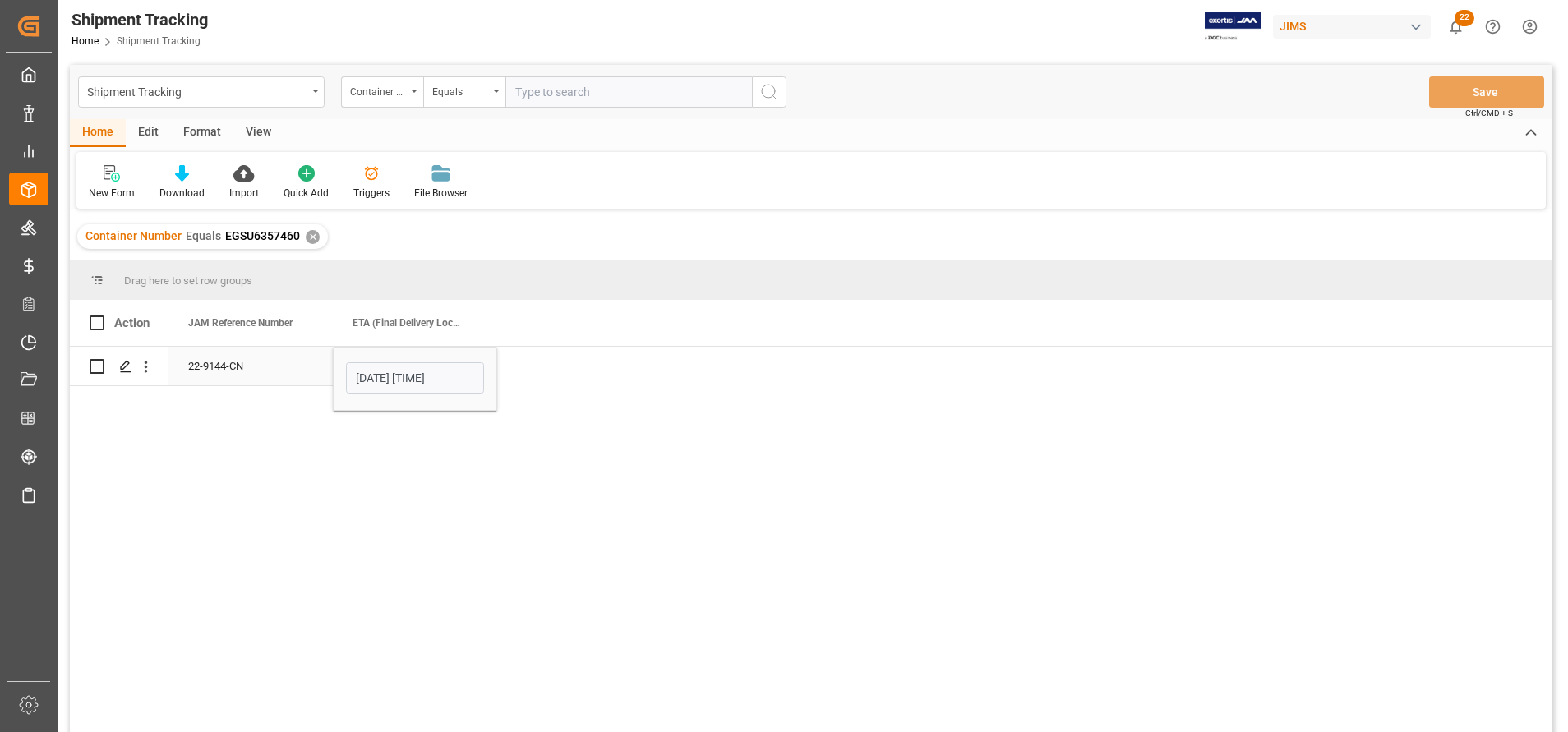 click on "22-9144-CN" at bounding box center [251, 366] 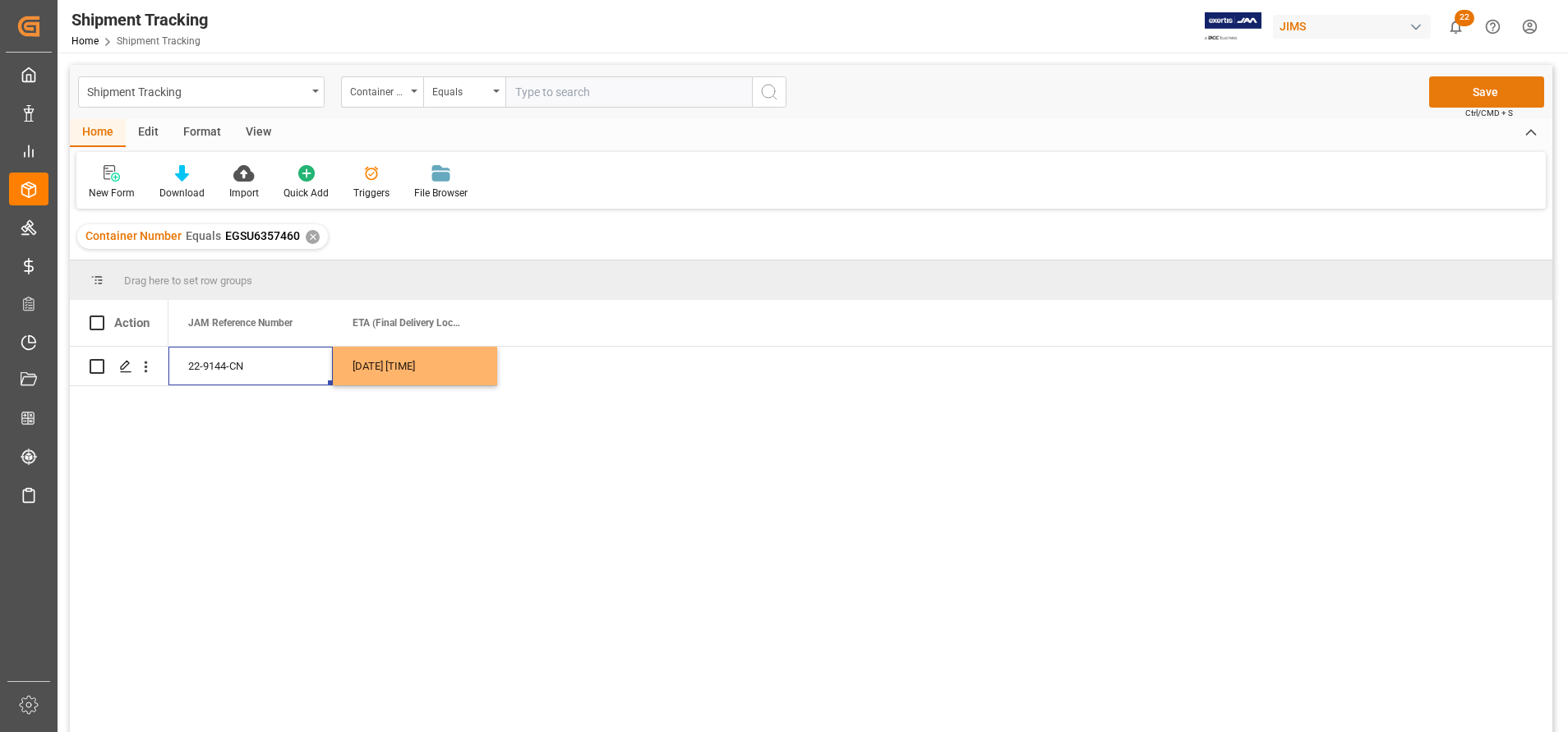 click on "Save" at bounding box center (1487, 92) 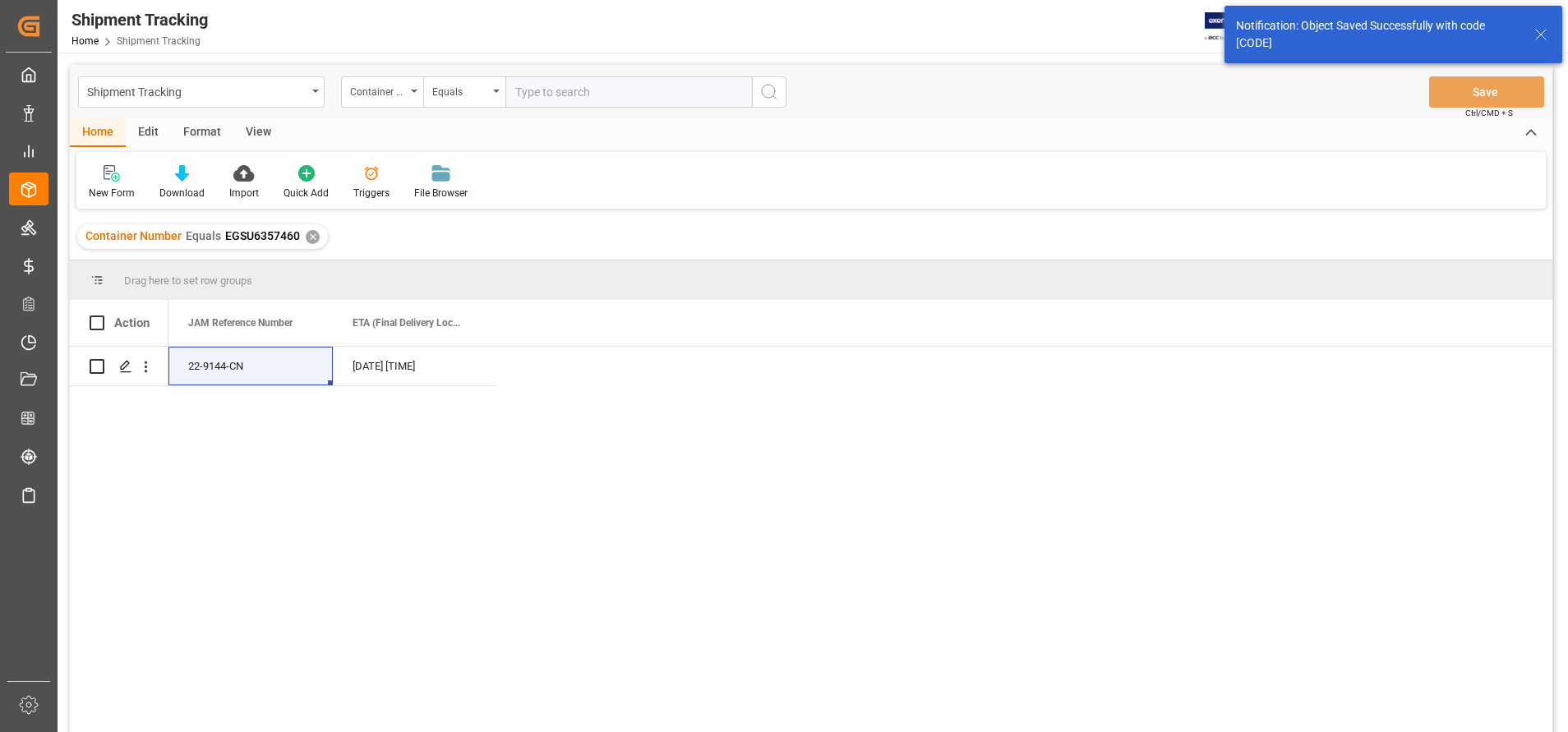 drag, startPoint x: 604, startPoint y: 109, endPoint x: 609, endPoint y: 94, distance: 15.811388 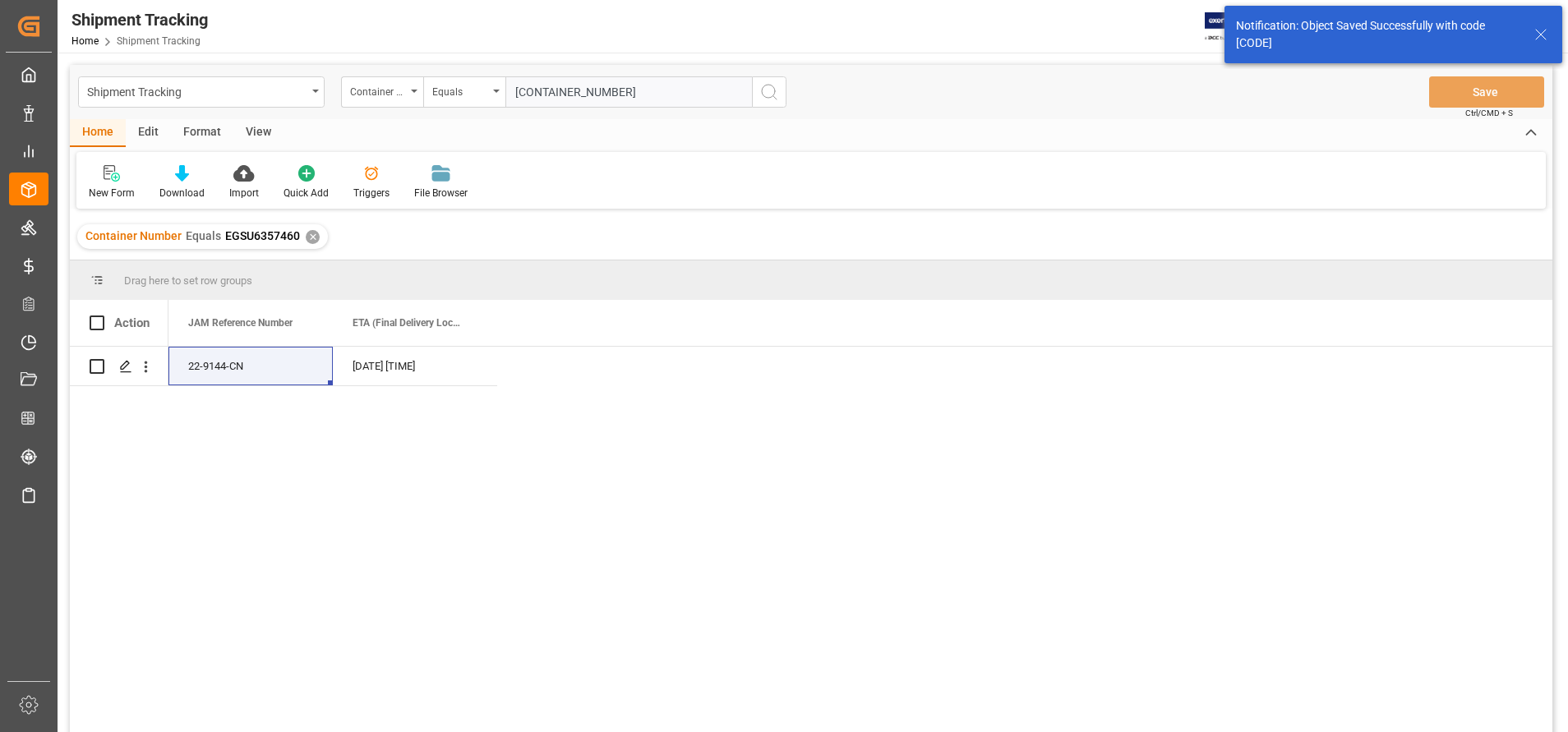 type on "TIIU5747945" 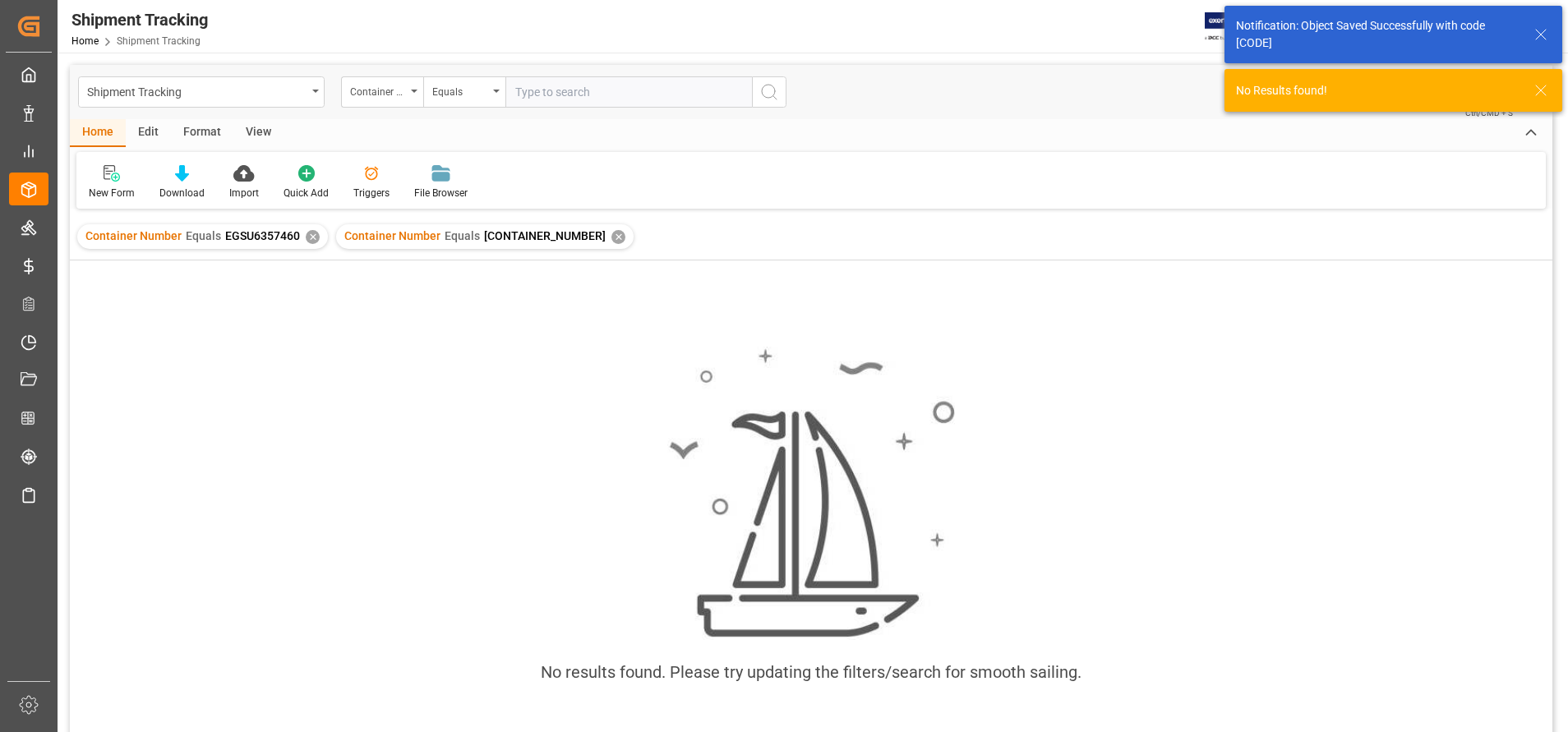 click on "✕" at bounding box center (312, 237) 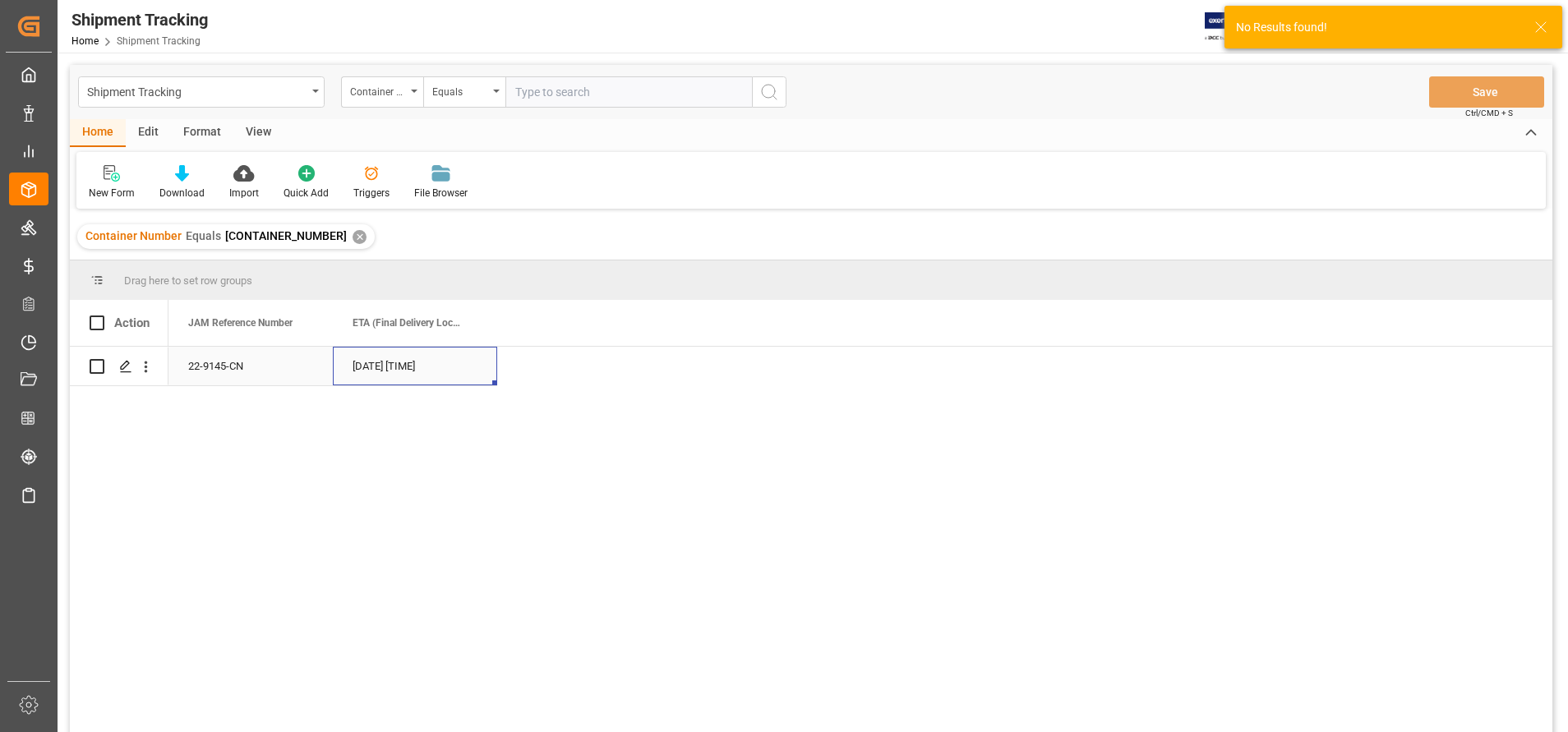 click on "15-07-2025 00:00:00" at bounding box center (415, 366) 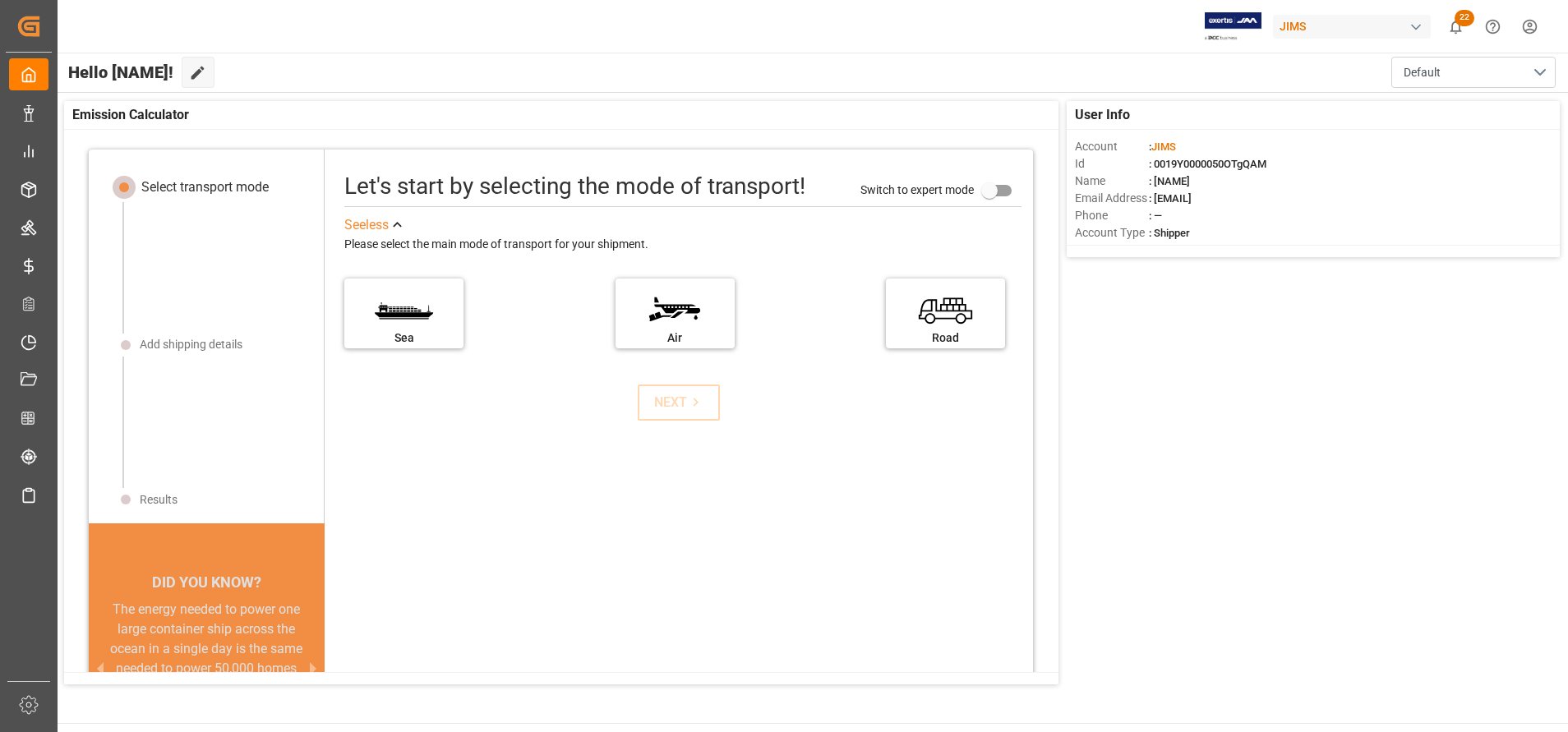 scroll, scrollTop: 0, scrollLeft: 0, axis: both 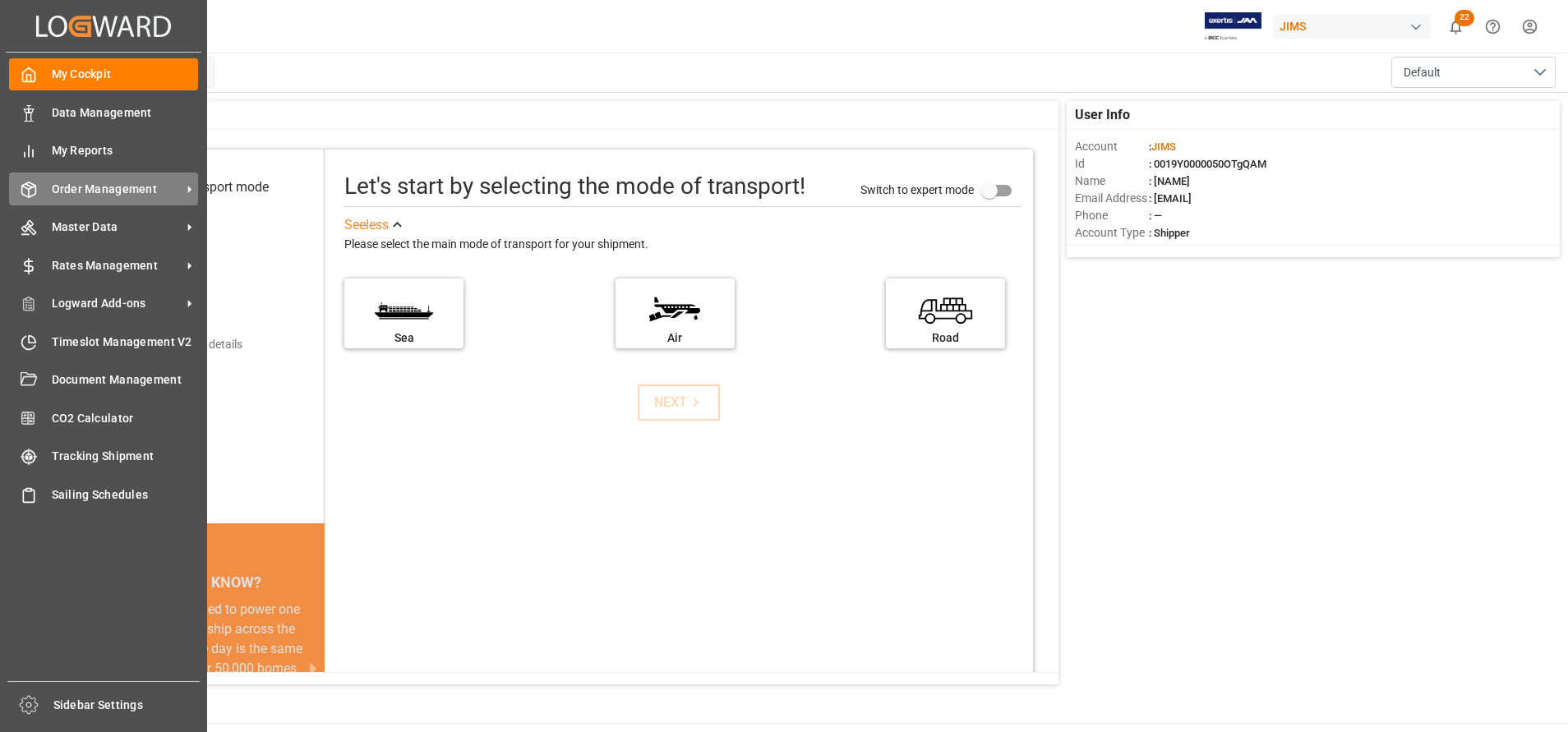 click on "Order Management" at bounding box center (125, 113) 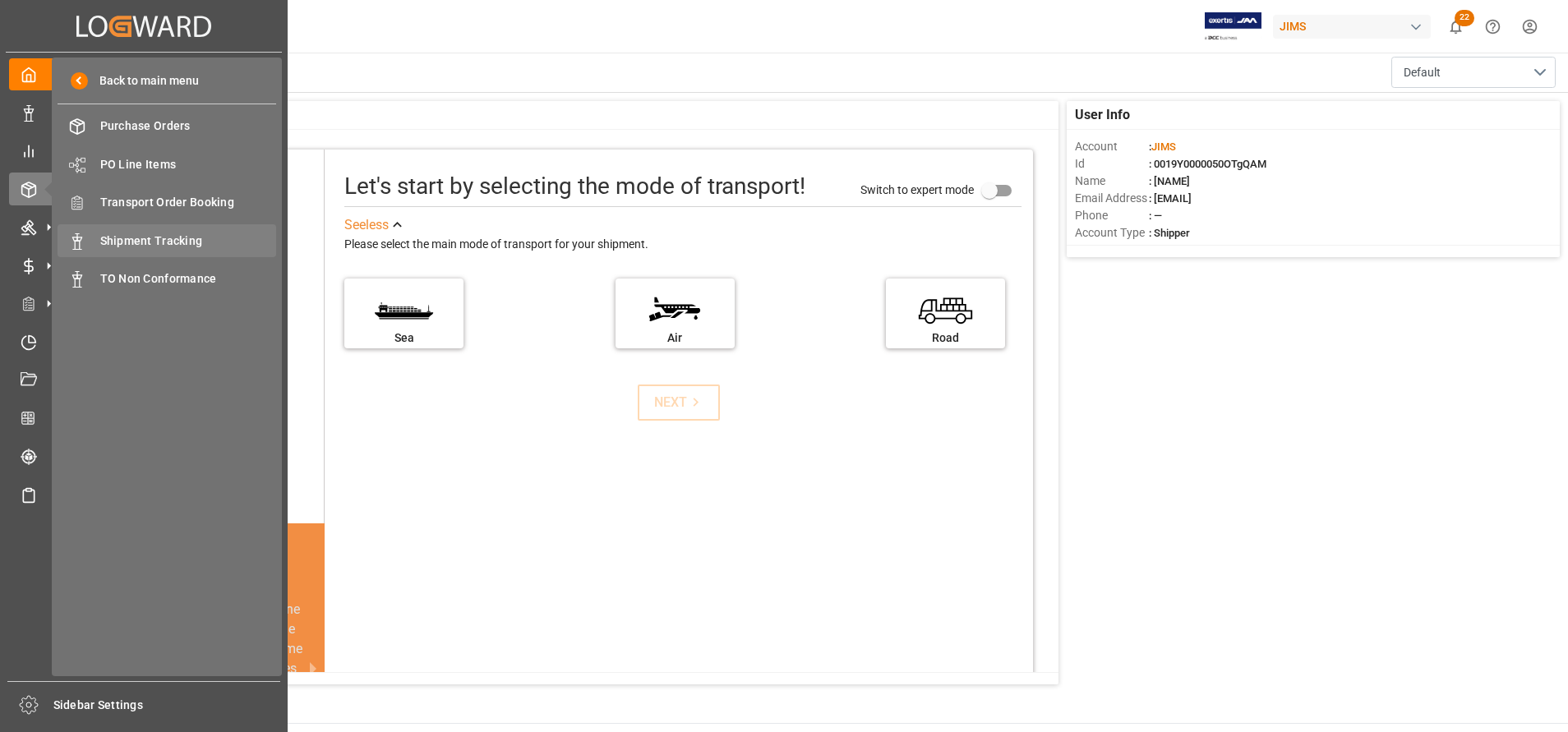 click on "Shipment Tracking" at bounding box center (188, 241) 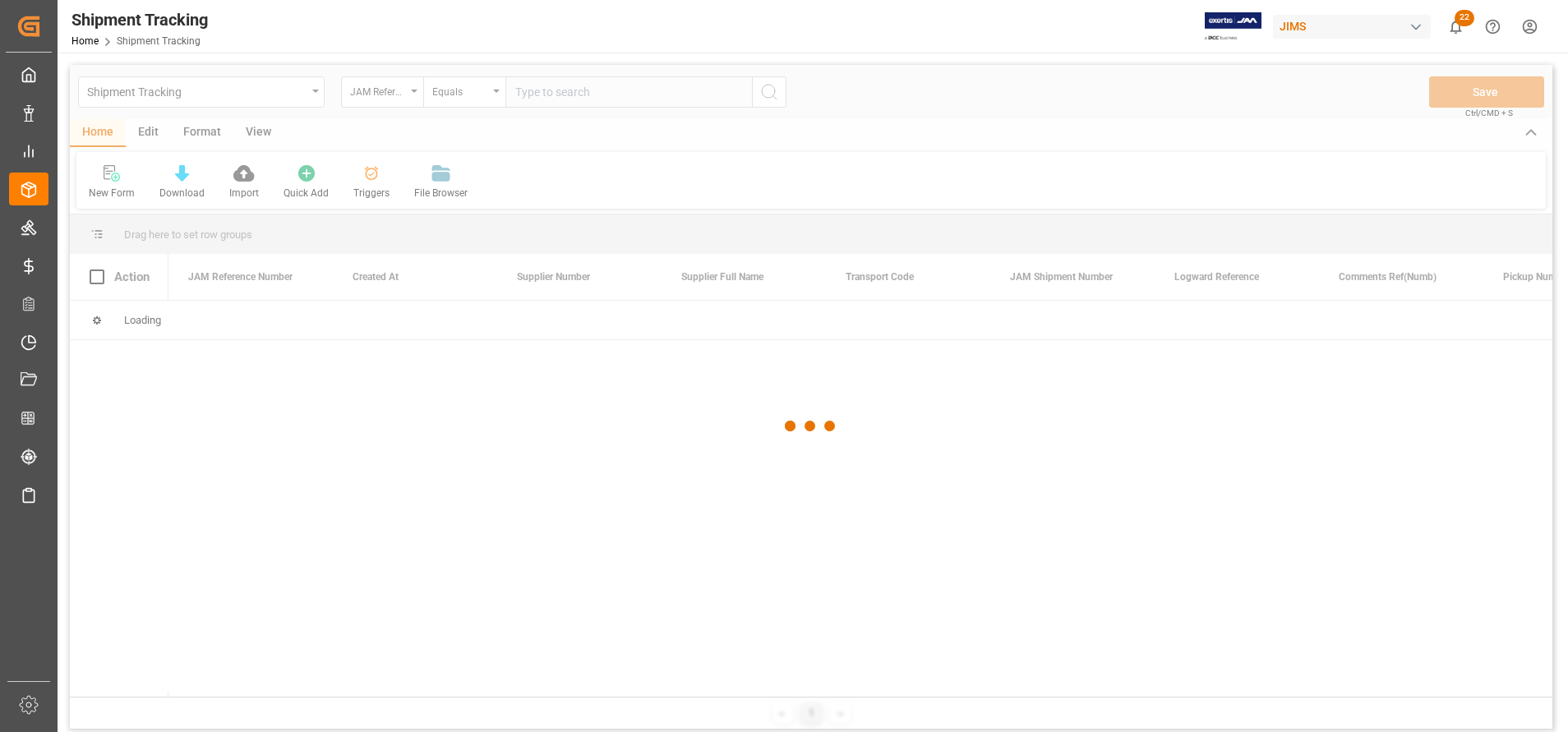 click at bounding box center (811, 426) 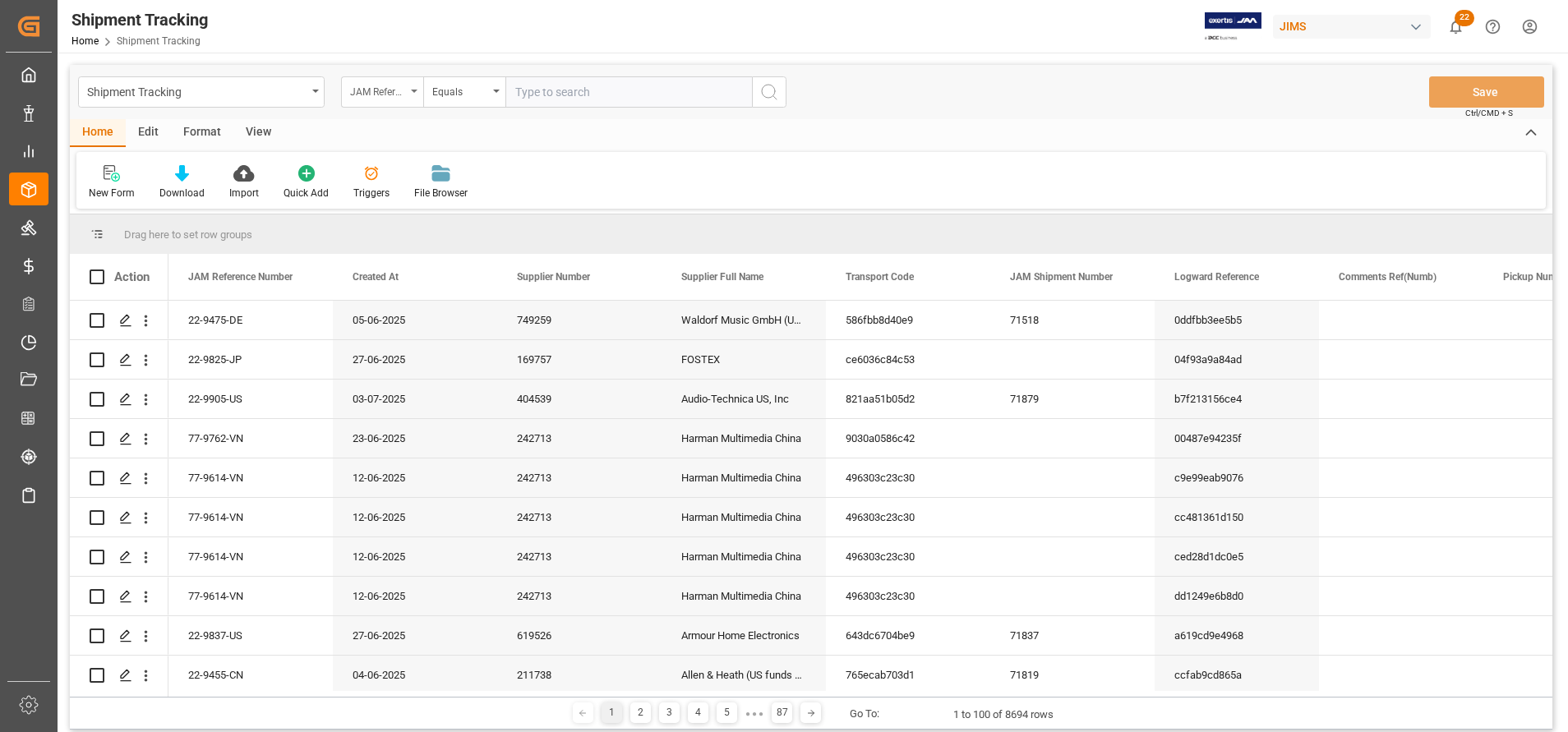click on "JAM Reference Number" at bounding box center [378, 90] 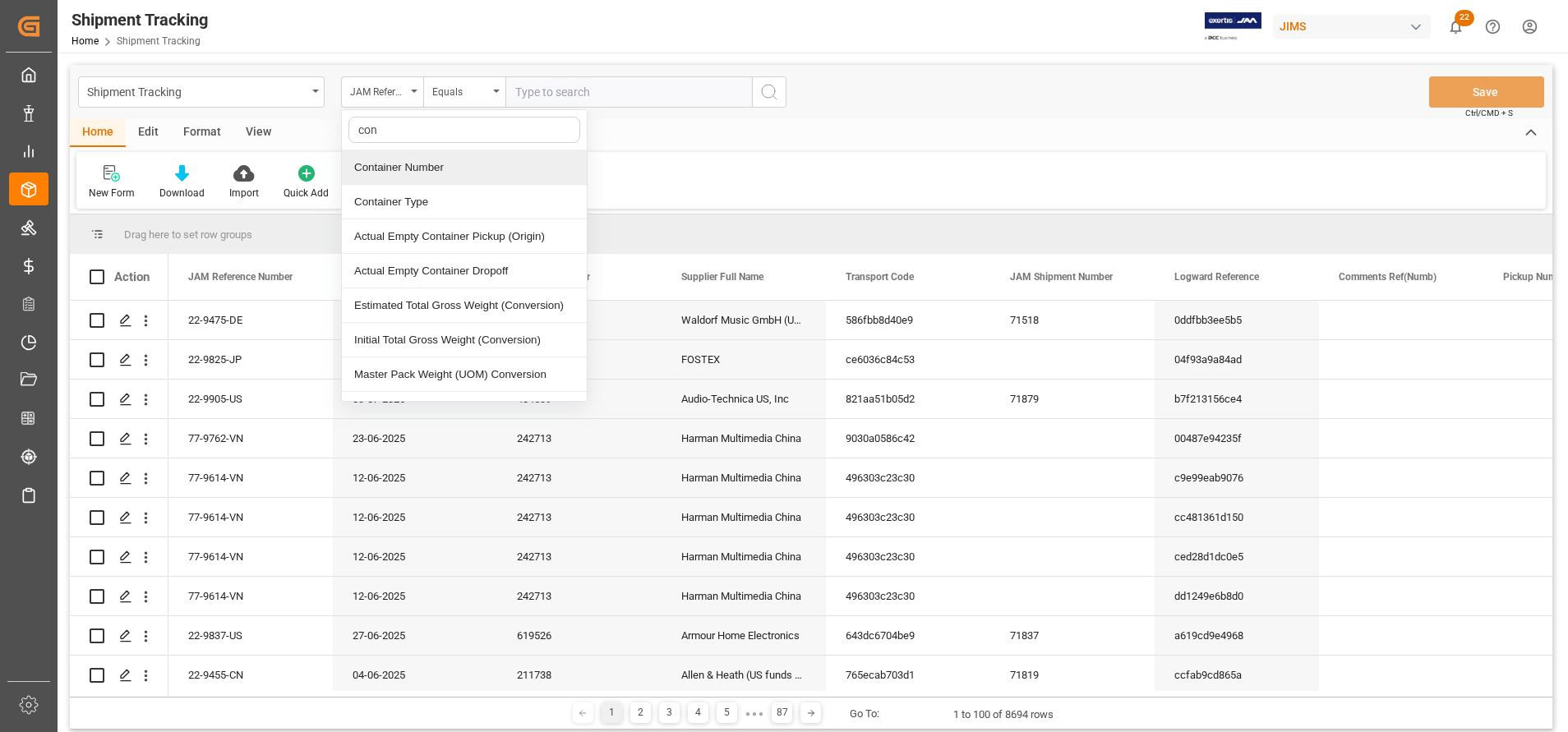 click on "Container Number" at bounding box center (464, 168) 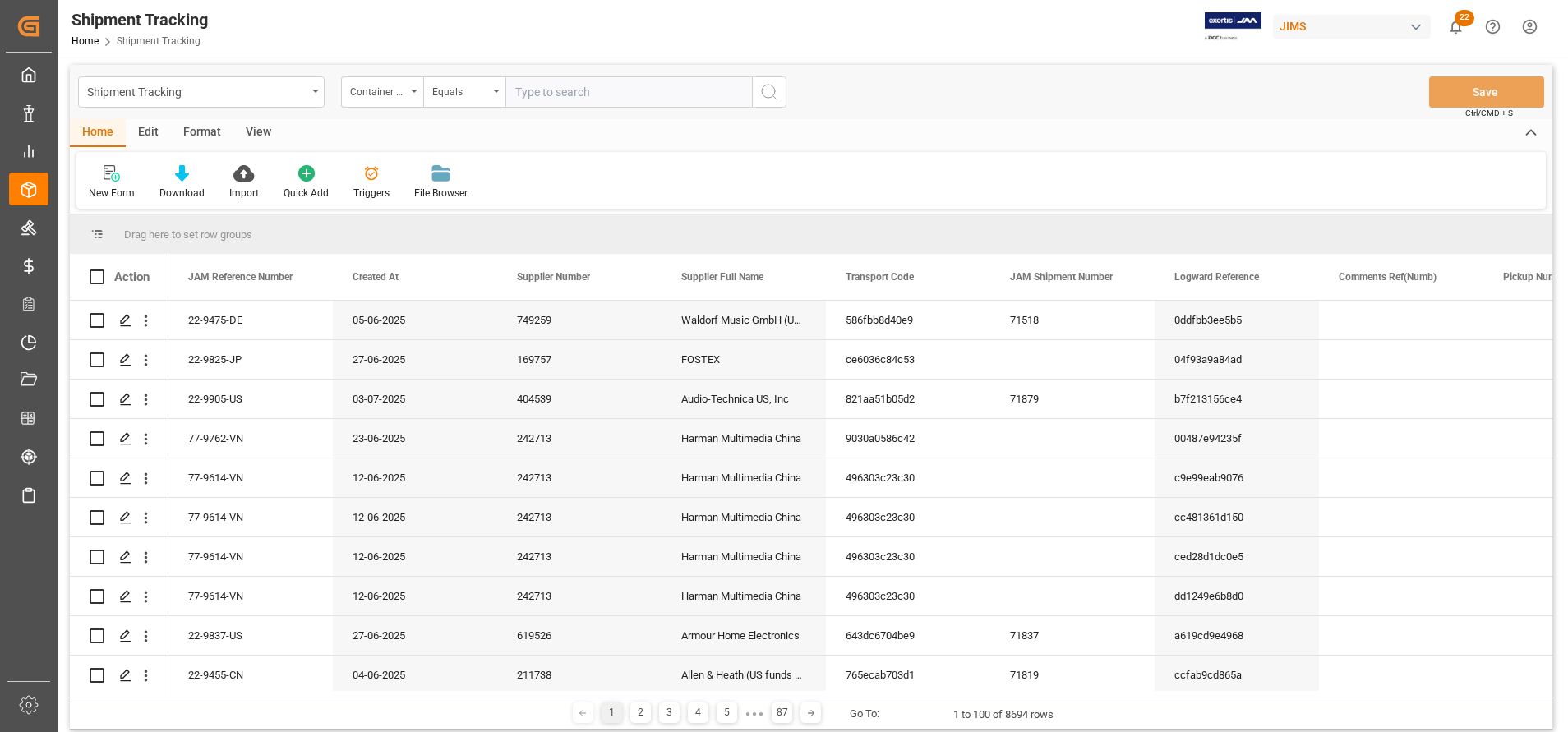 click at bounding box center (629, 92) 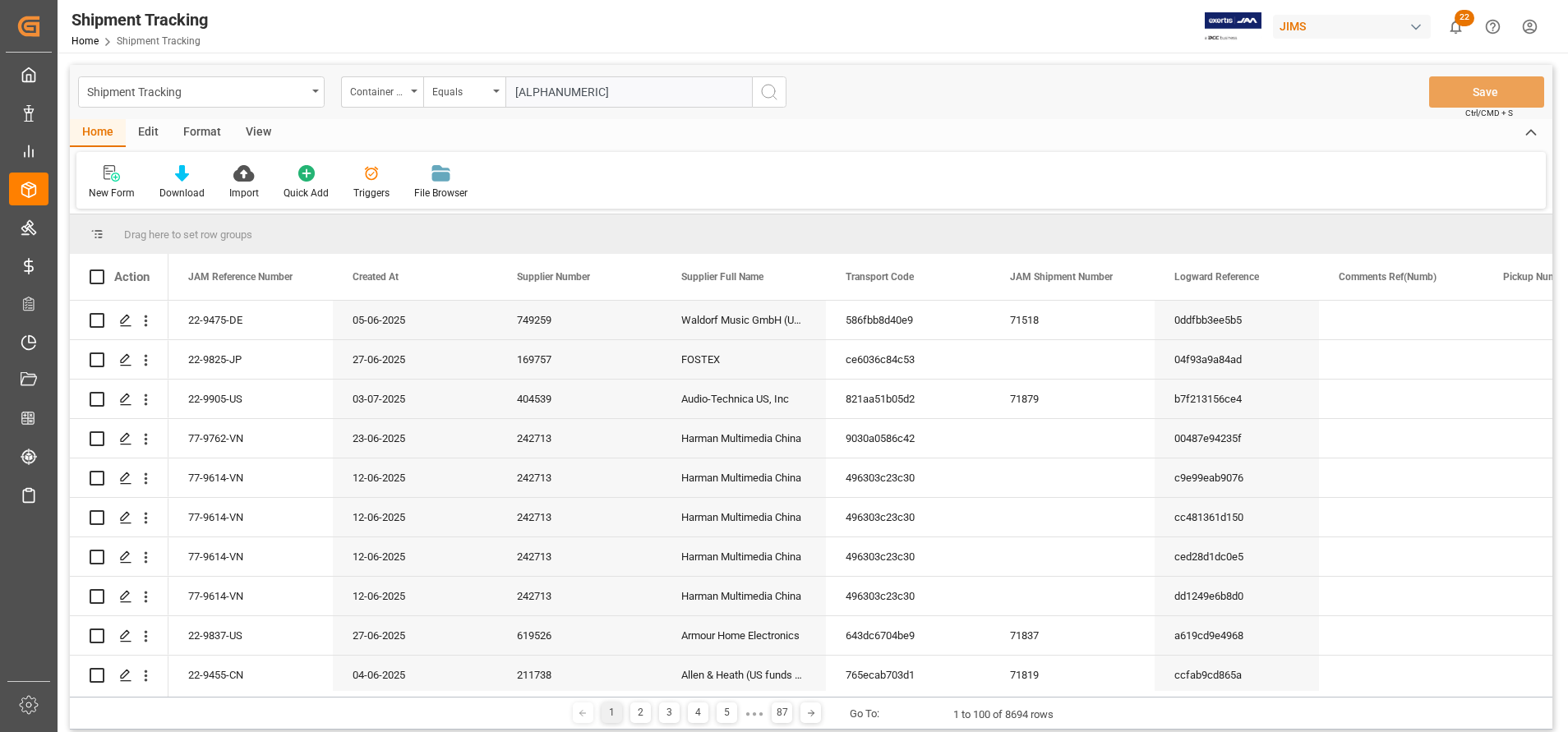 type on "[ALPHANUMERIC]" 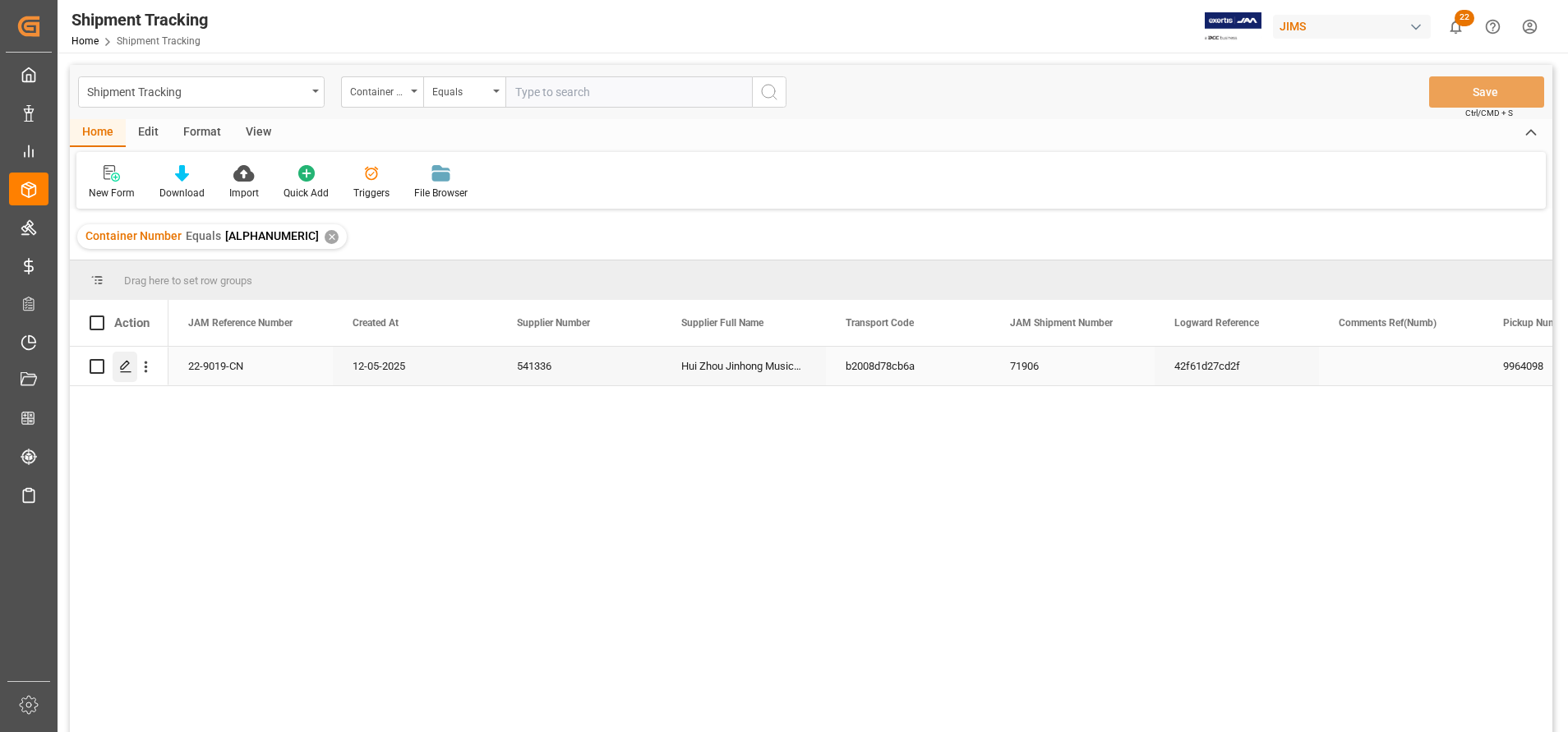click at bounding box center [125, 366] 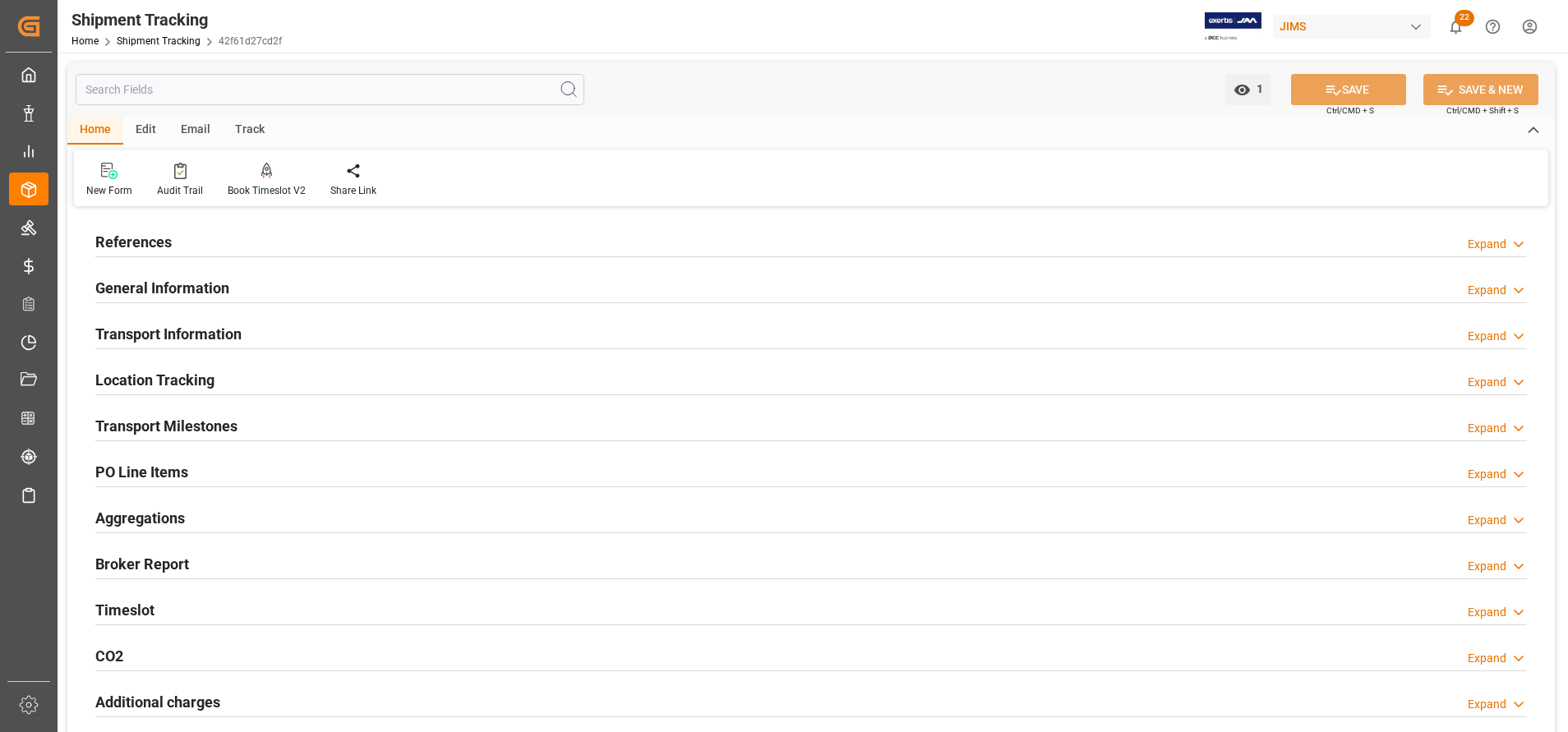scroll, scrollTop: 123, scrollLeft: 0, axis: vertical 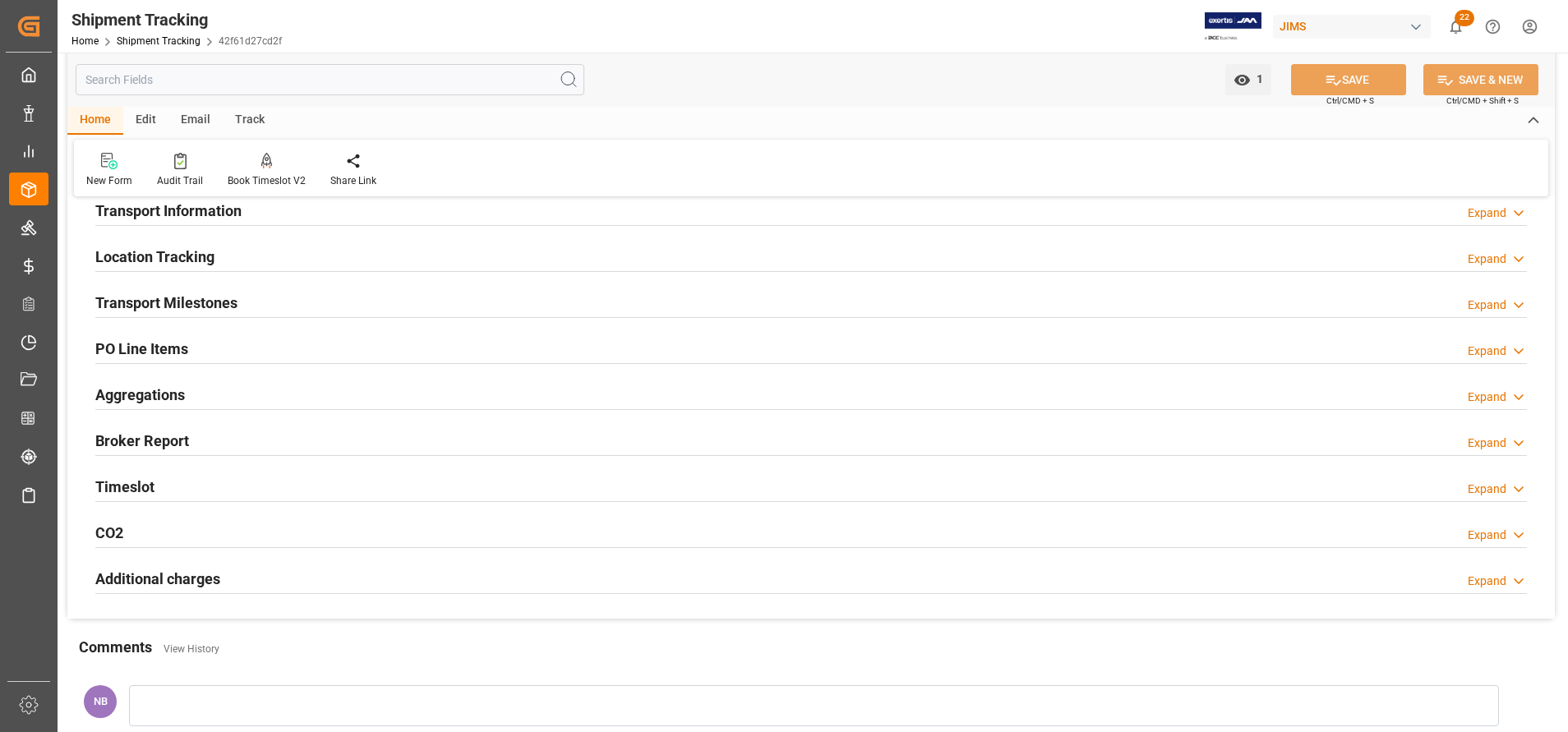 click on "Additional charges" at bounding box center [133, 118] 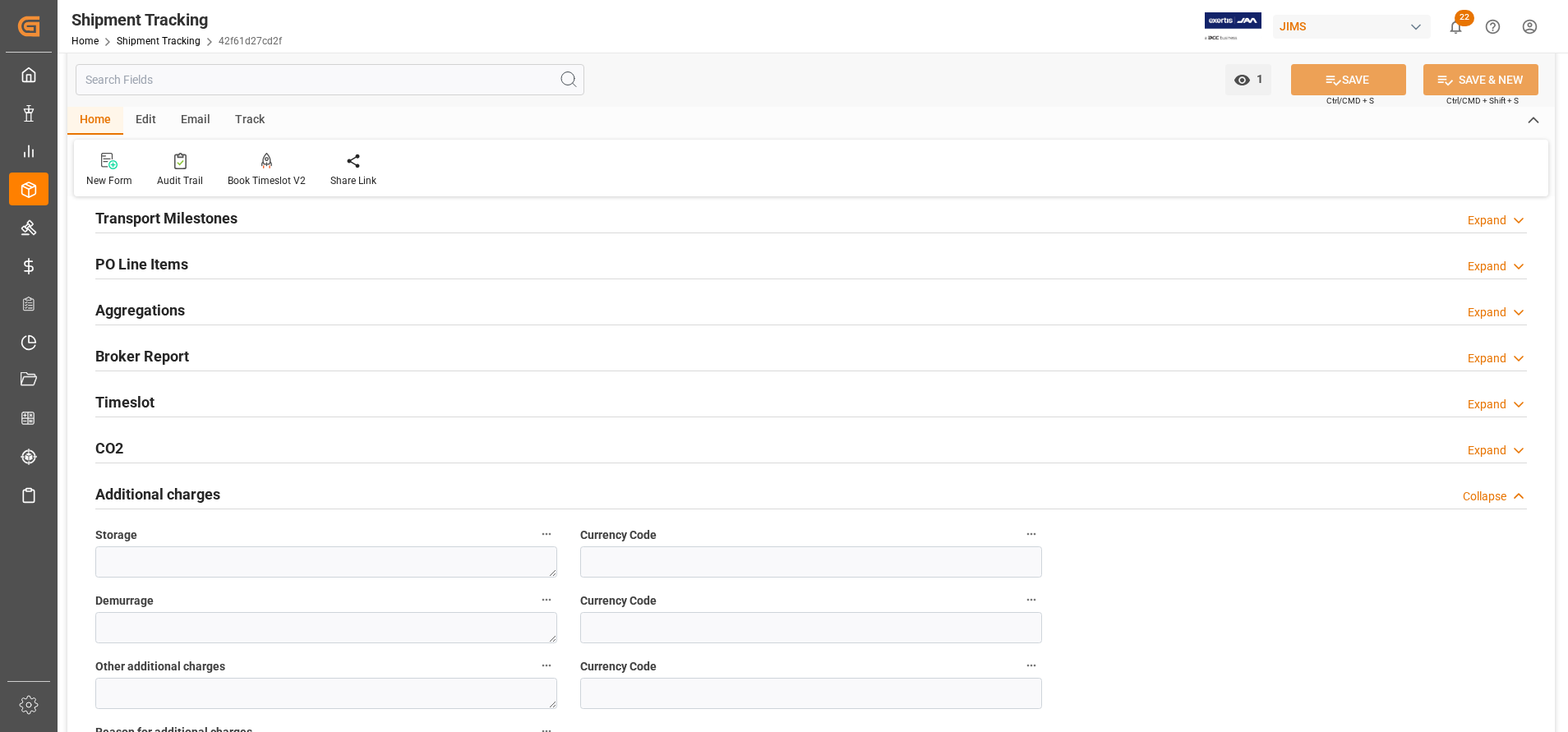 scroll, scrollTop: 246, scrollLeft: 0, axis: vertical 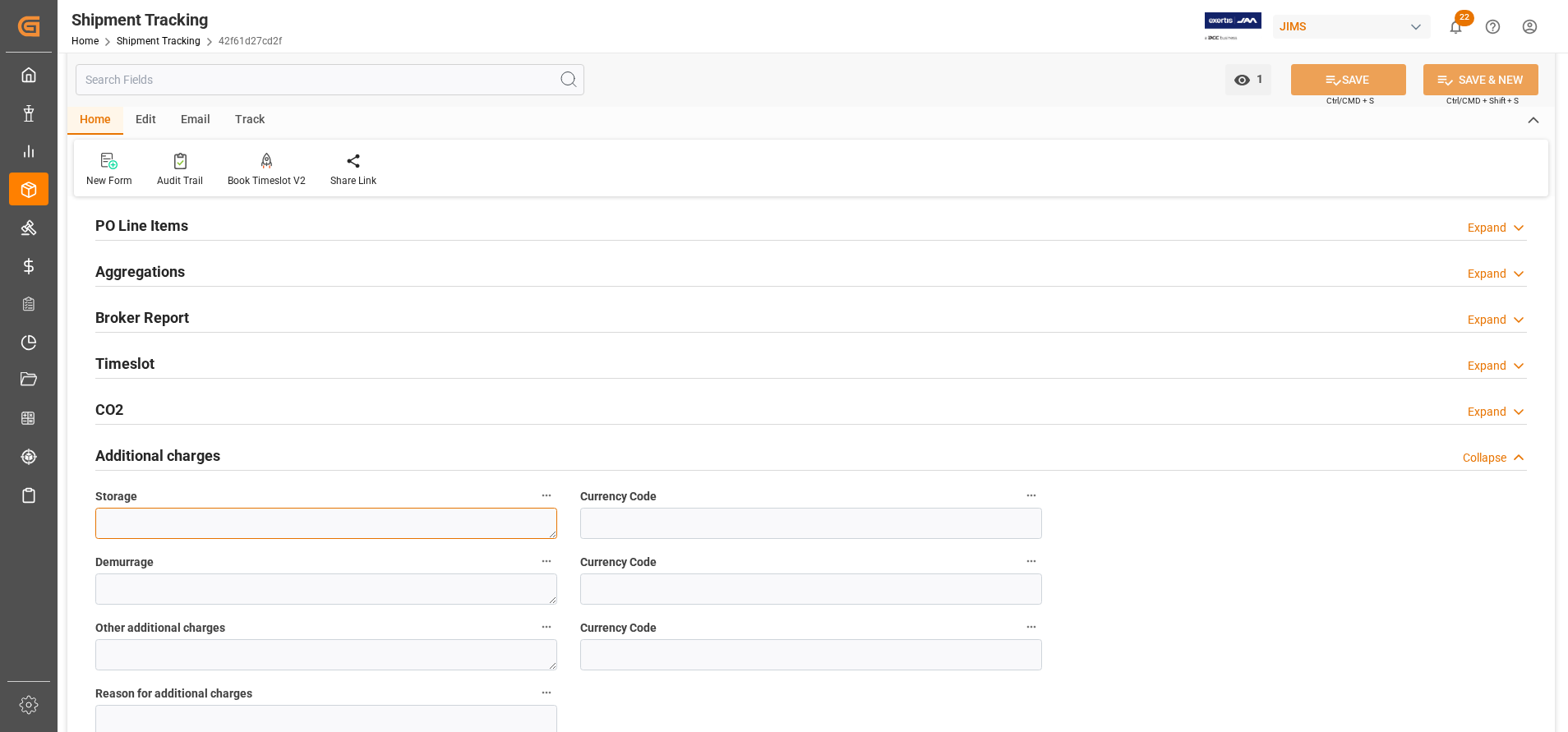 click at bounding box center [326, 523] 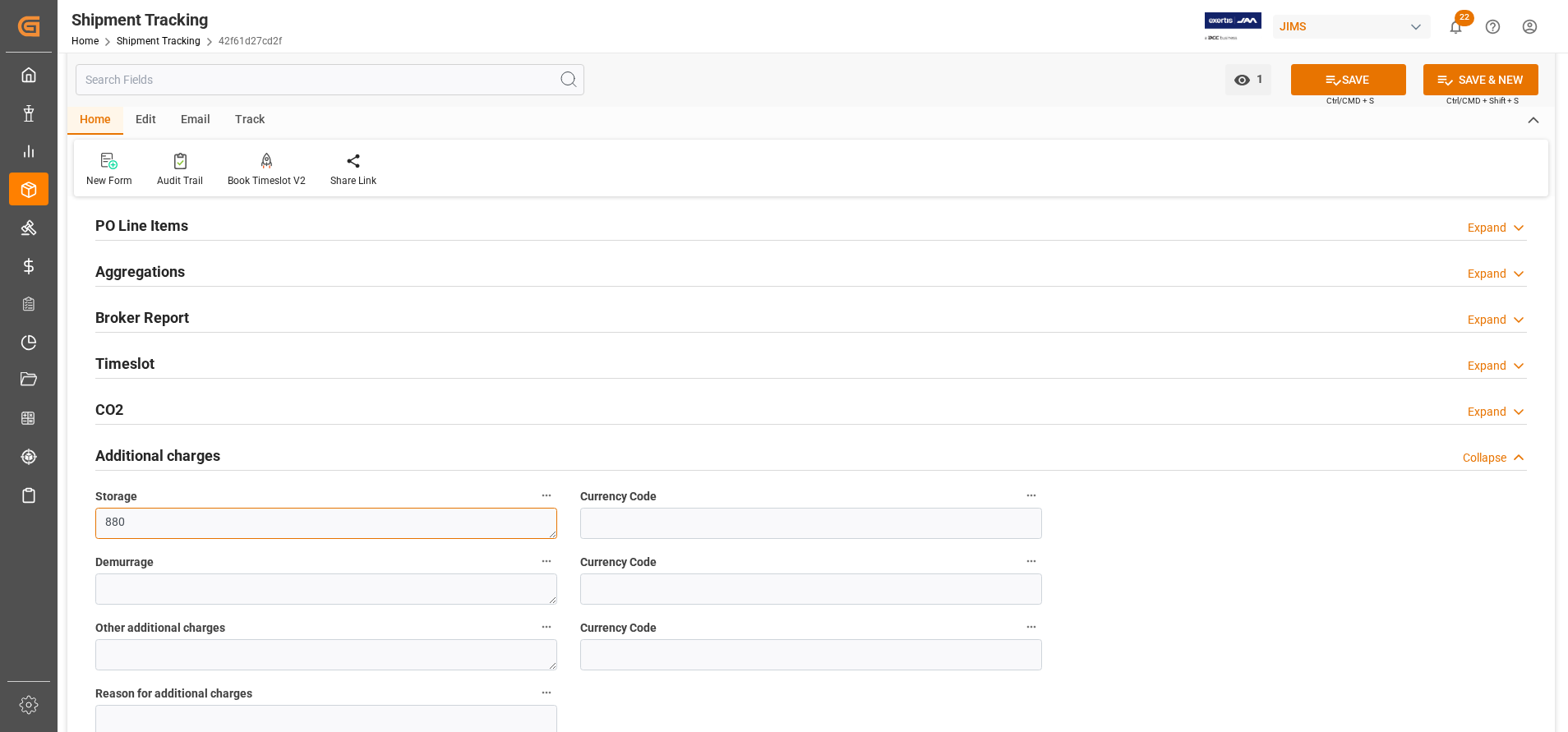 type on "880" 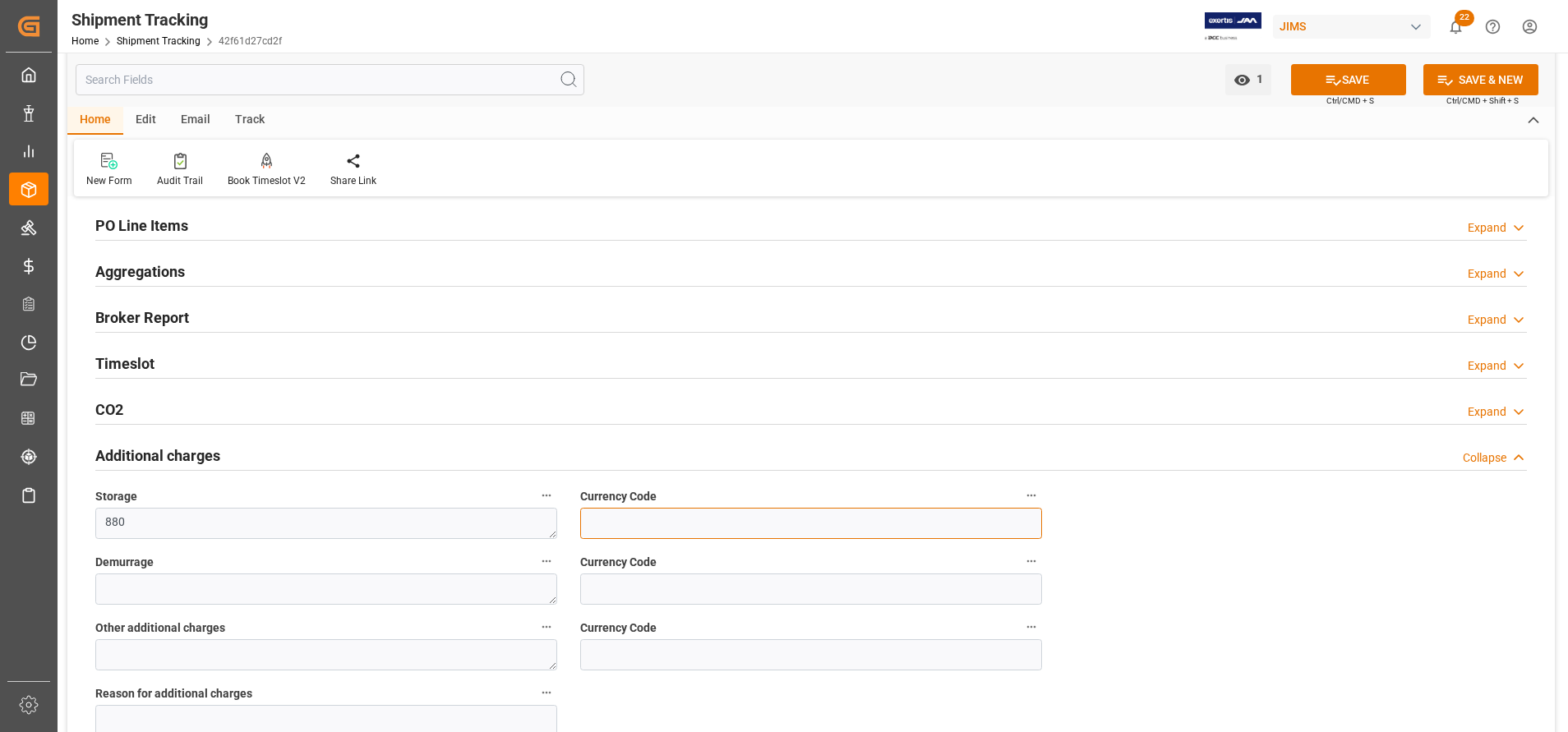 click at bounding box center [811, 523] 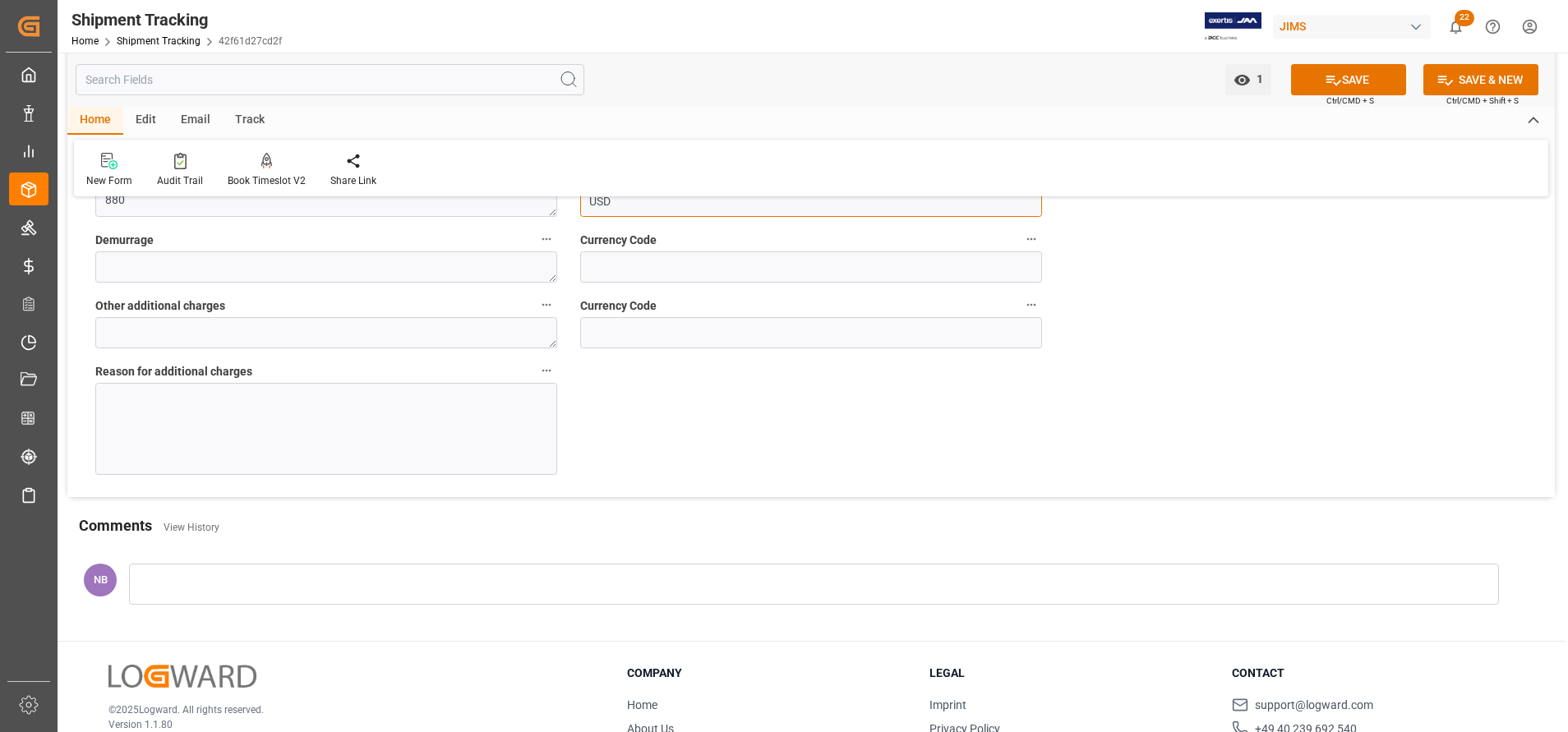 scroll, scrollTop: 616, scrollLeft: 0, axis: vertical 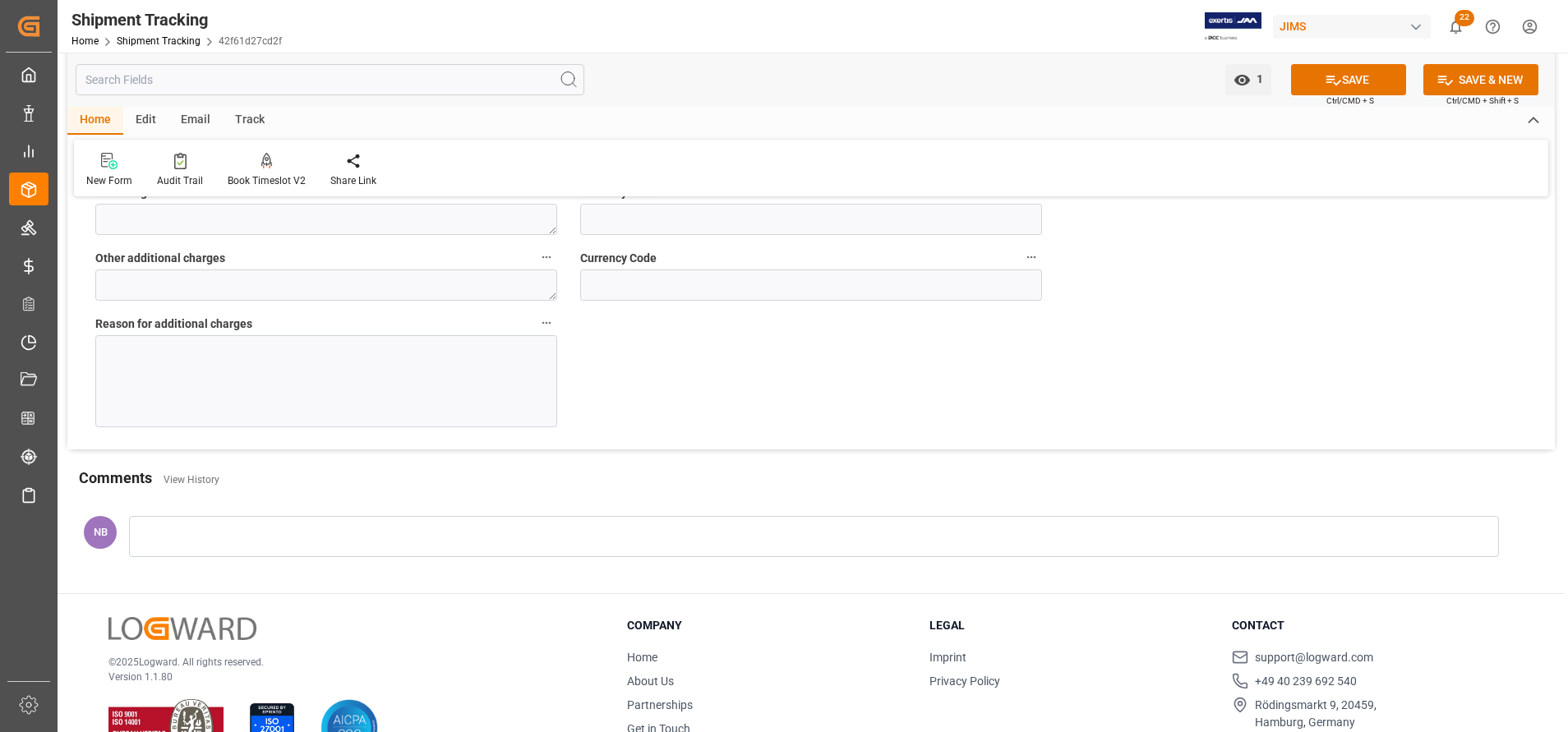 click at bounding box center (326, 381) 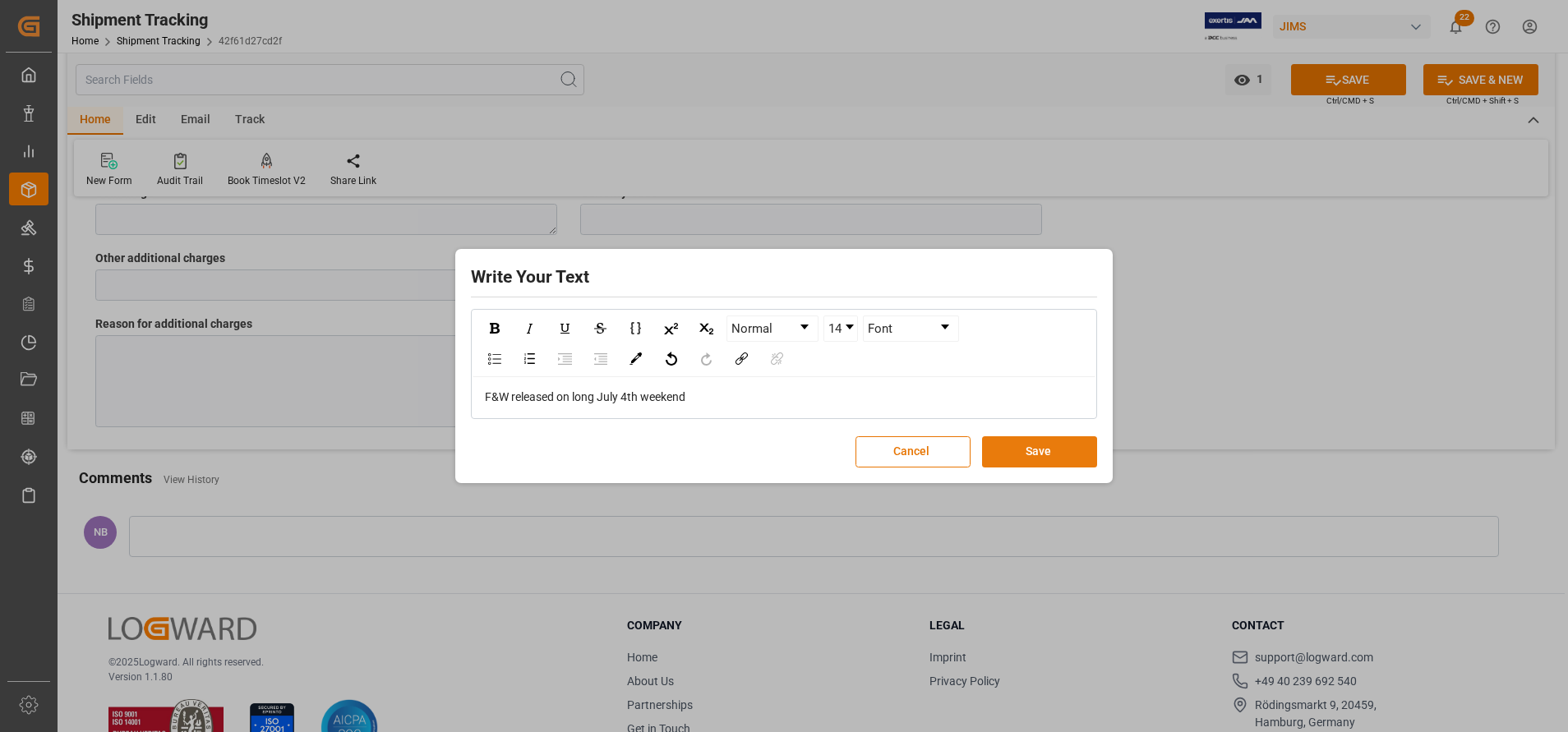 click on "Save" at bounding box center (1040, 452) 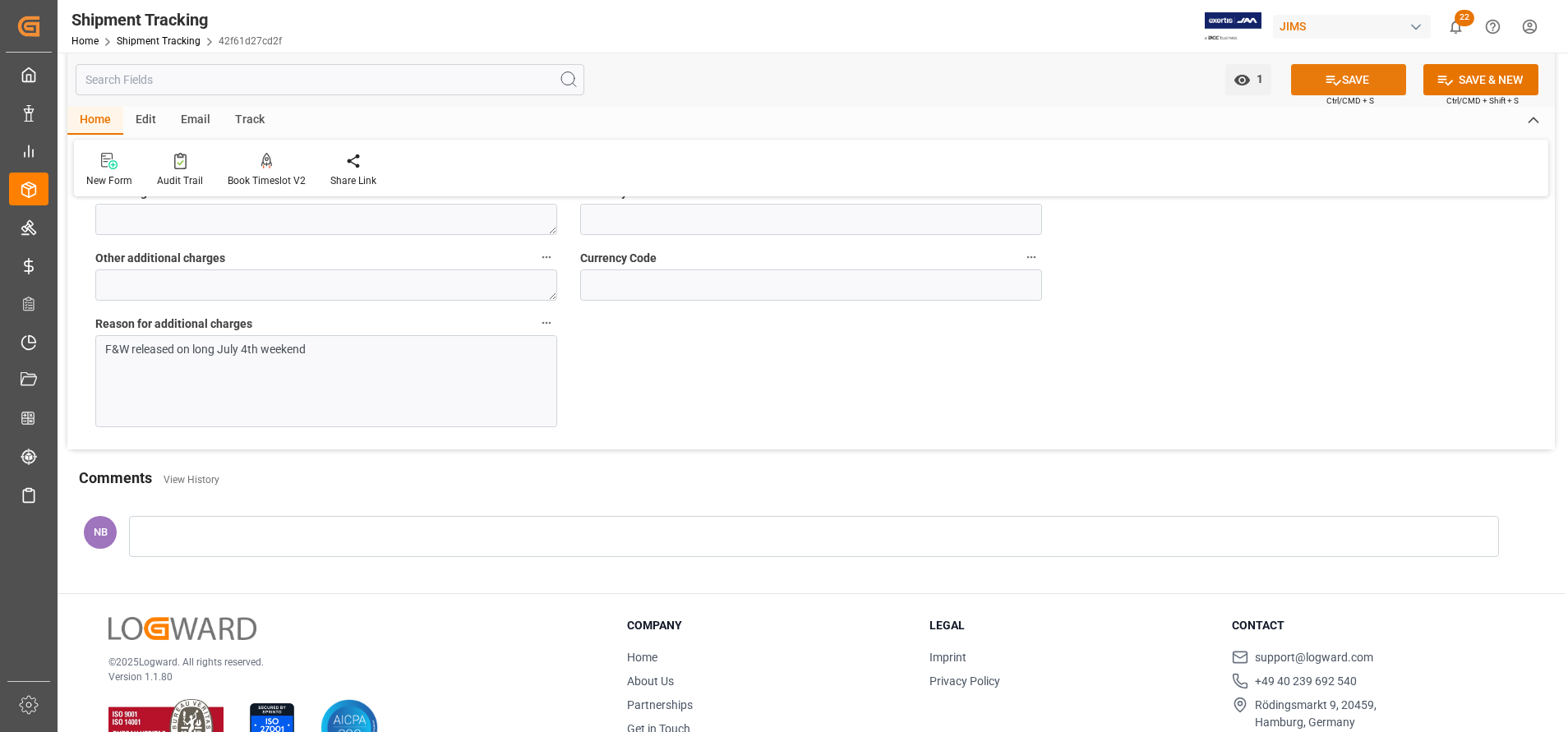 click at bounding box center [1334, 81] 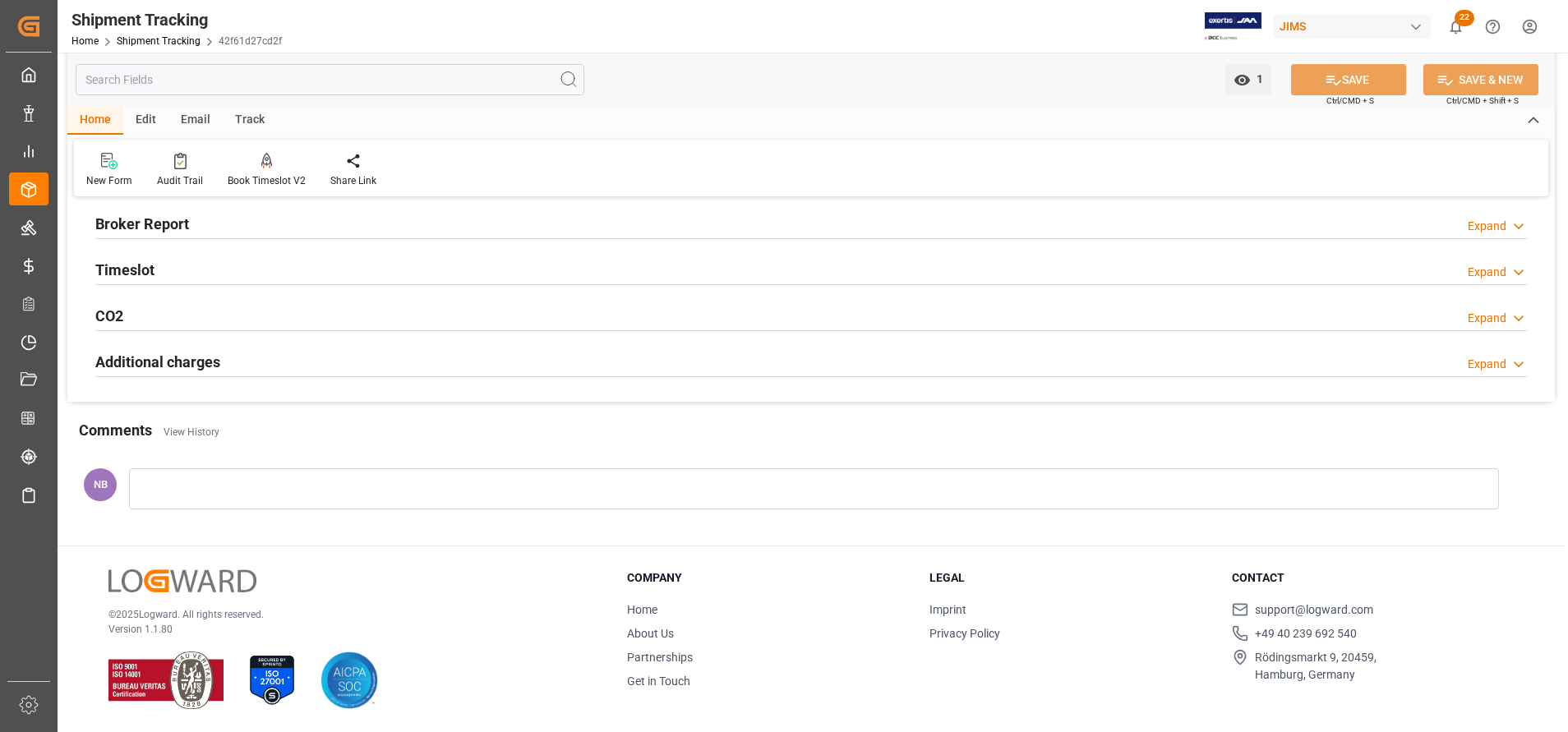 scroll, scrollTop: 340, scrollLeft: 0, axis: vertical 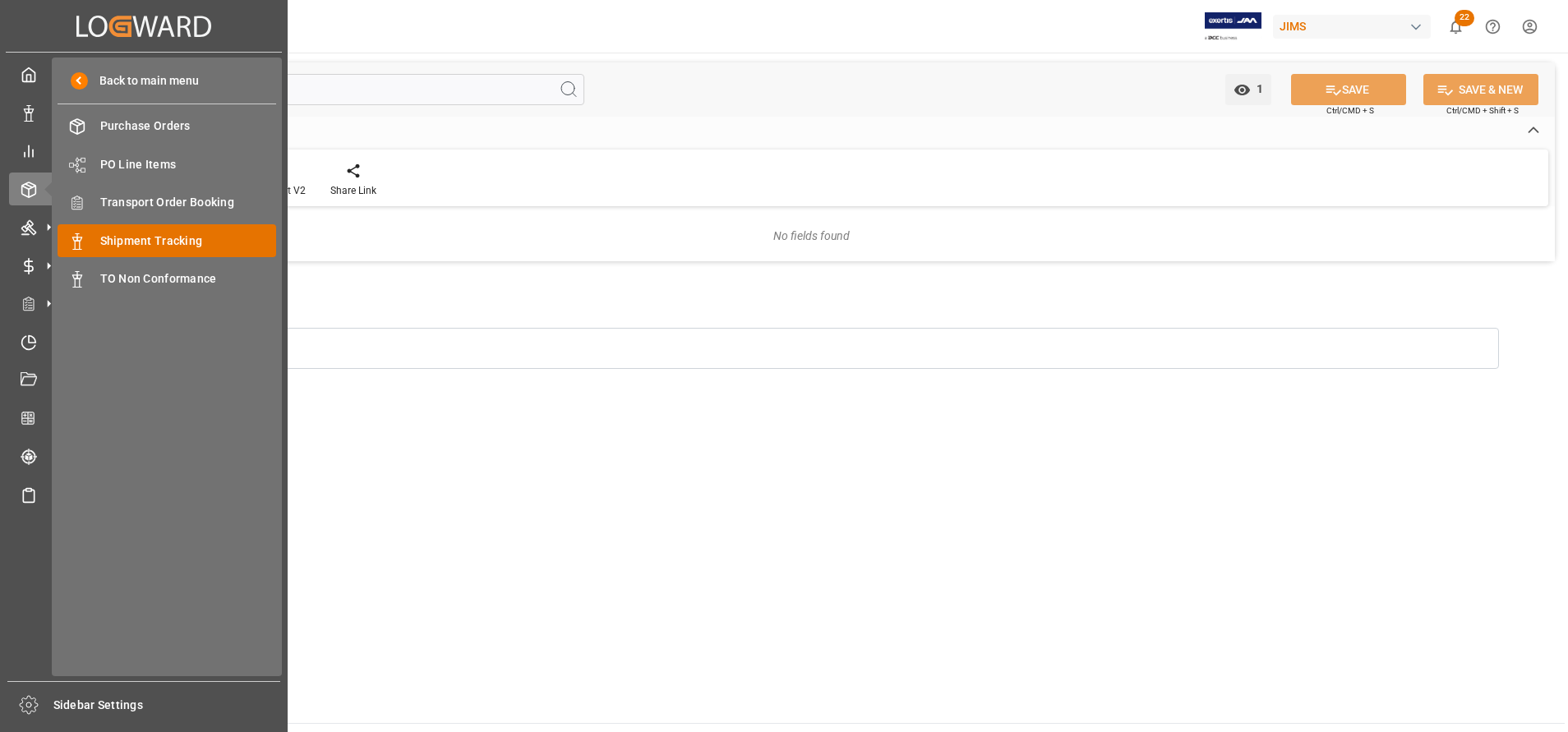 type on "77-9226-DE" 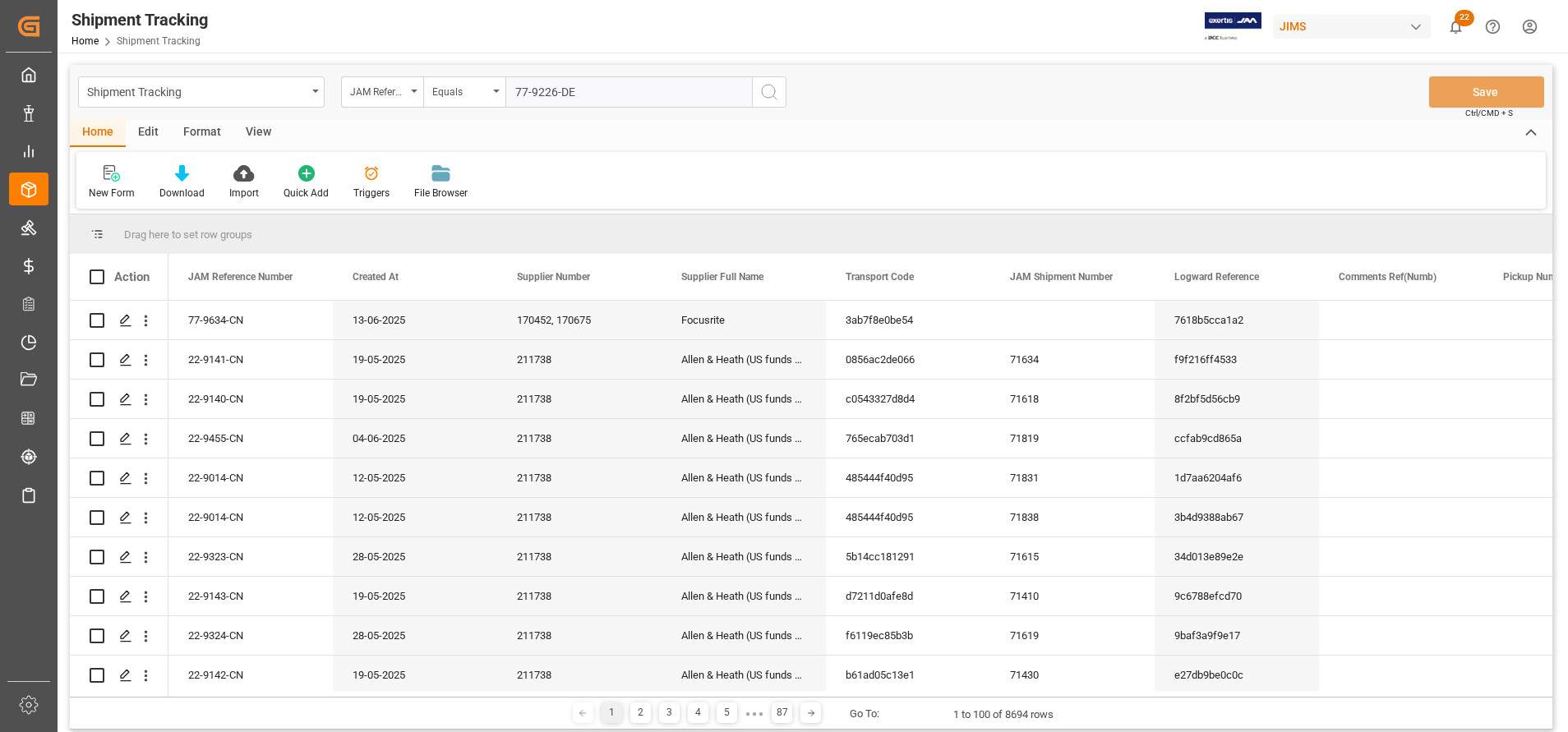 click at bounding box center [769, 92] 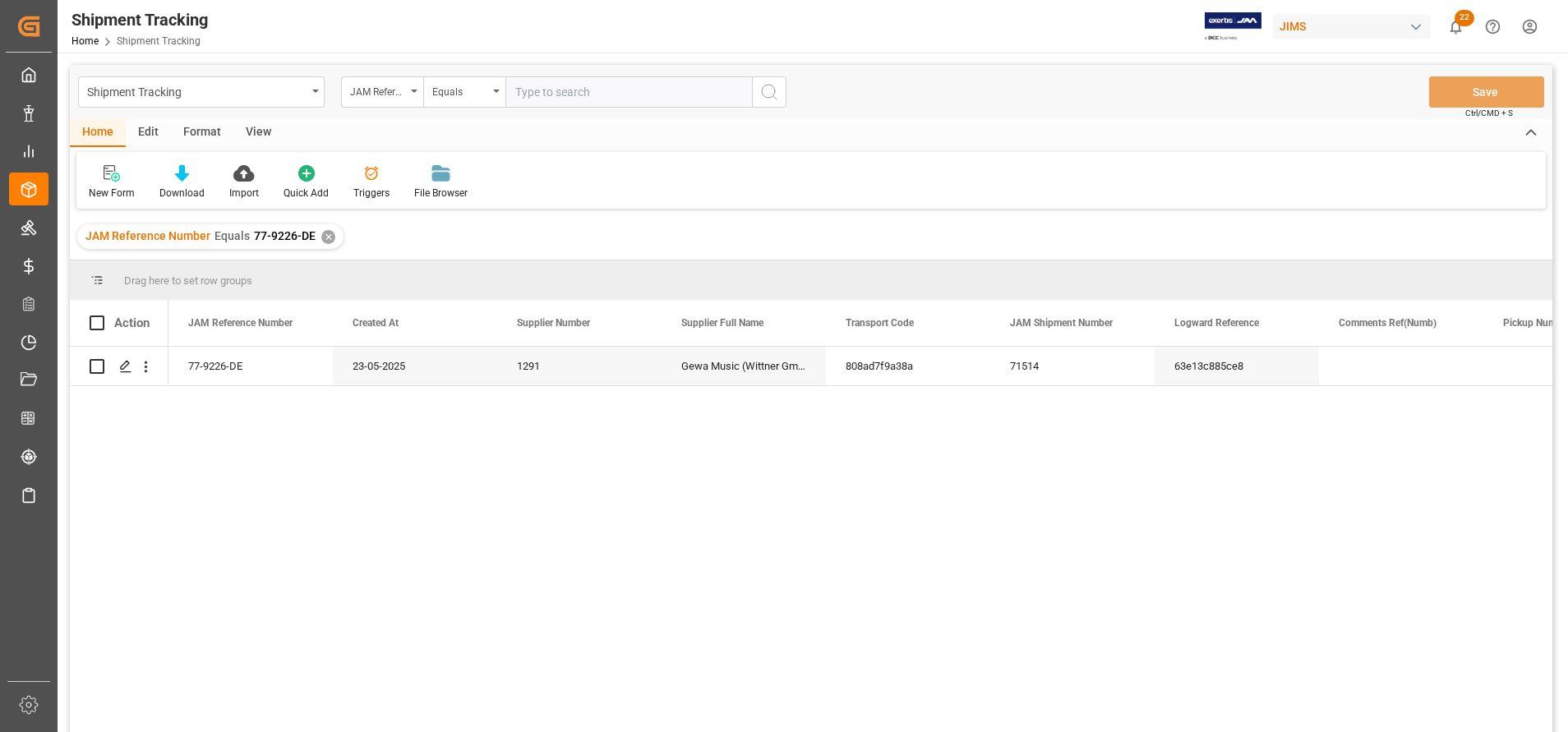 click at bounding box center [629, 92] 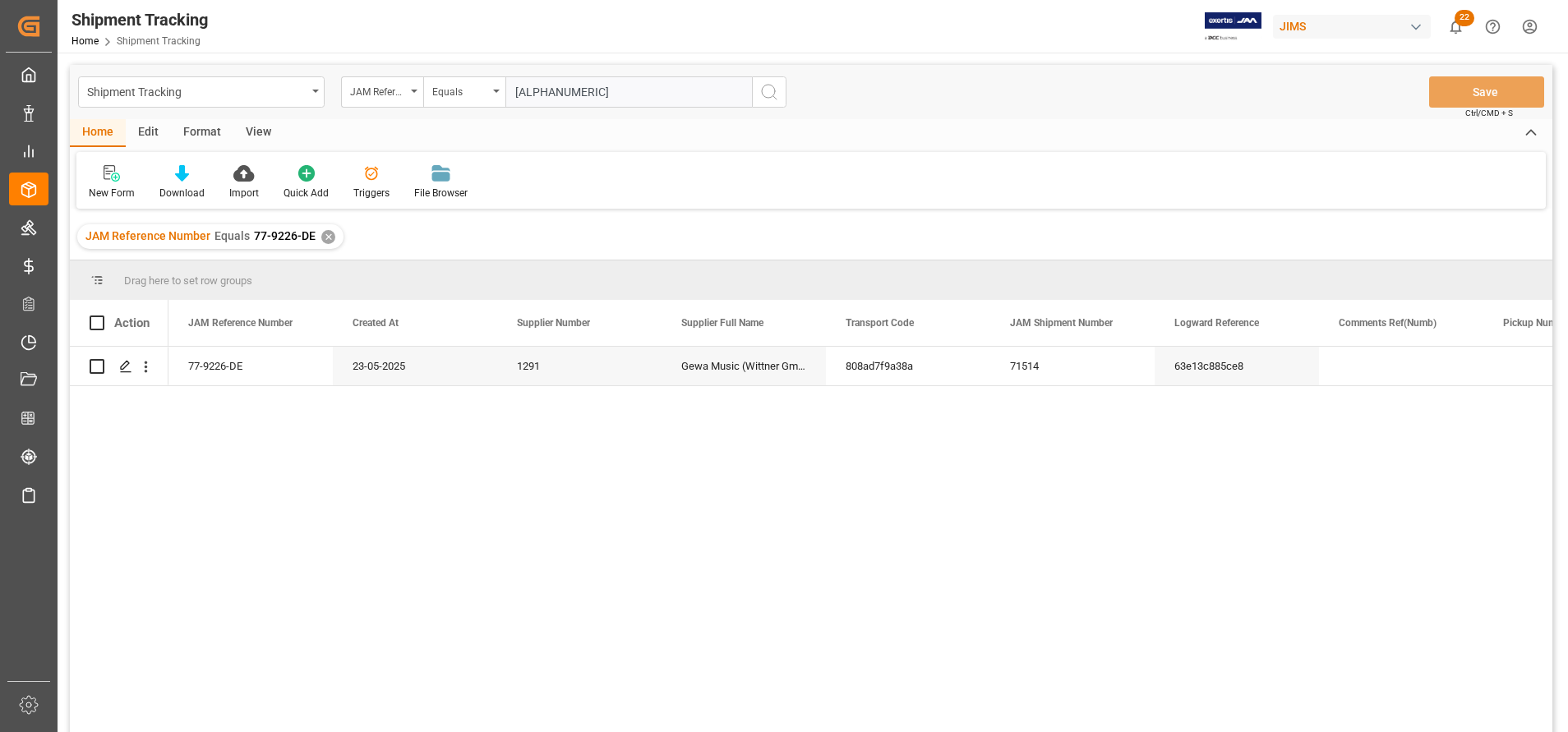 type on "[ALPHANUMERIC]" 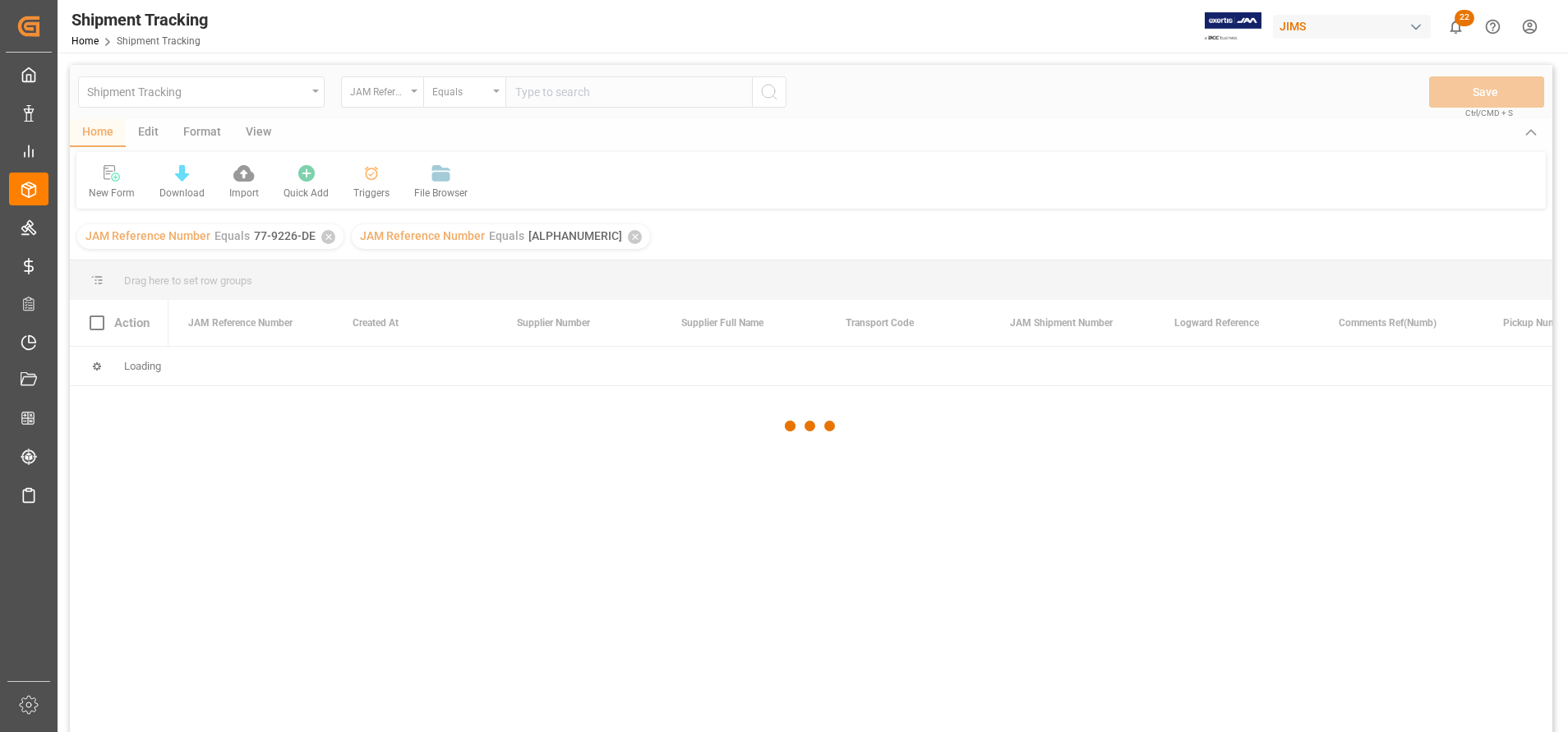 click at bounding box center (811, 426) 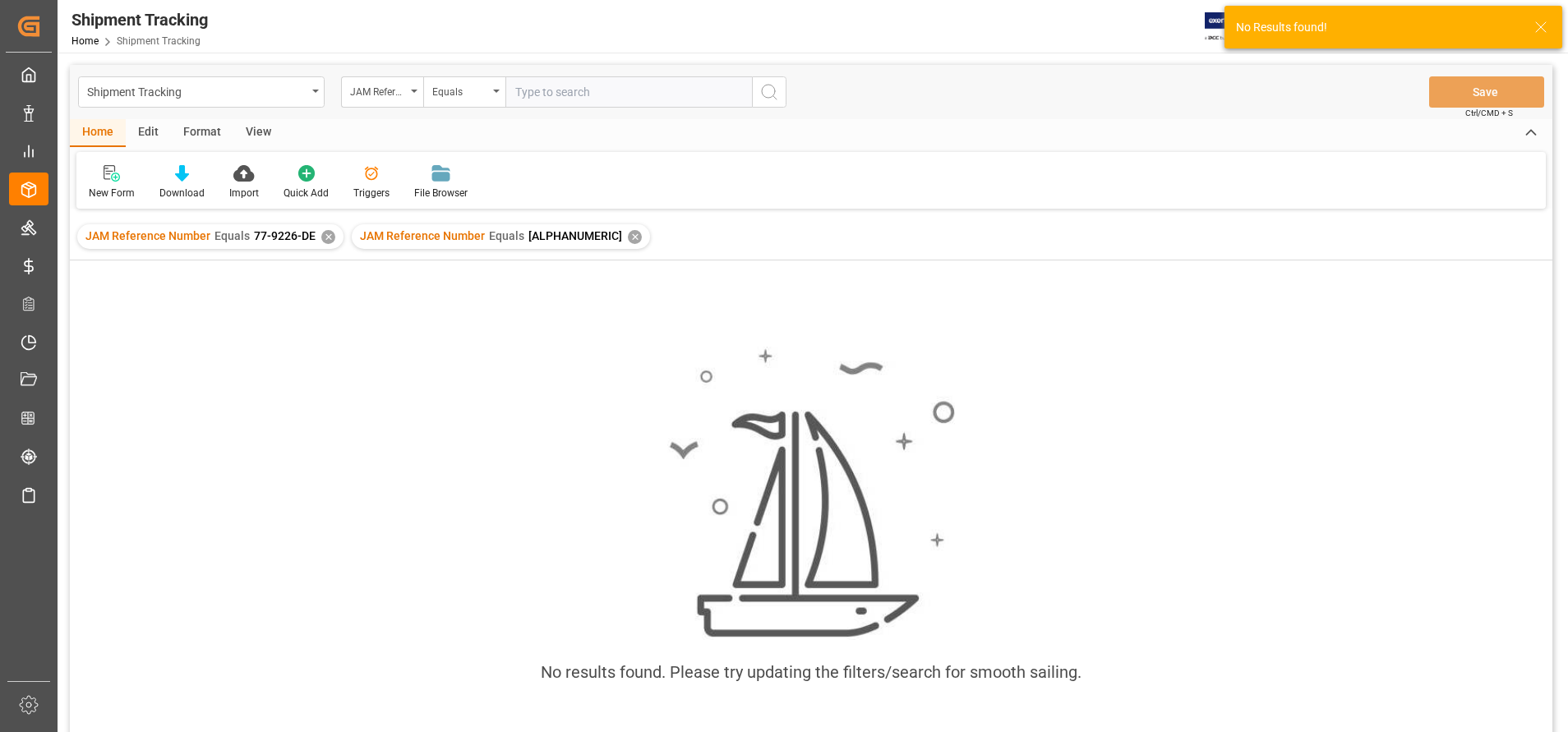 click on "✕" at bounding box center [328, 237] 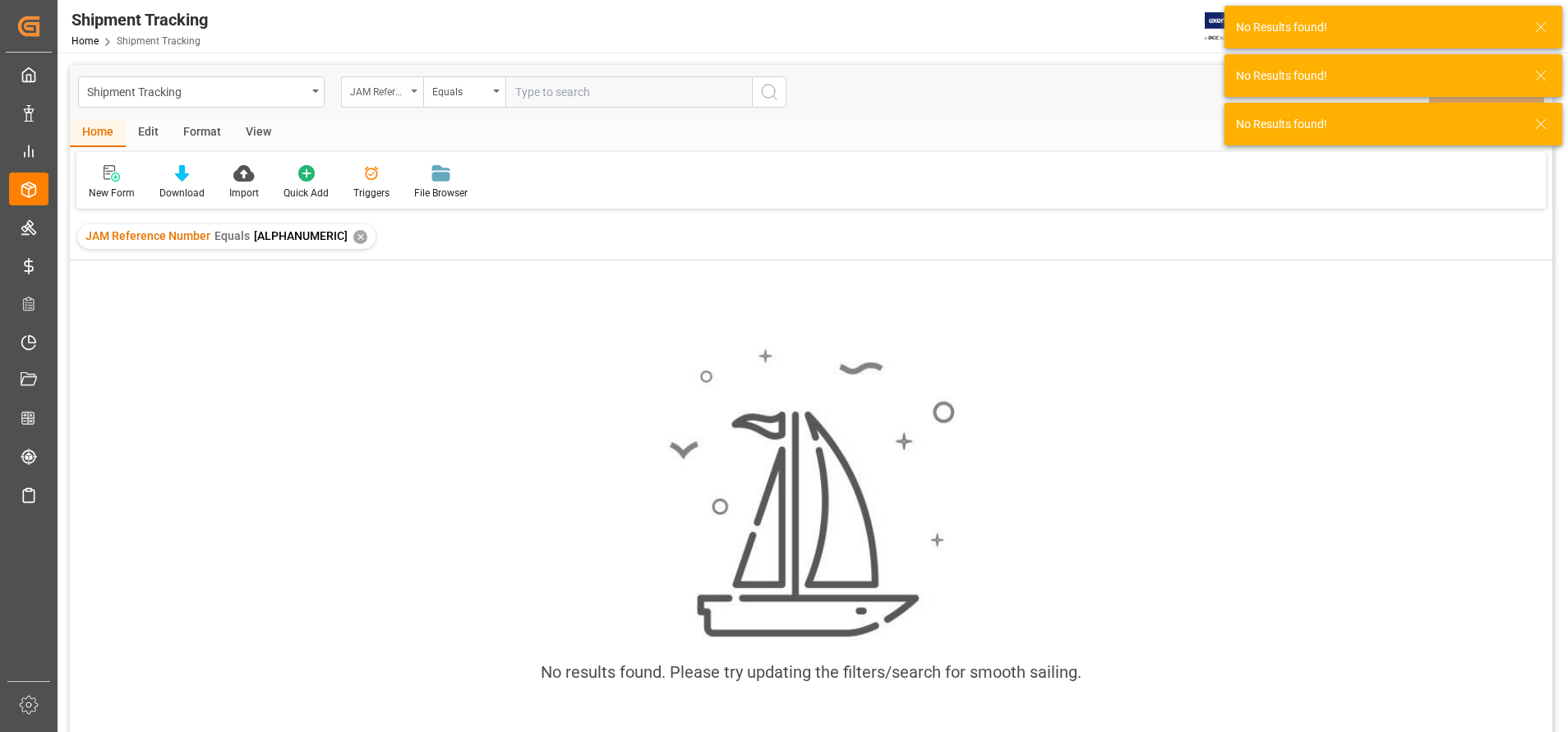 click on "JAM Reference Number" at bounding box center [378, 90] 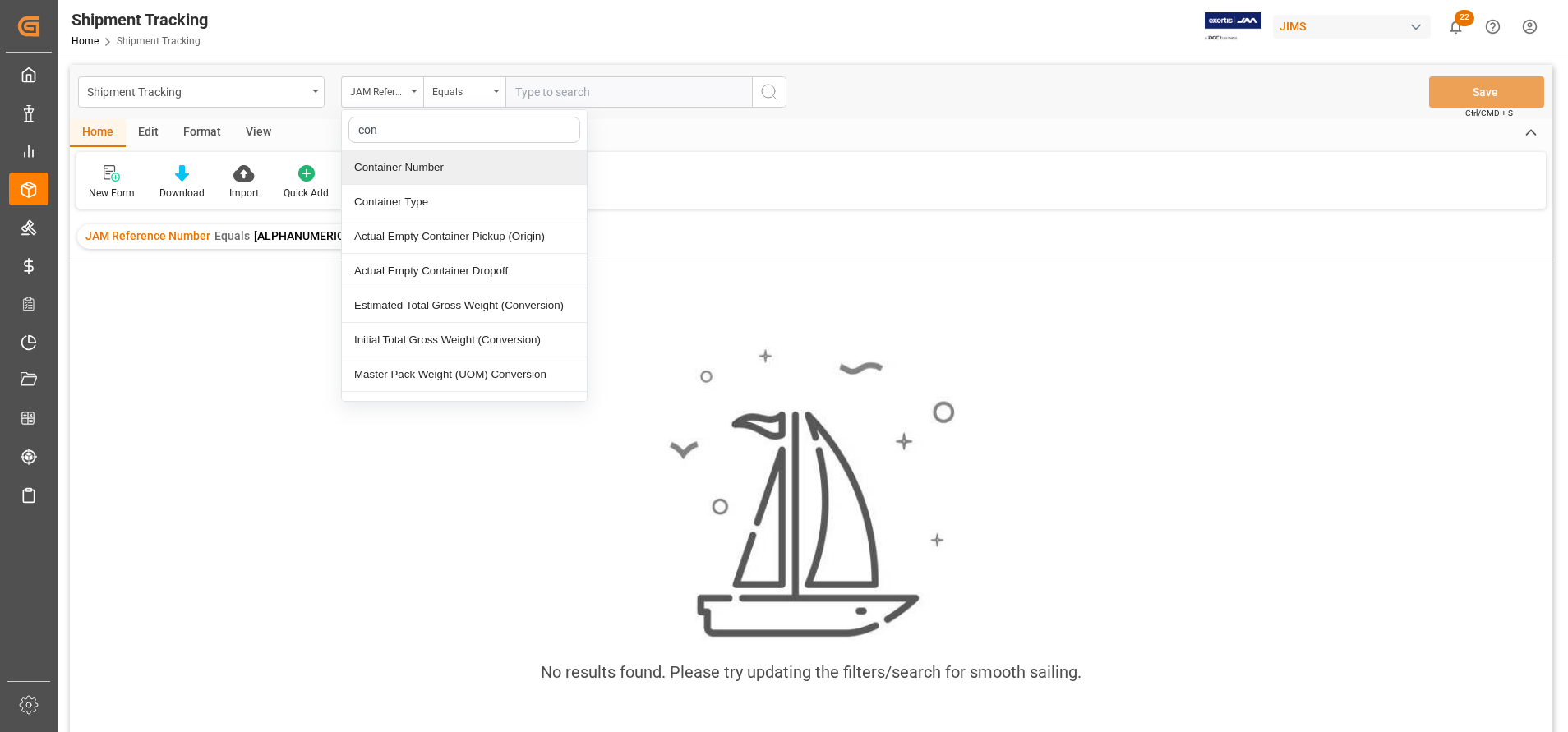 drag, startPoint x: 482, startPoint y: 206, endPoint x: 476, endPoint y: 173, distance: 33.54102 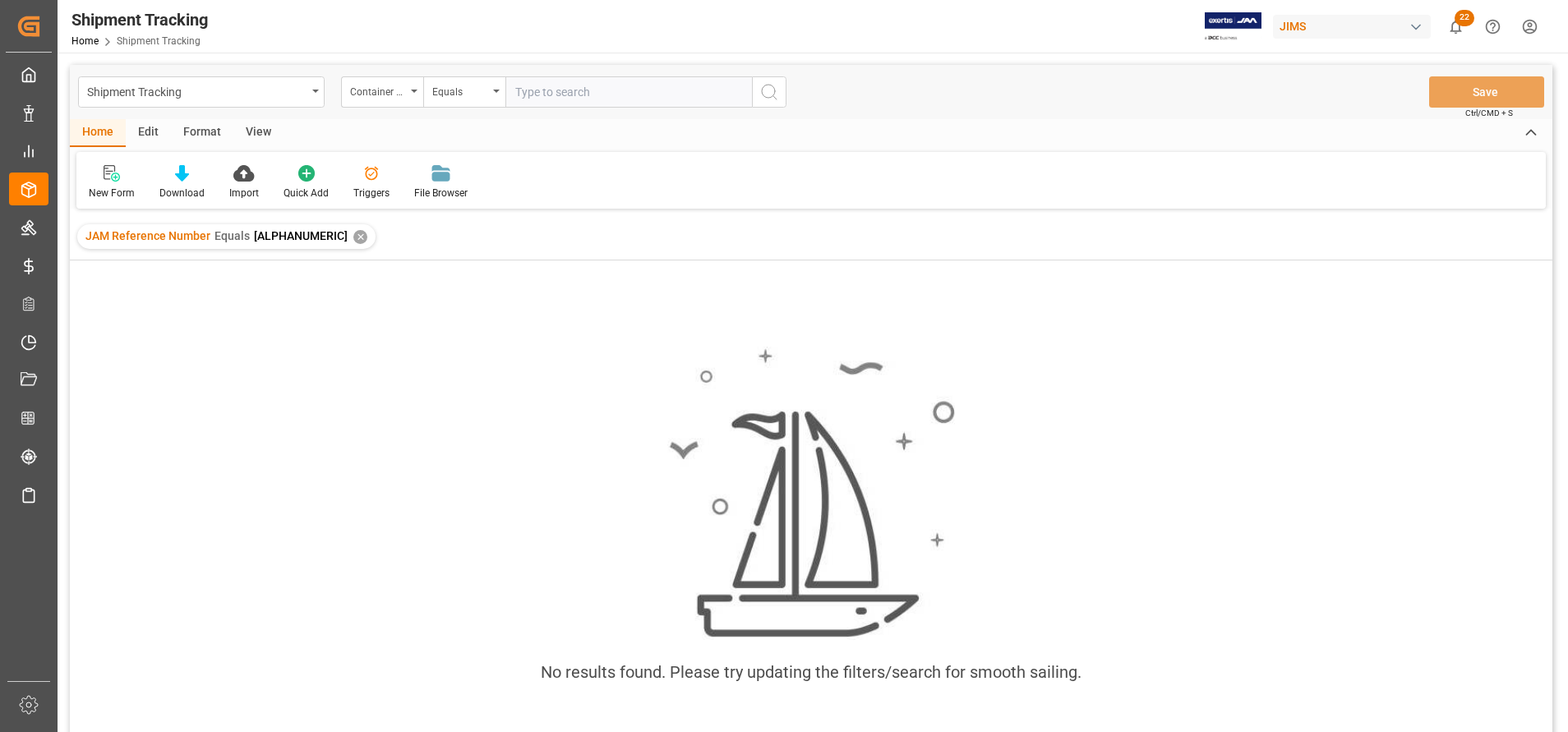 click on "✕" at bounding box center [360, 237] 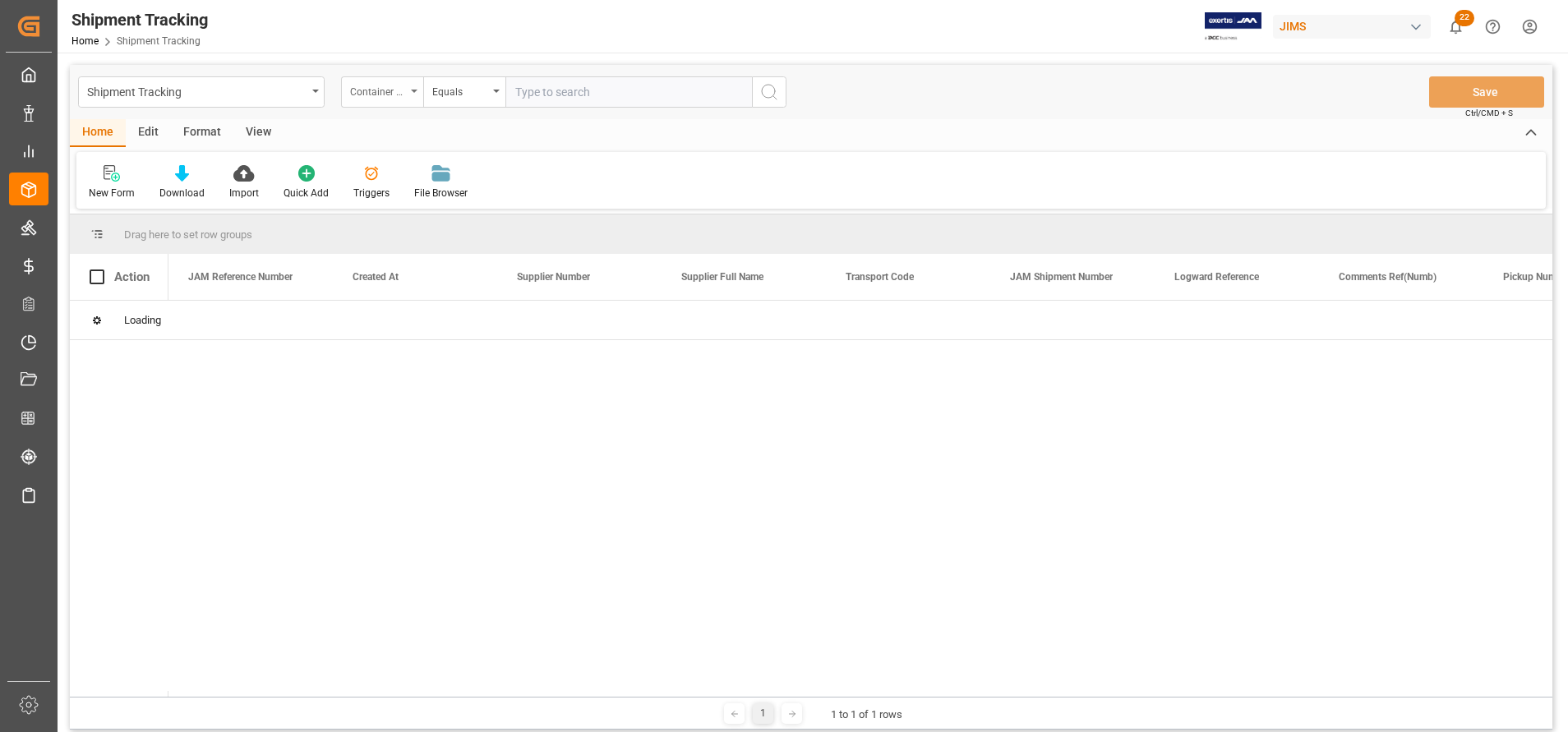 click on "Container Number" at bounding box center [378, 90] 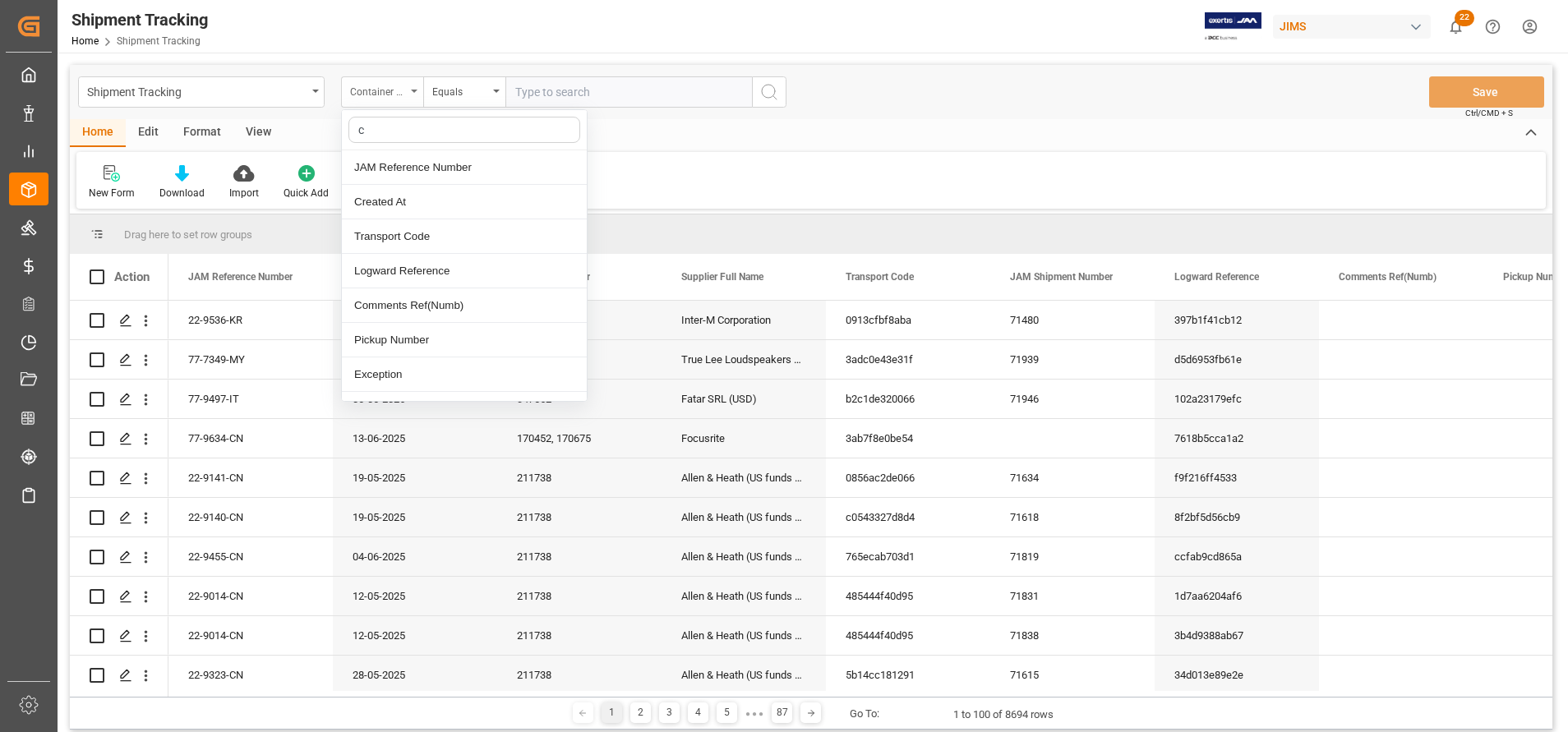 type on "co" 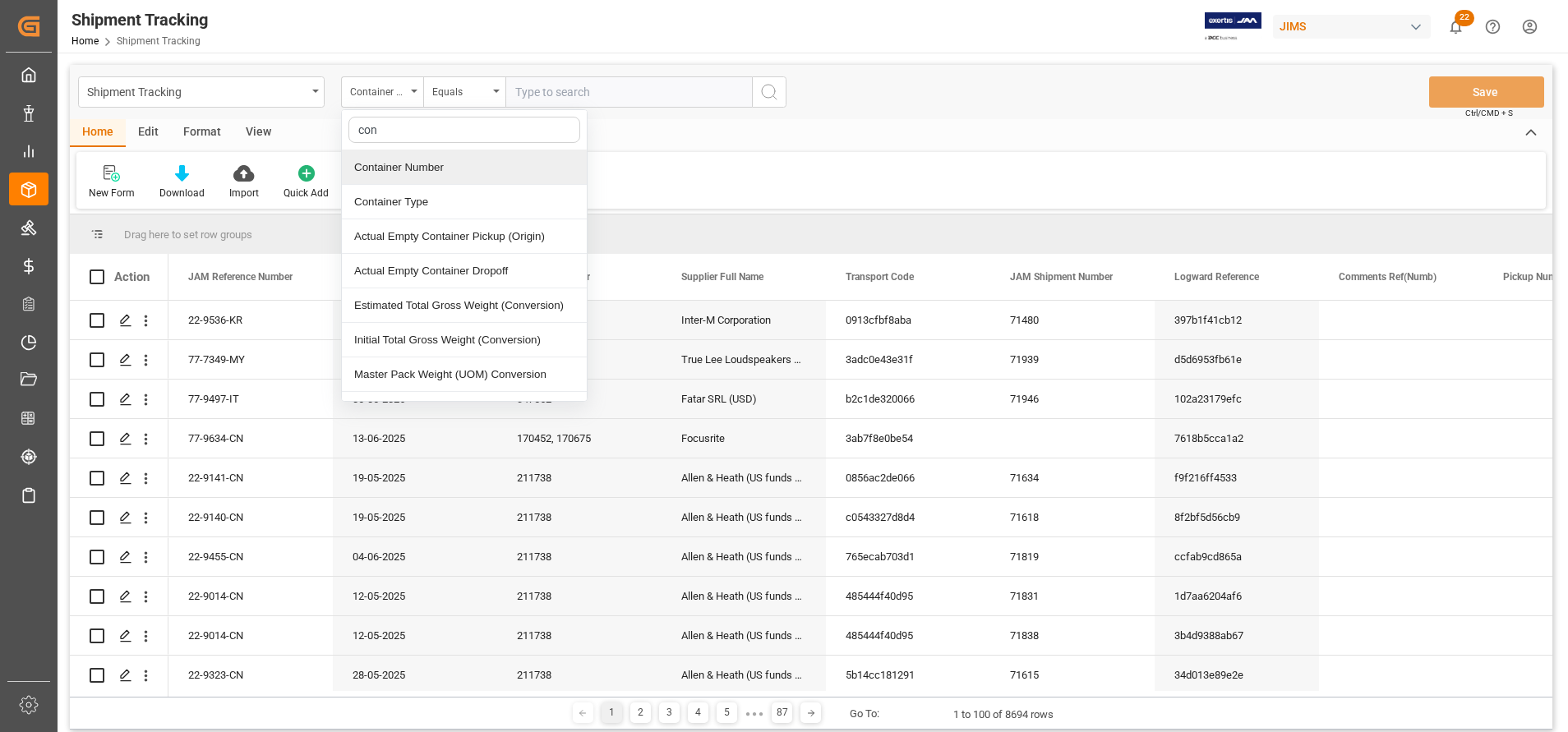 click on "Container Number" at bounding box center [464, 168] 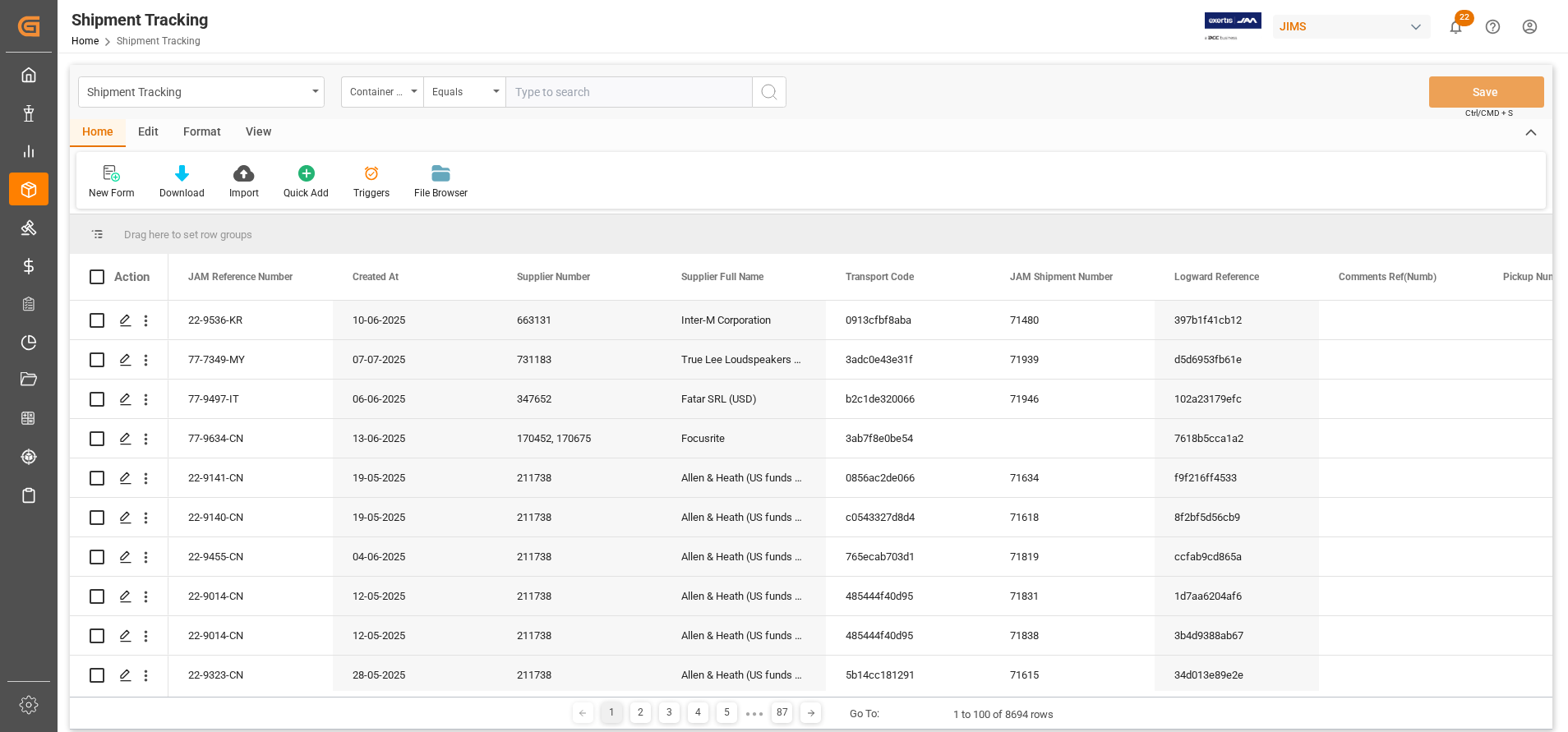 click at bounding box center (629, 92) 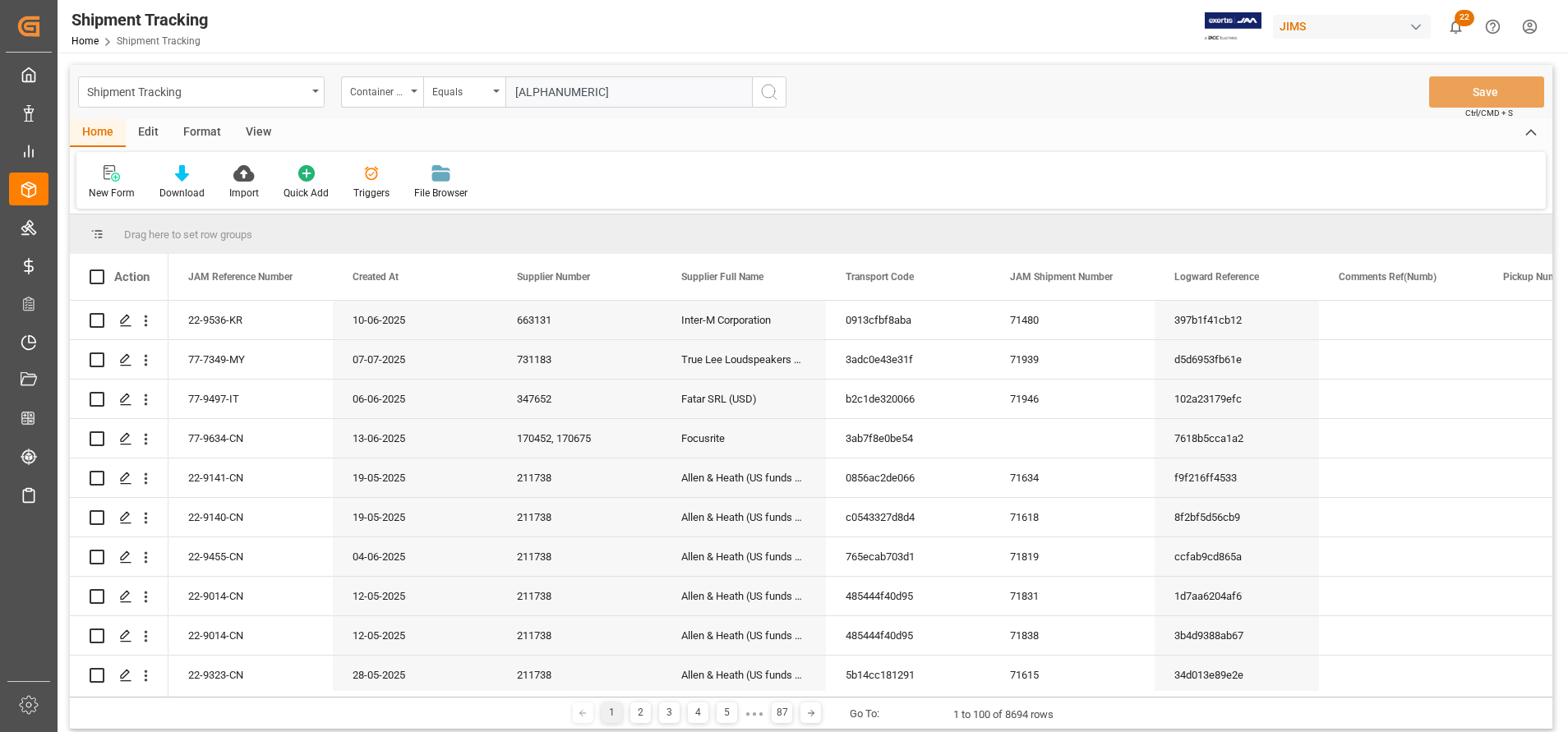 type on "[ALPHANUMERIC]" 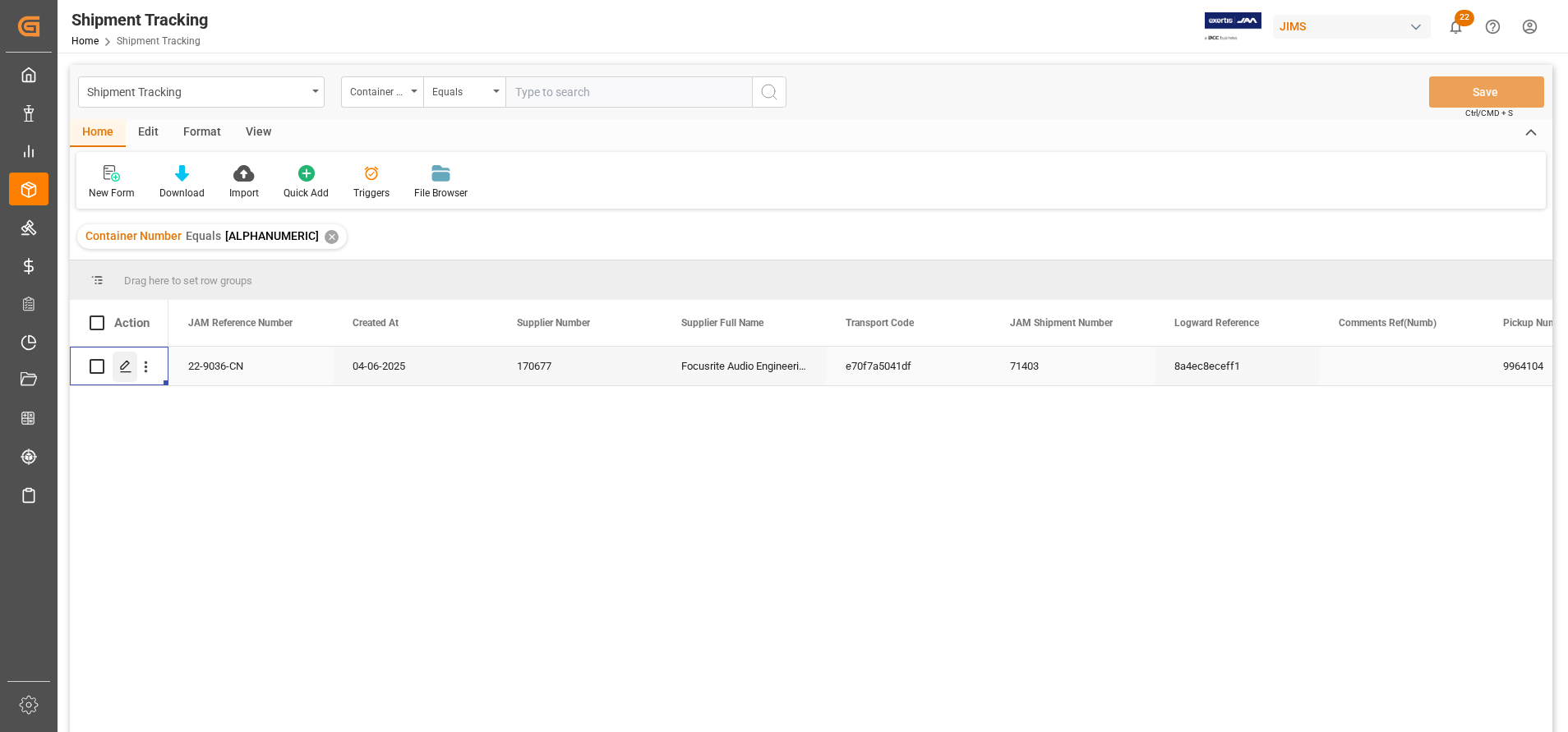 click at bounding box center (126, 366) 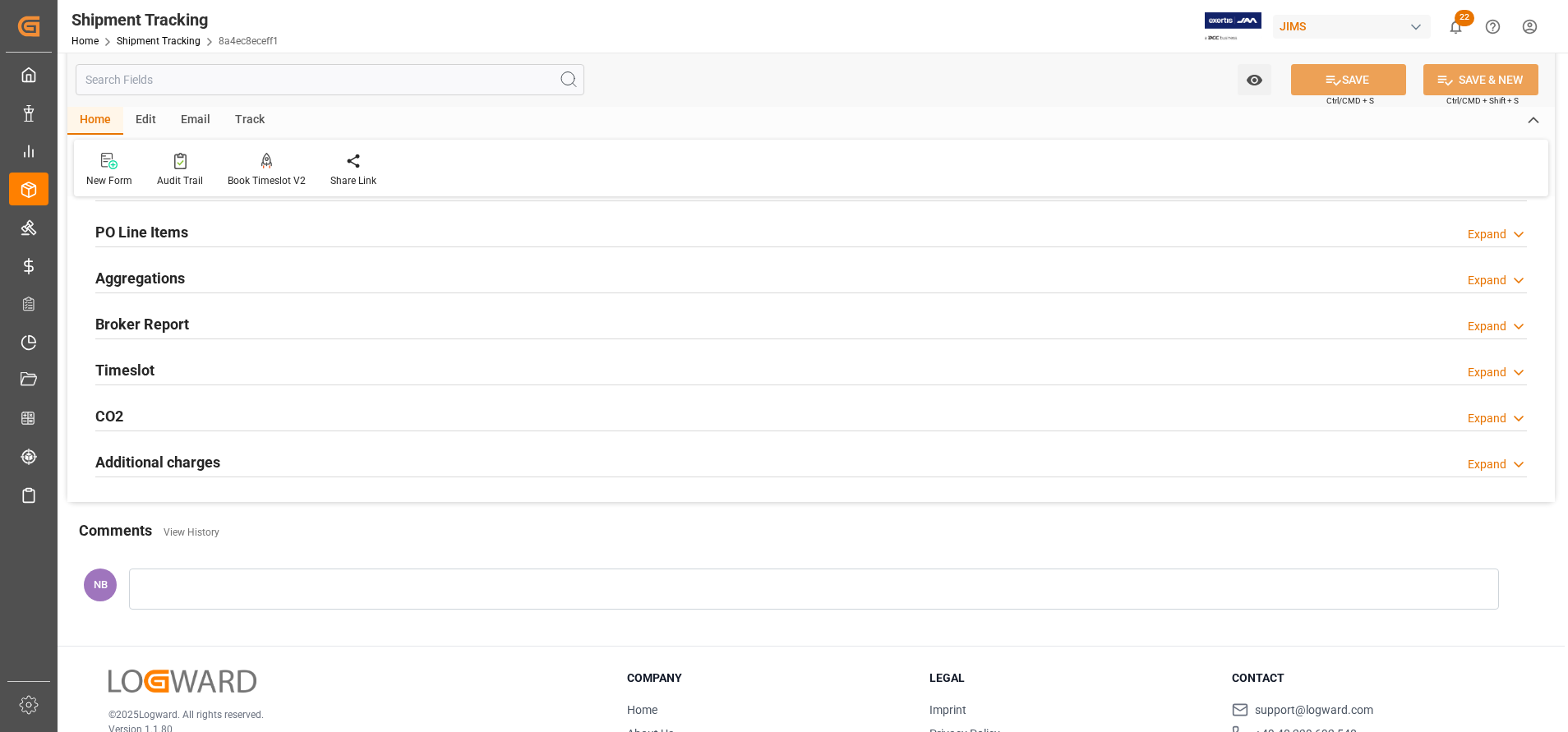 scroll, scrollTop: 246, scrollLeft: 0, axis: vertical 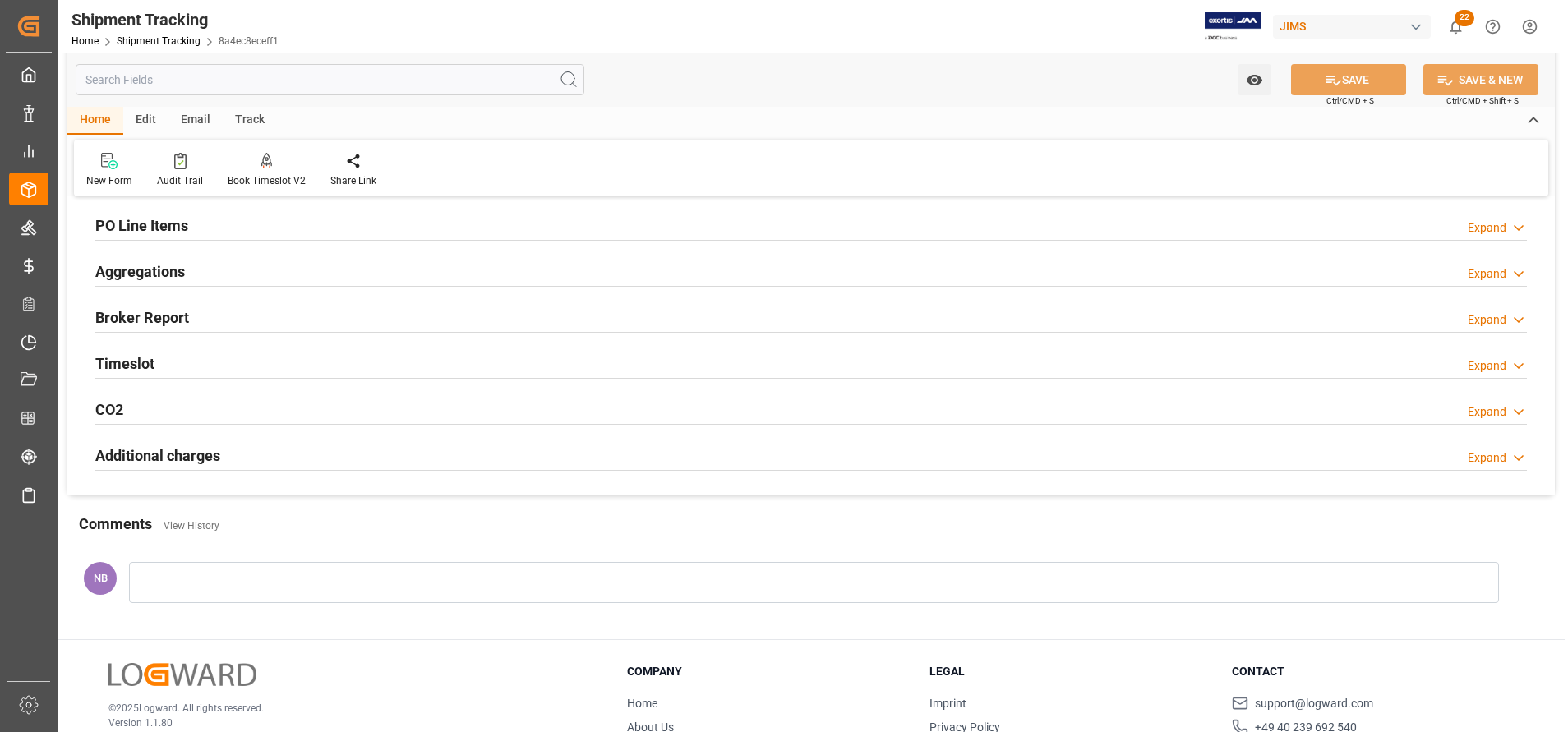 click on "Additional charges" at bounding box center [133, -5] 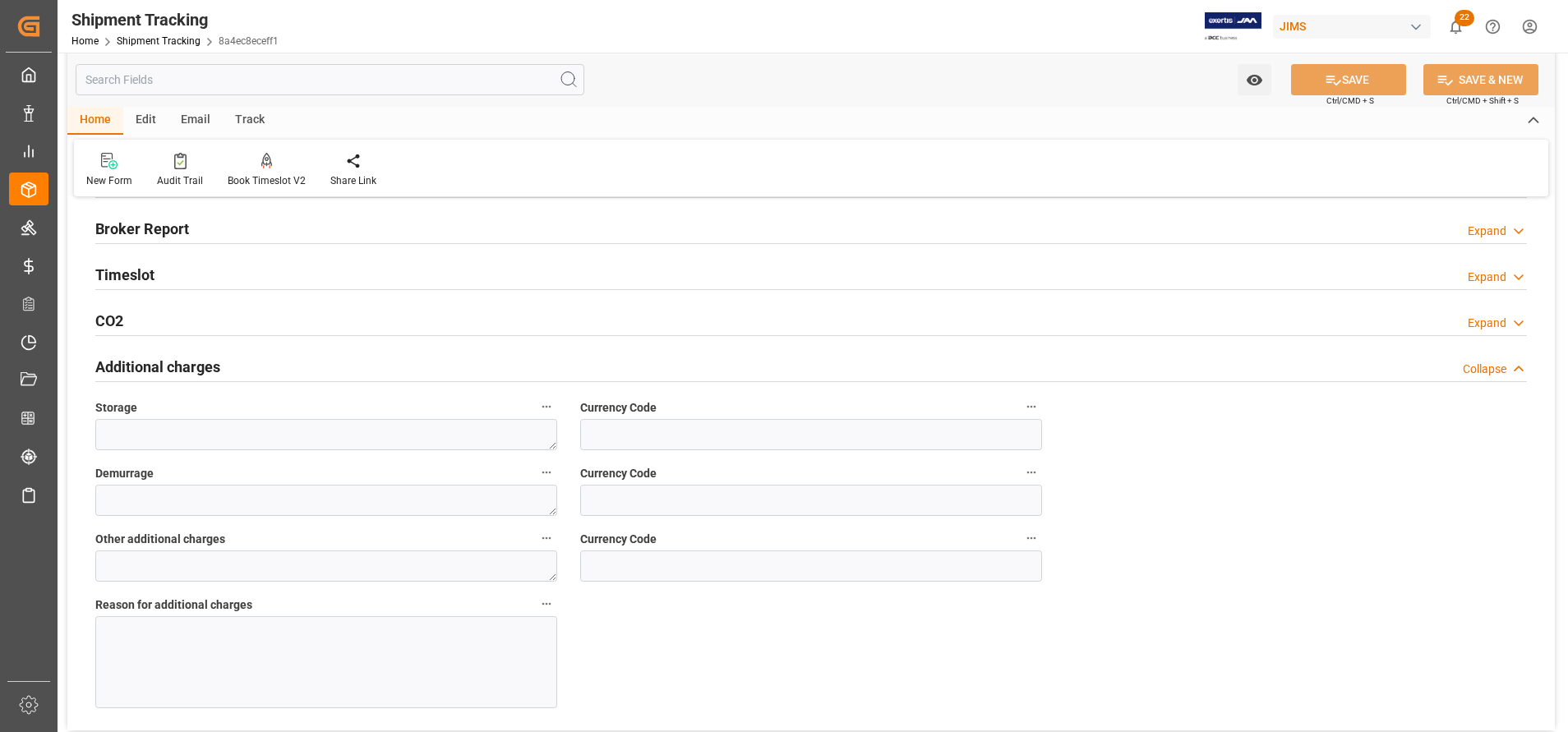 scroll, scrollTop: 493, scrollLeft: 0, axis: vertical 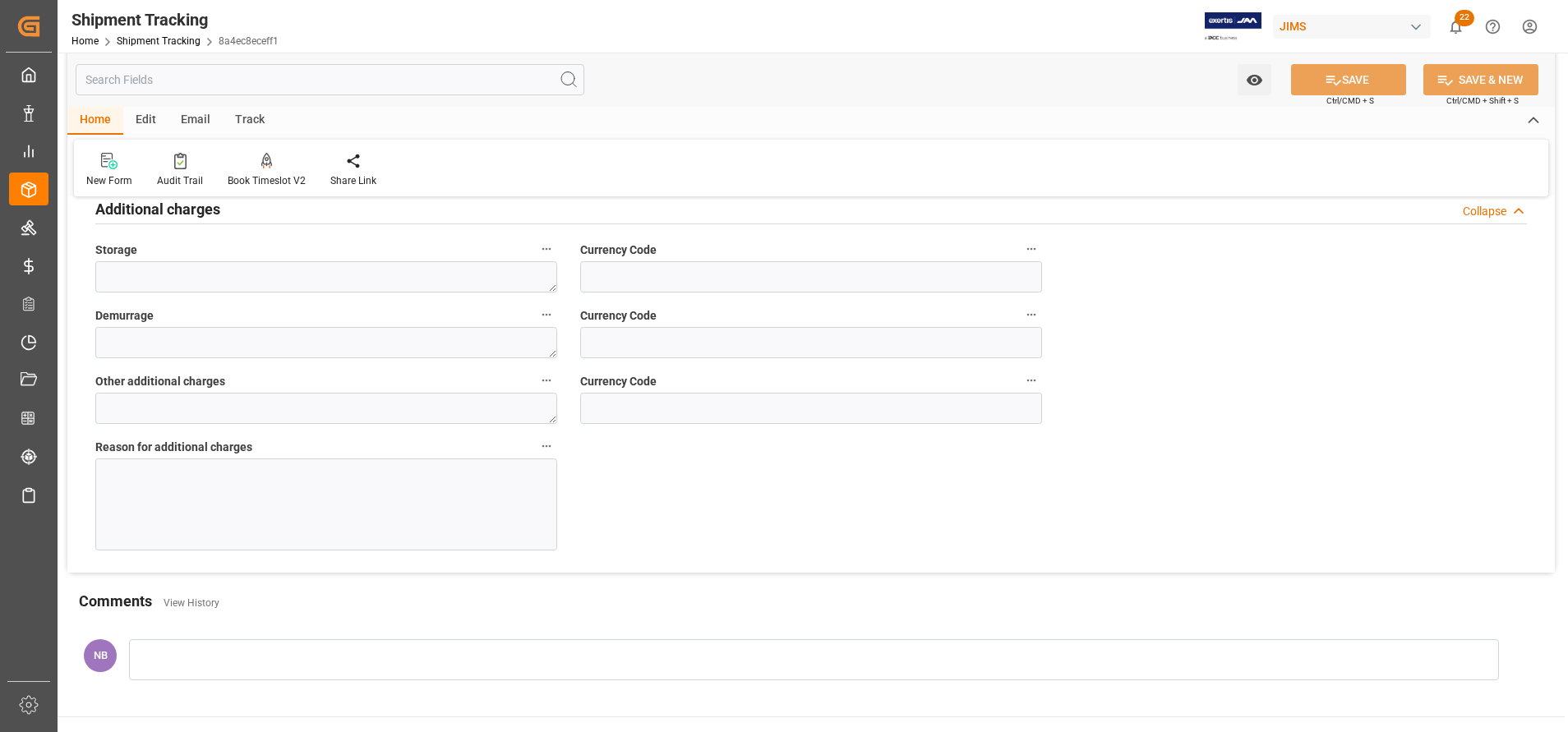 click at bounding box center [814, 660] 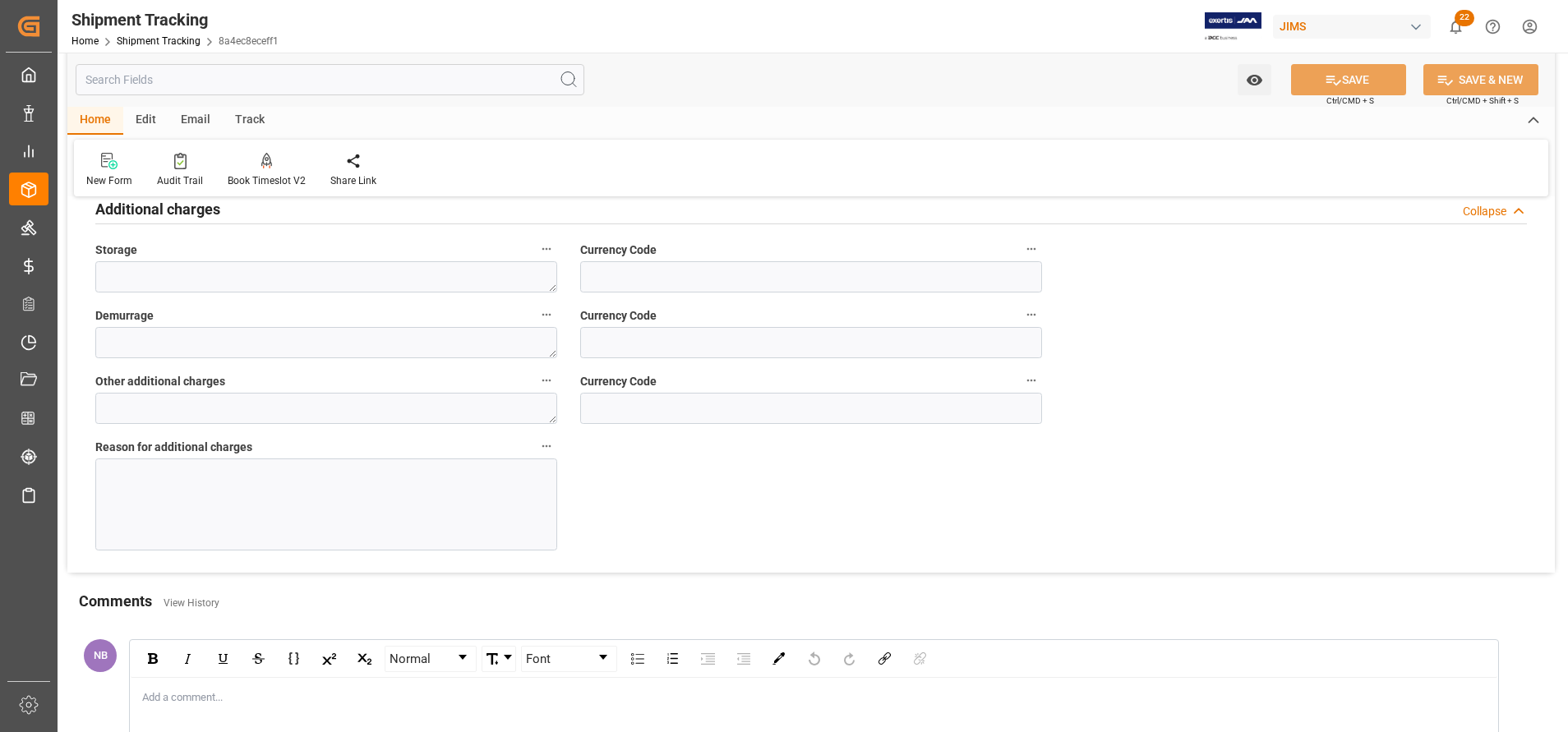 click at bounding box center [326, 504] 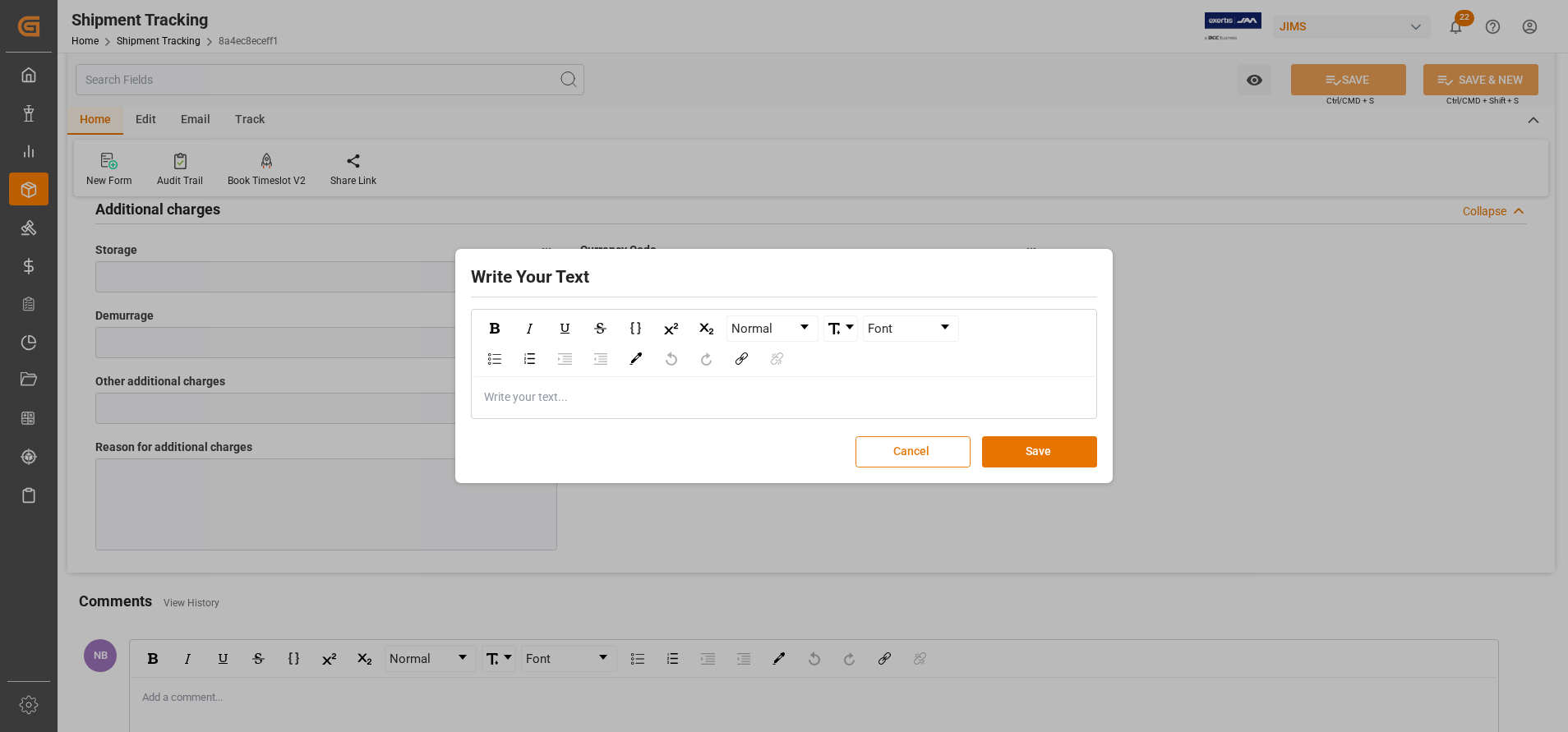 drag, startPoint x: 1055, startPoint y: 451, endPoint x: 924, endPoint y: 454, distance: 131.03435 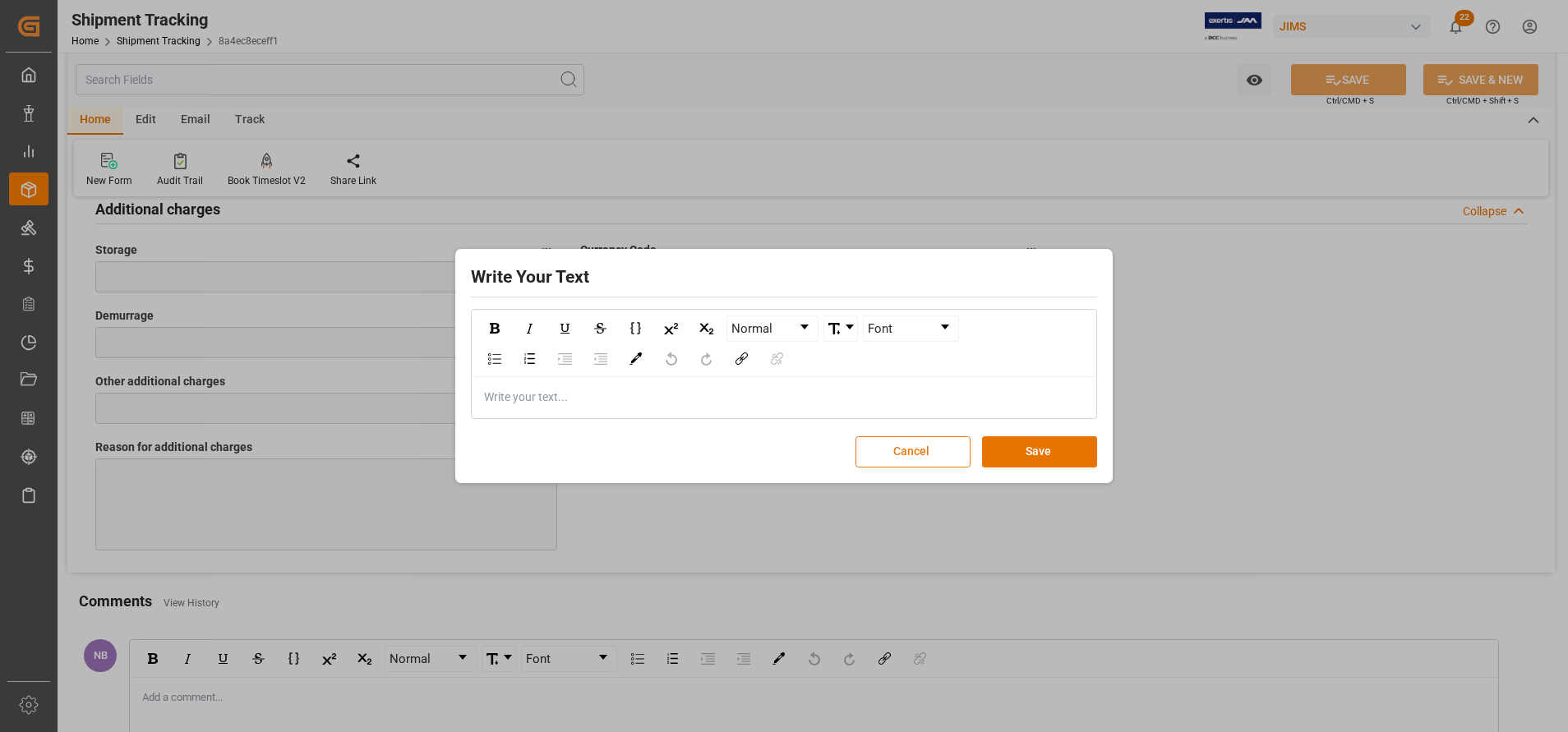 click on "Cancel" at bounding box center (913, 452) 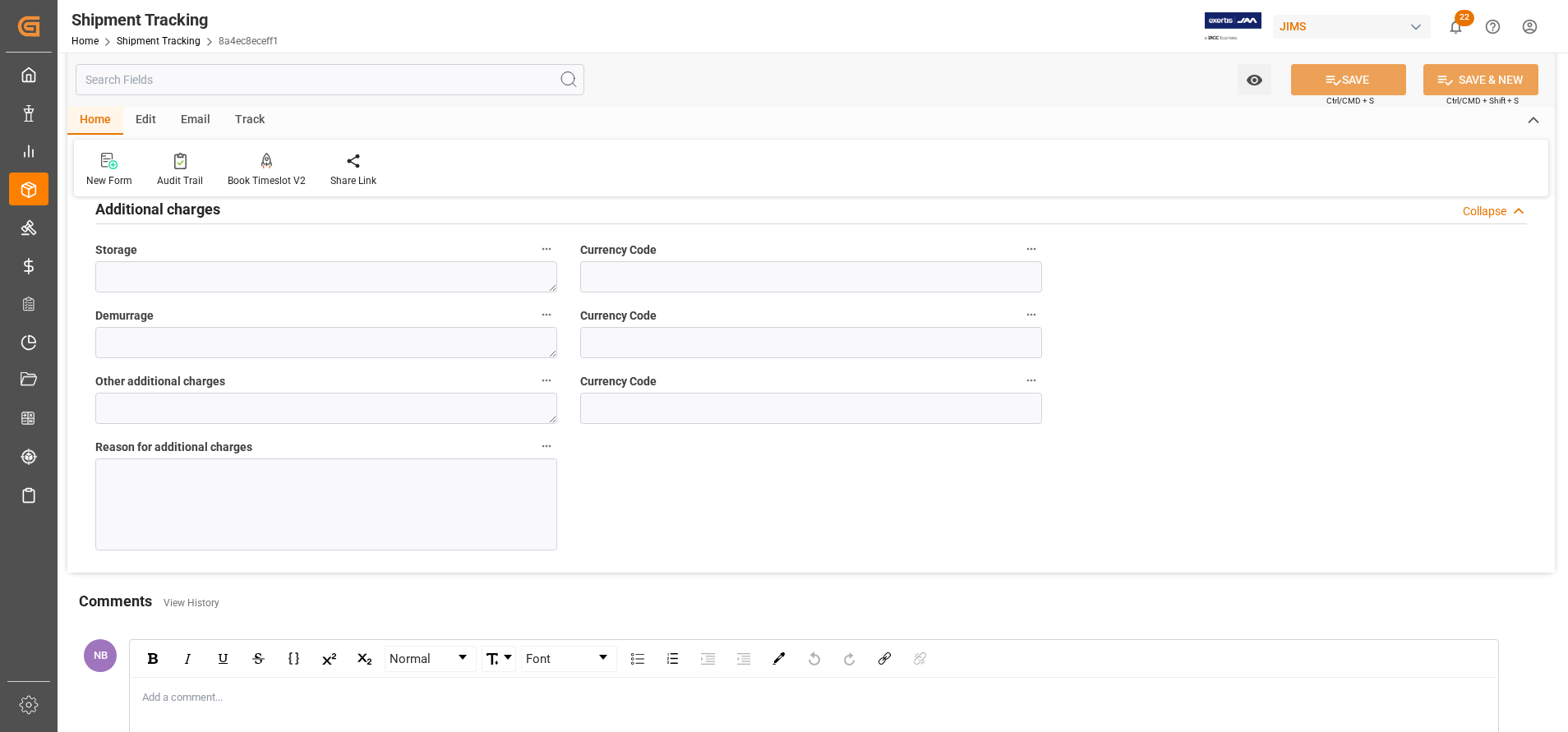click at bounding box center [326, 504] 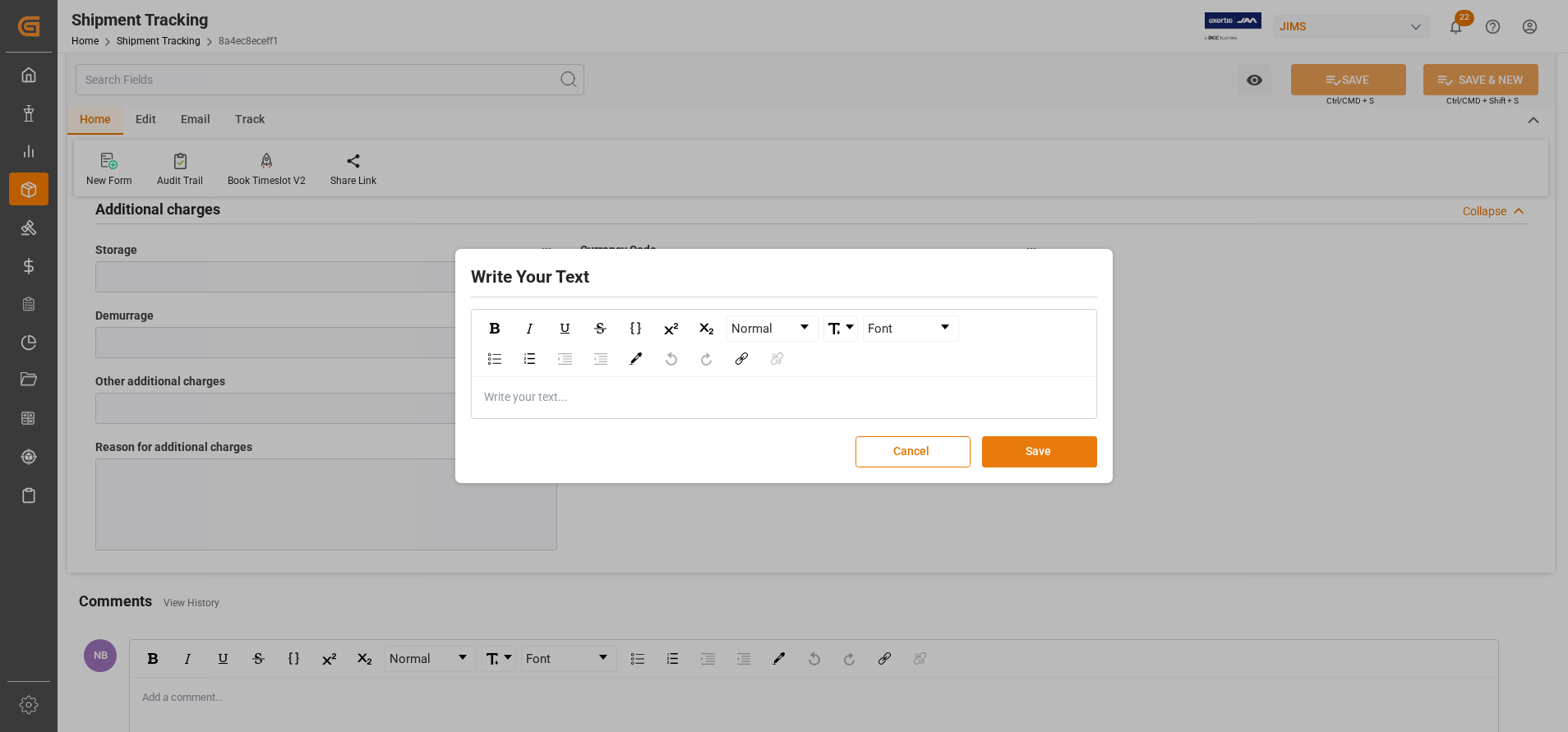 click on "Save" at bounding box center [1040, 452] 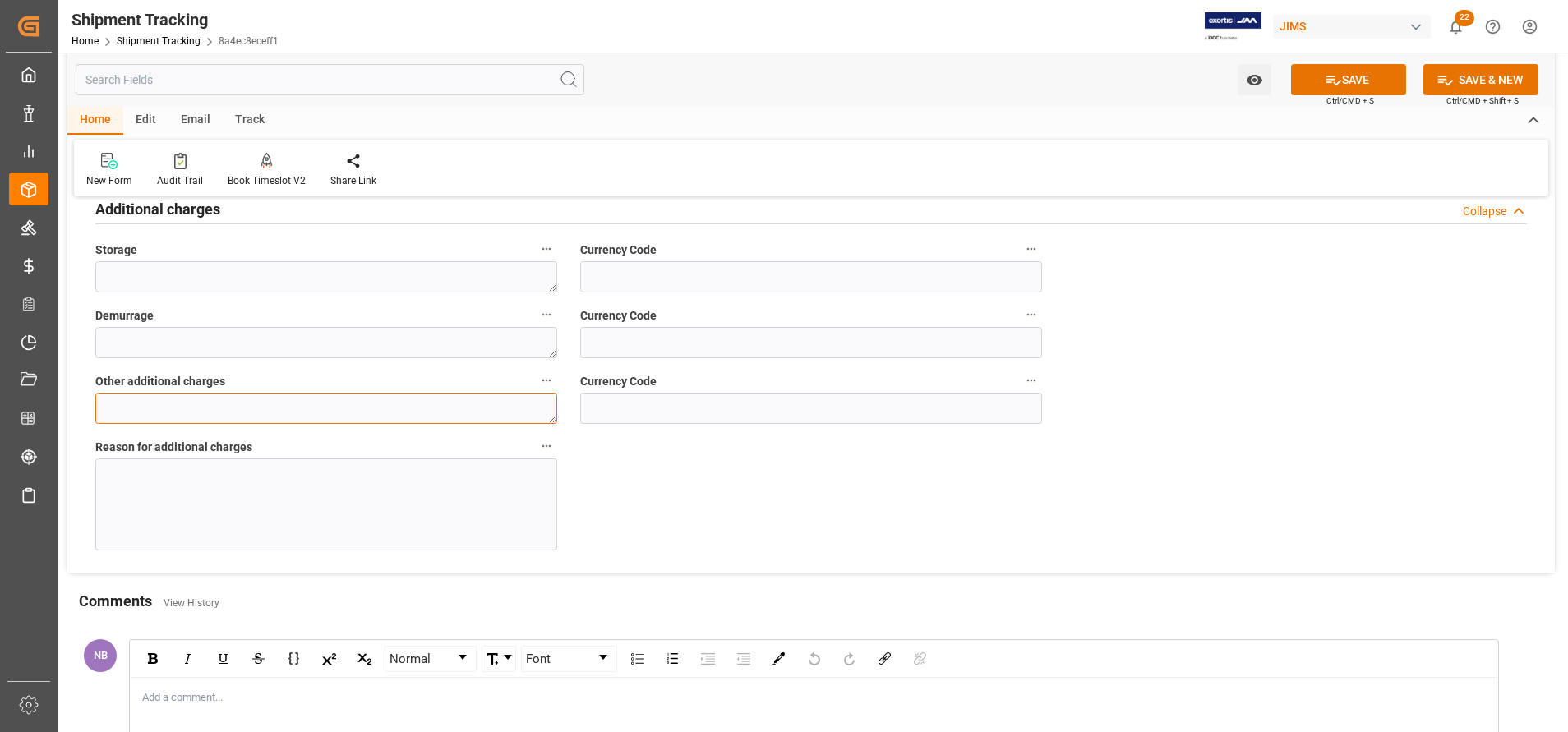 click at bounding box center [326, 408] 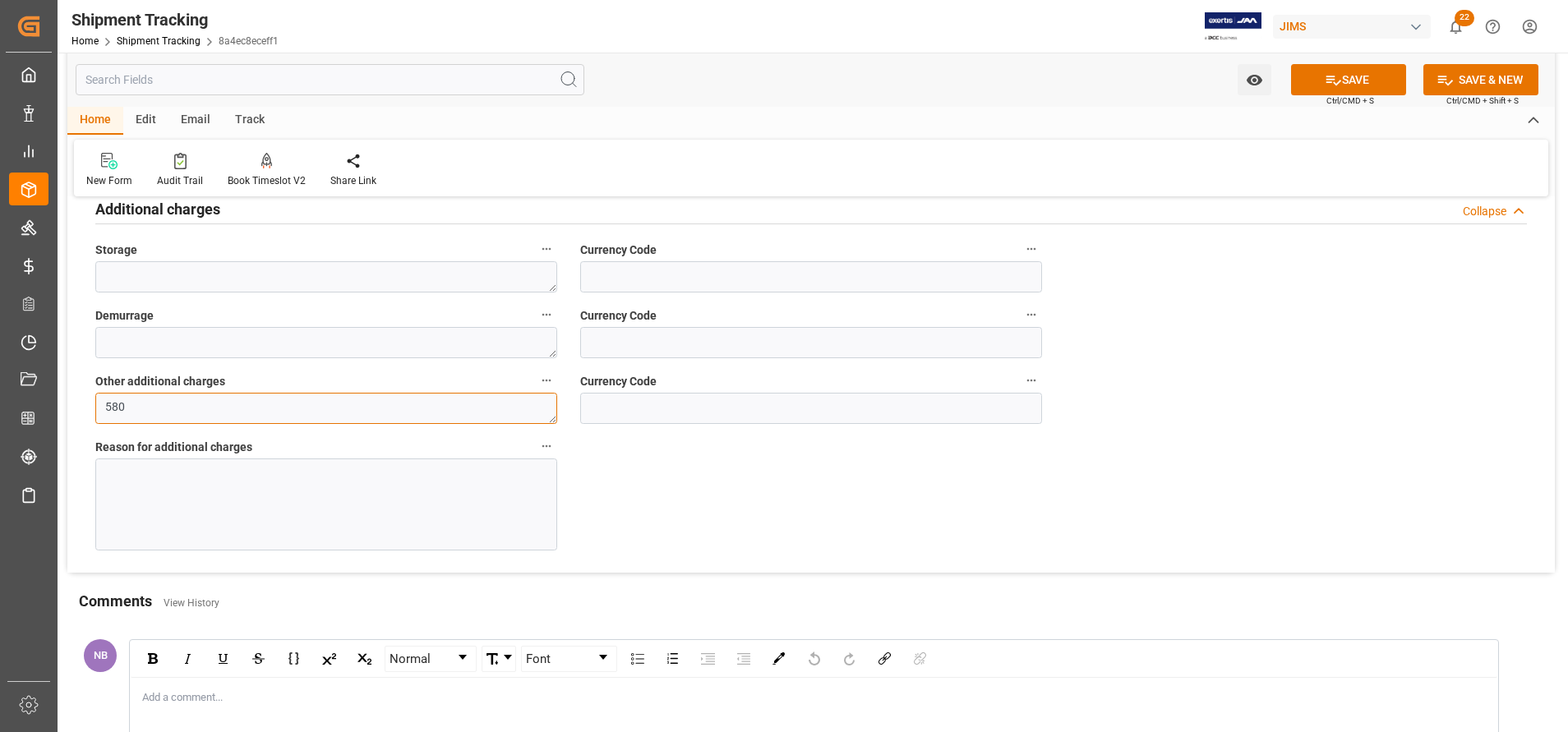 type on "580" 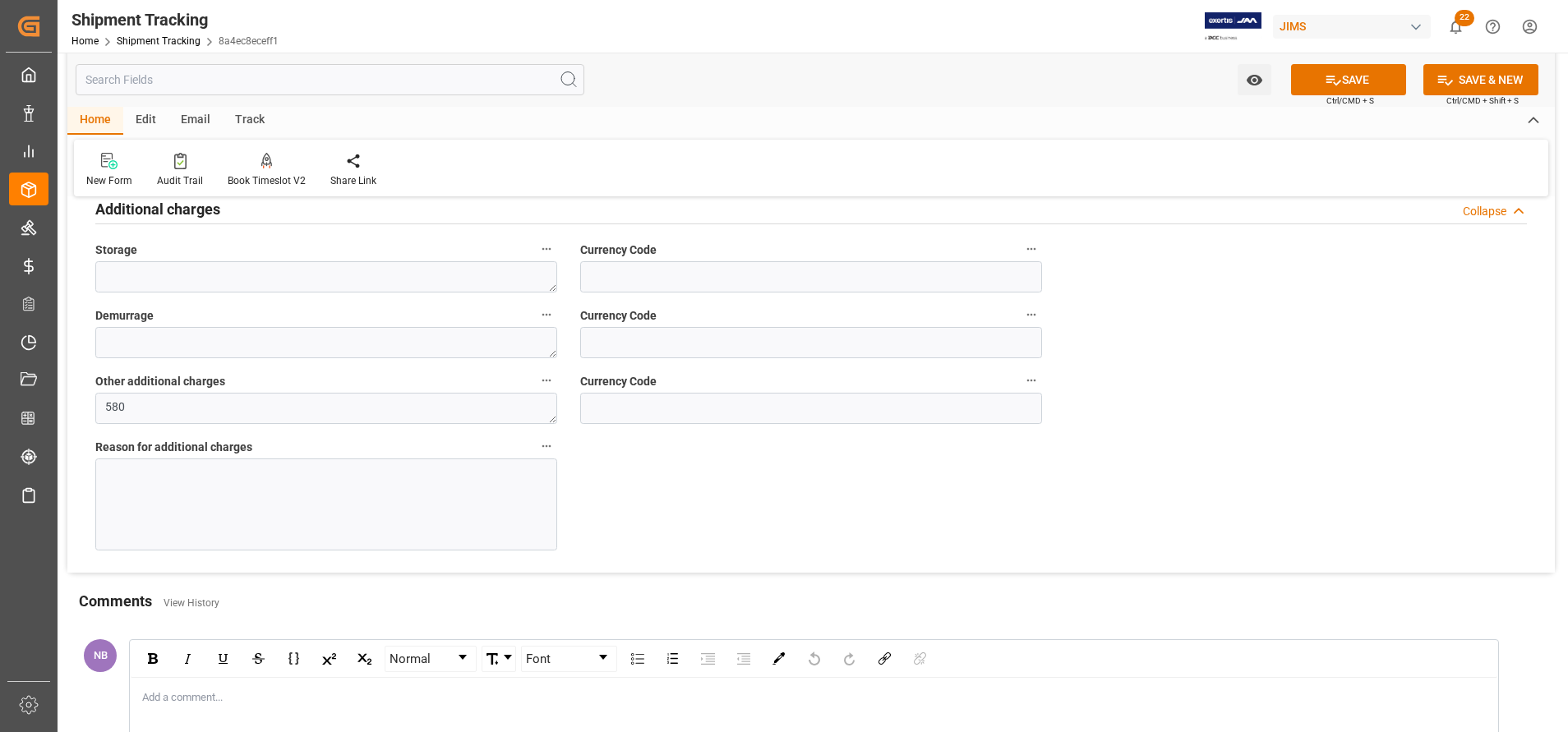 type 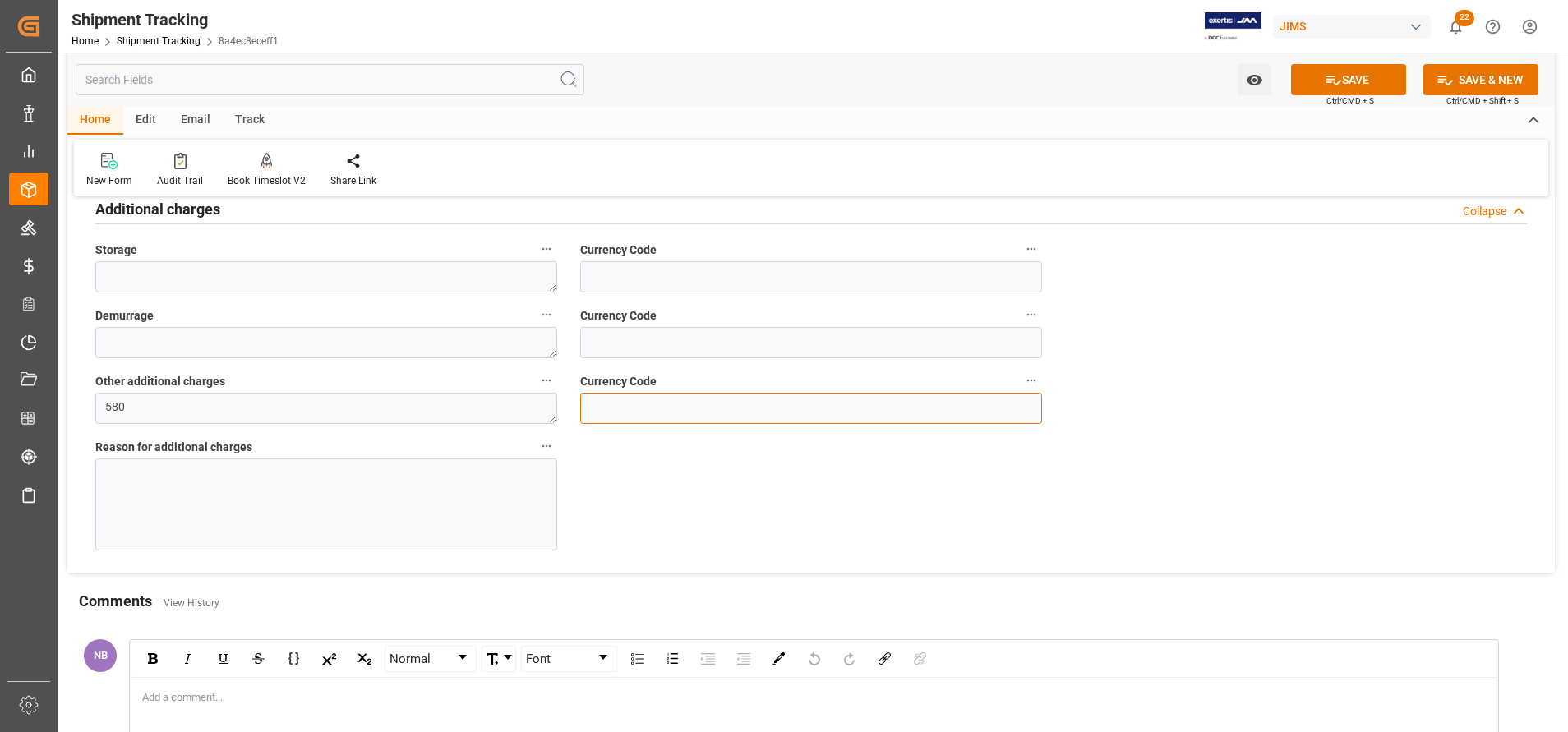 click at bounding box center (811, 408) 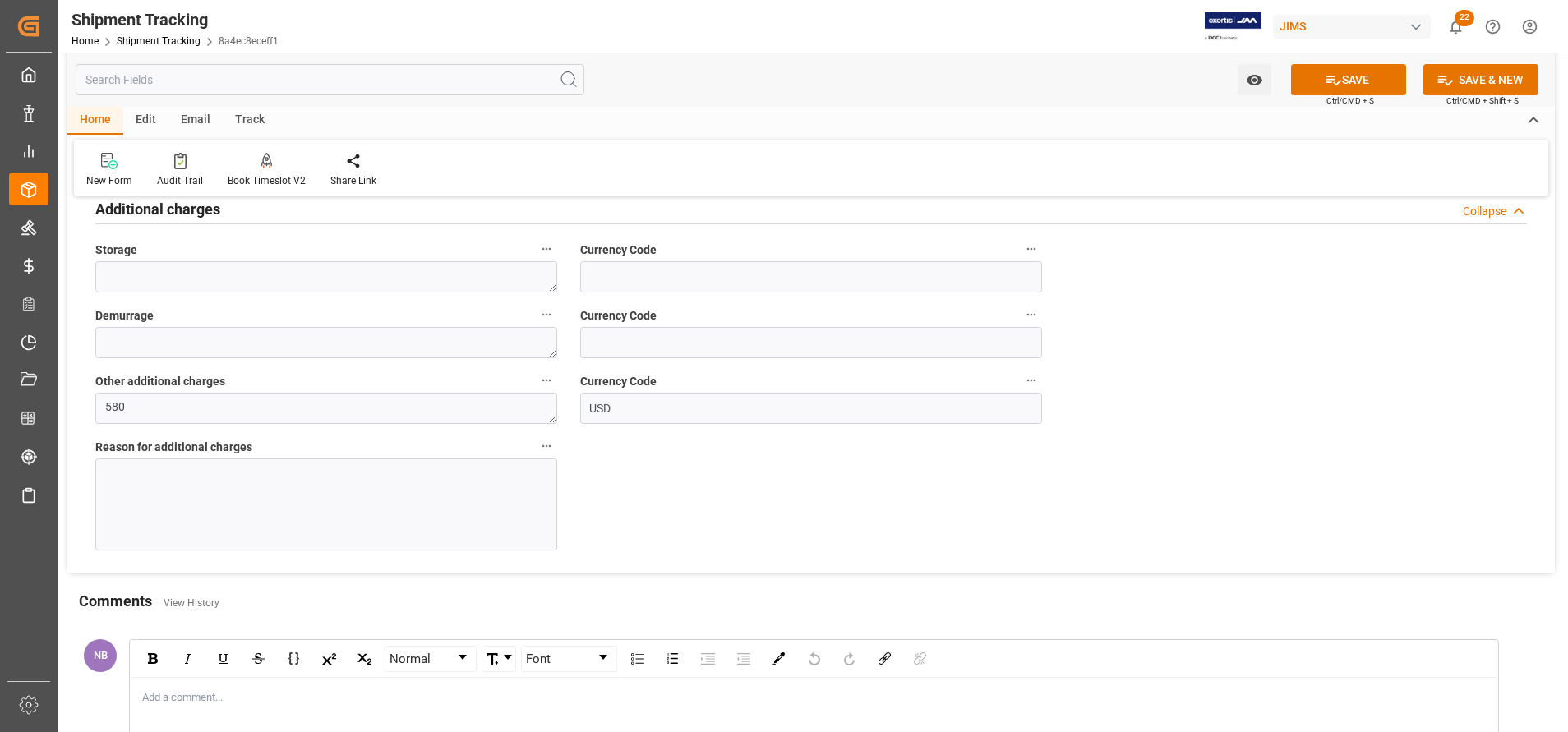 click at bounding box center (326, 504) 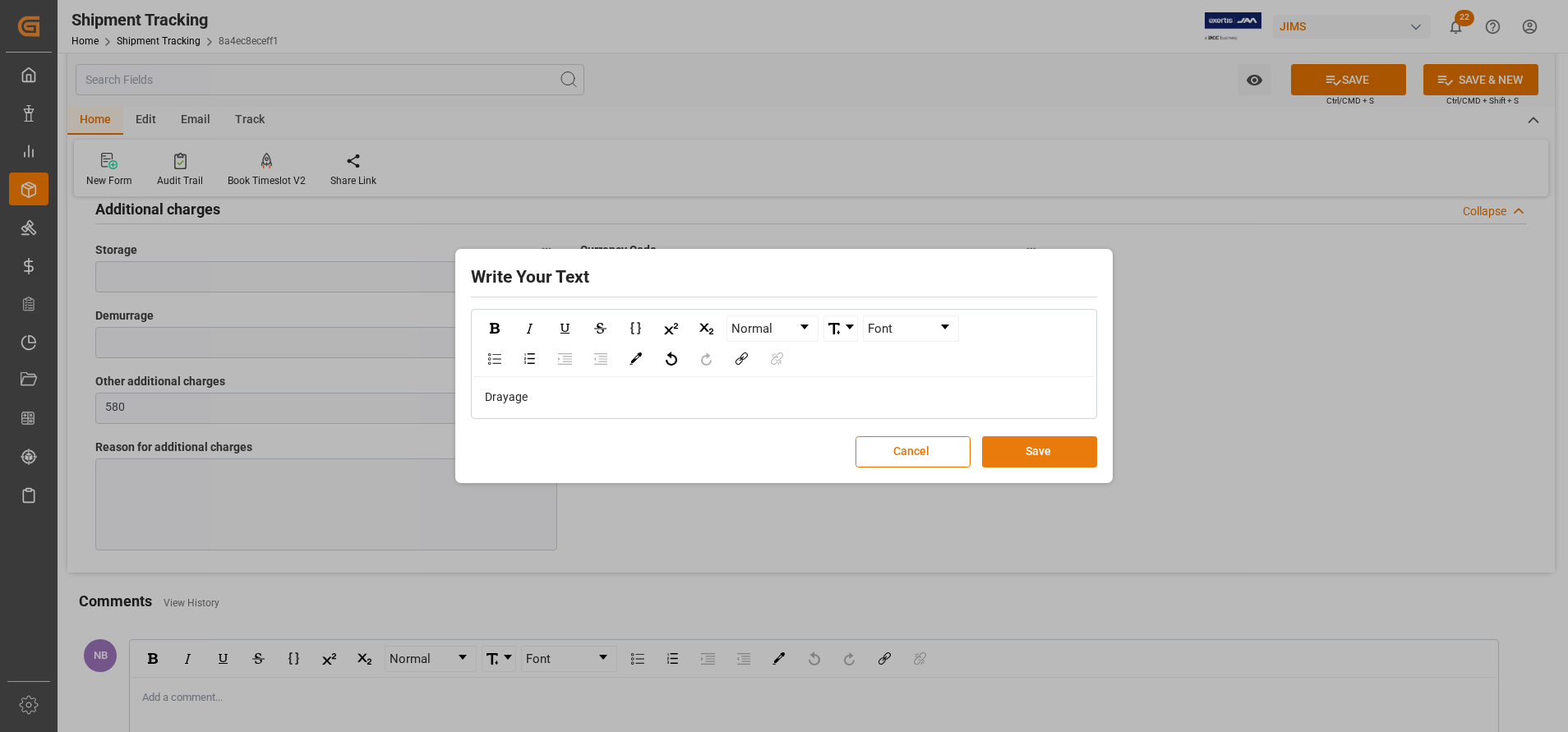 click on "Save" at bounding box center (1040, 452) 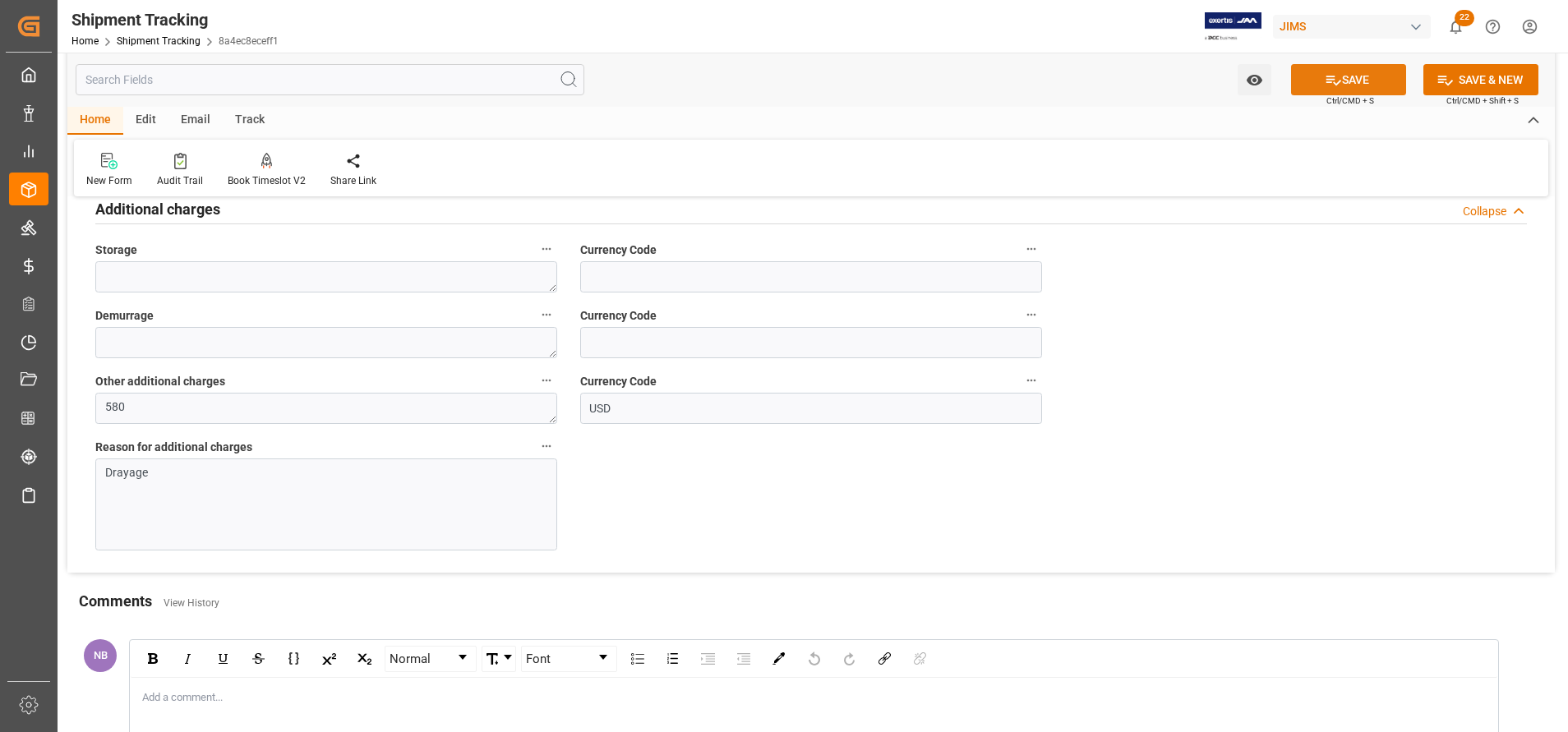 click on "SAVE" at bounding box center (1349, 80) 